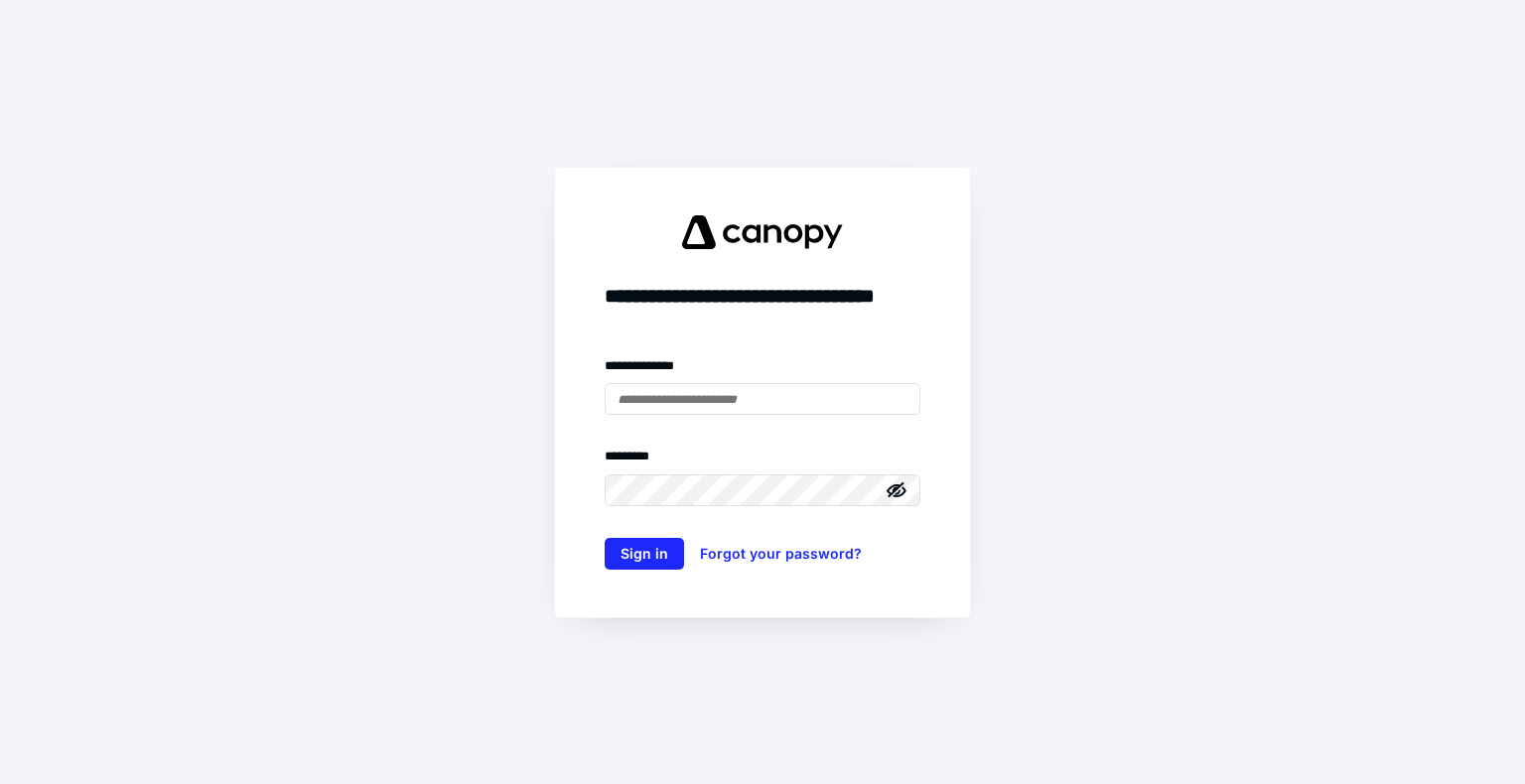scroll, scrollTop: 0, scrollLeft: 0, axis: both 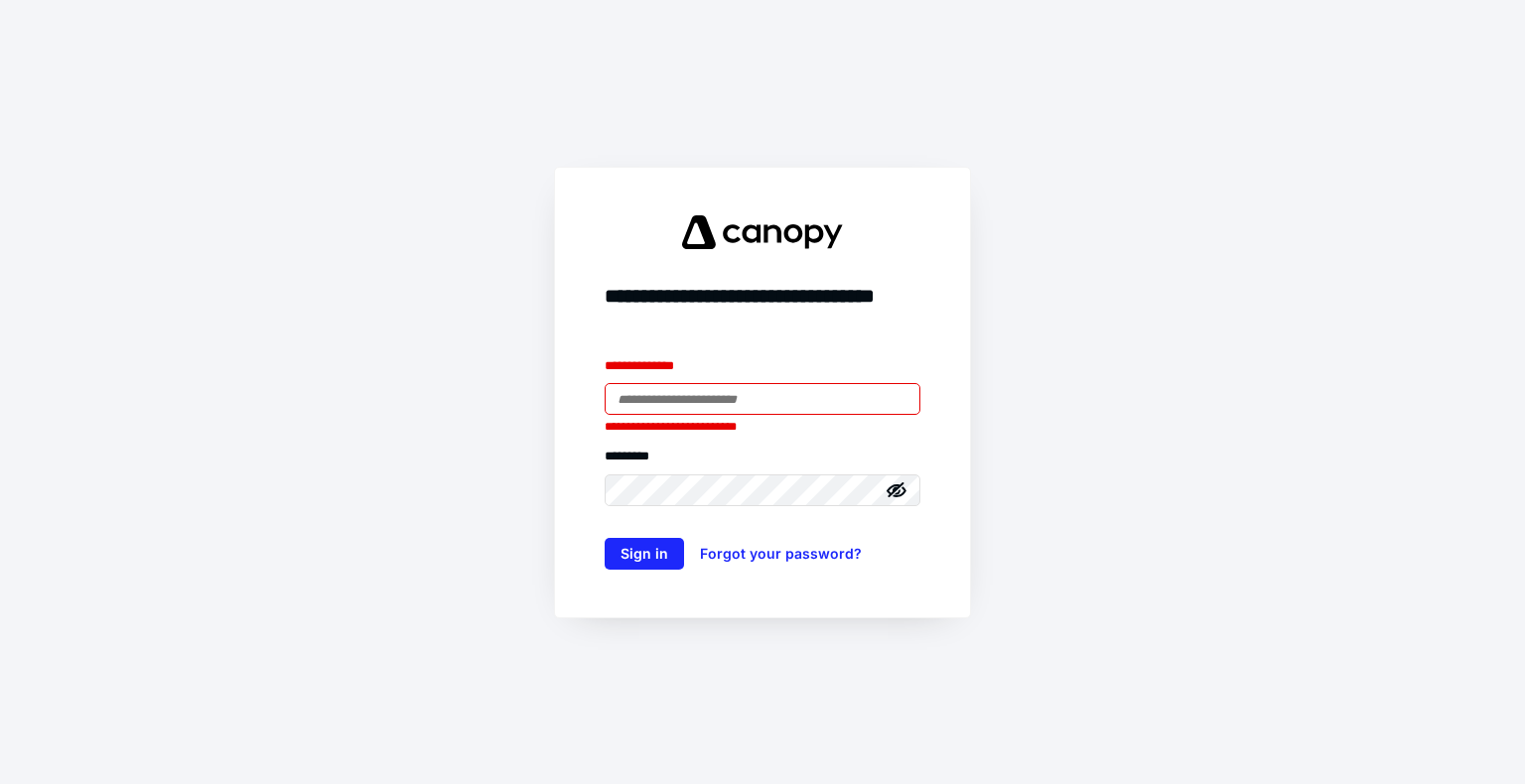click at bounding box center [762, 399] 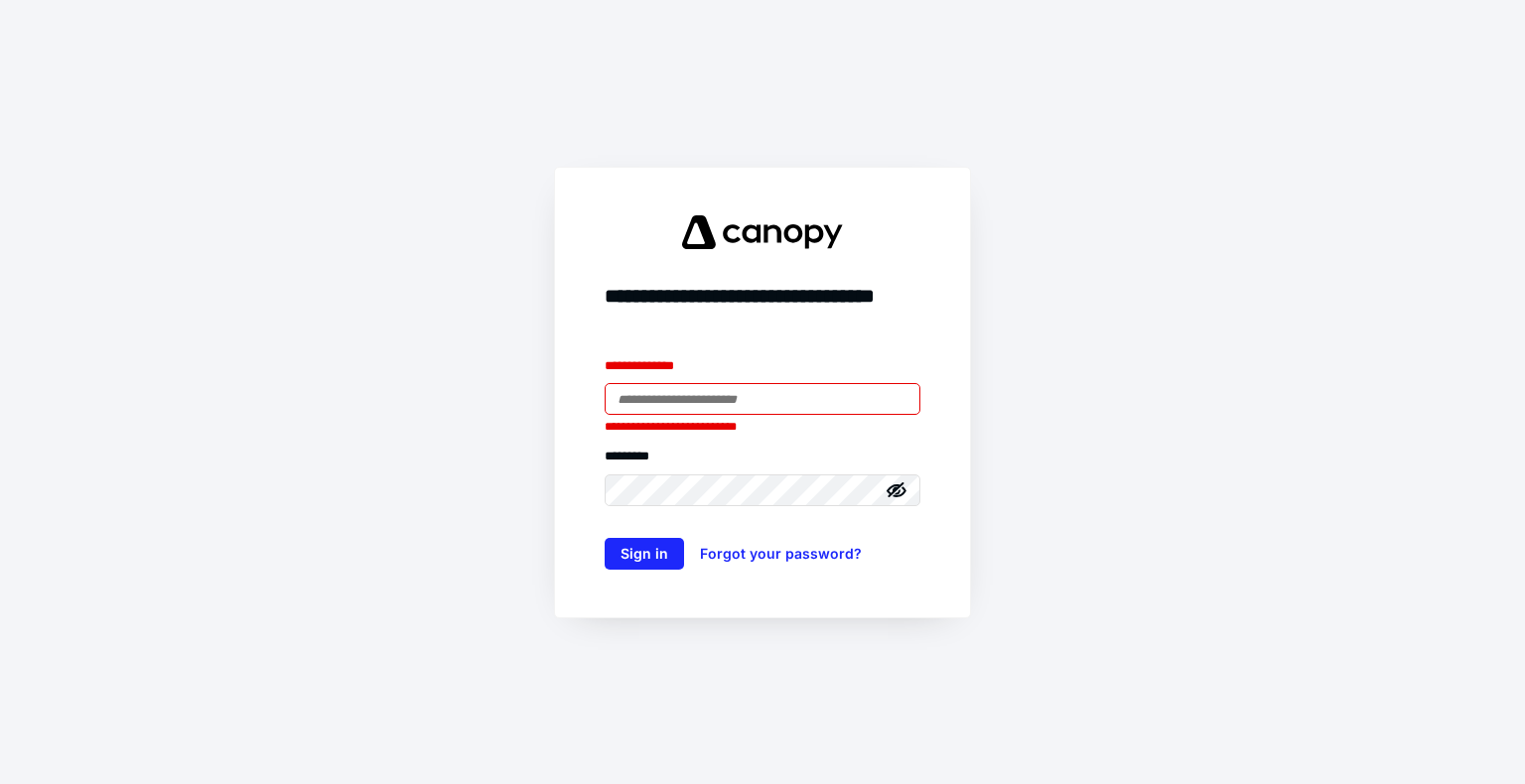 click at bounding box center [897, 399] 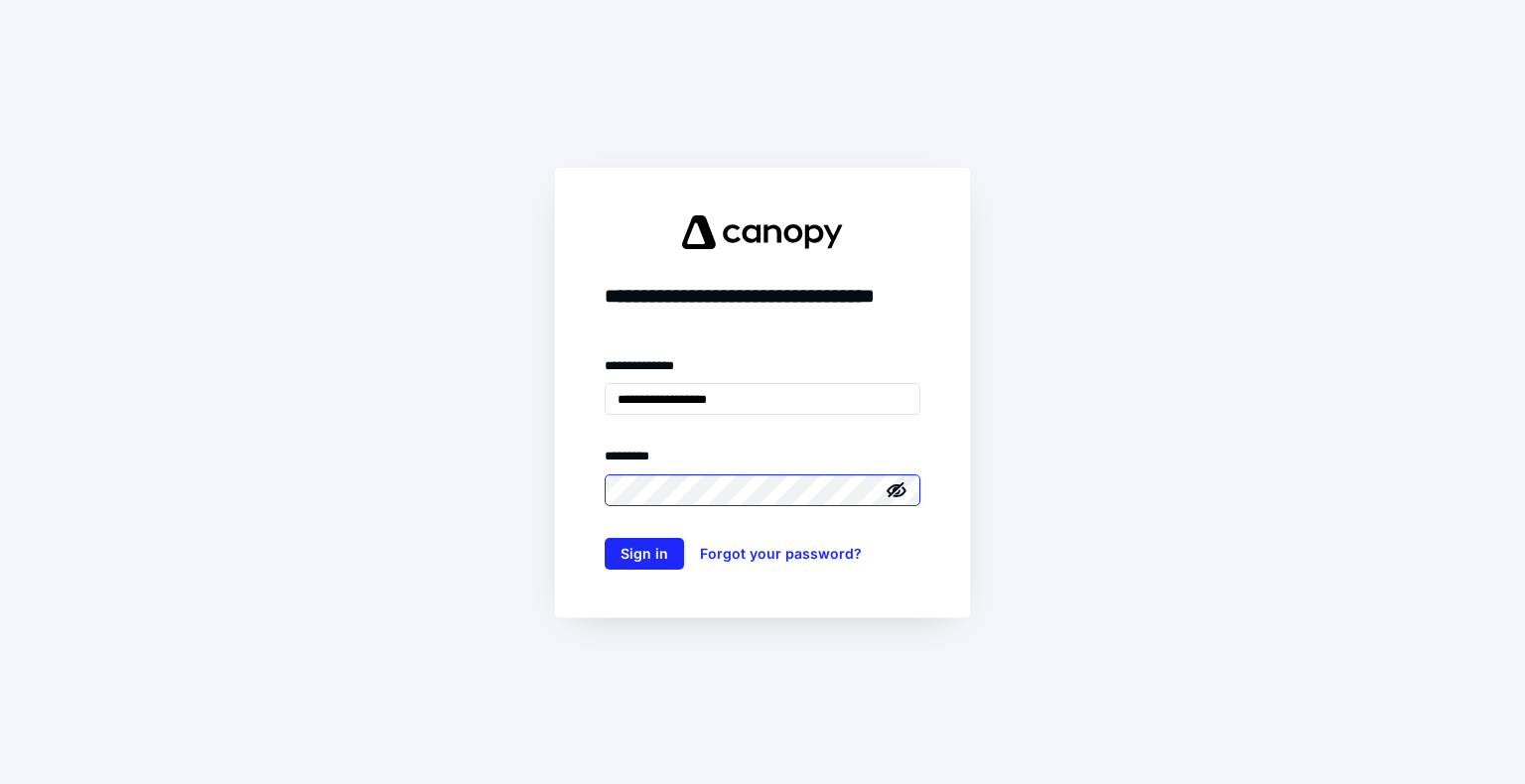 click on "Sign in" at bounding box center [644, 554] 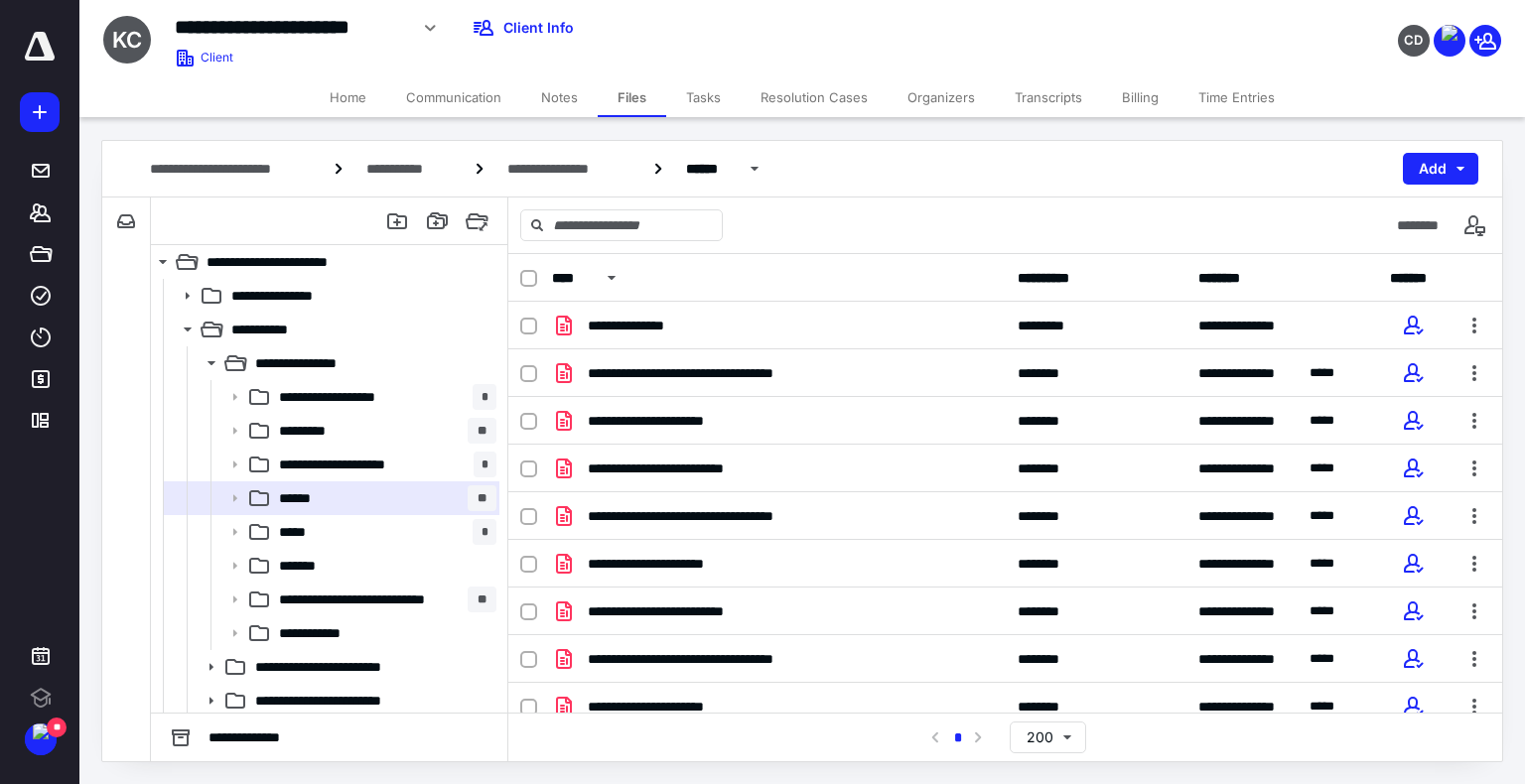 scroll, scrollTop: 0, scrollLeft: 0, axis: both 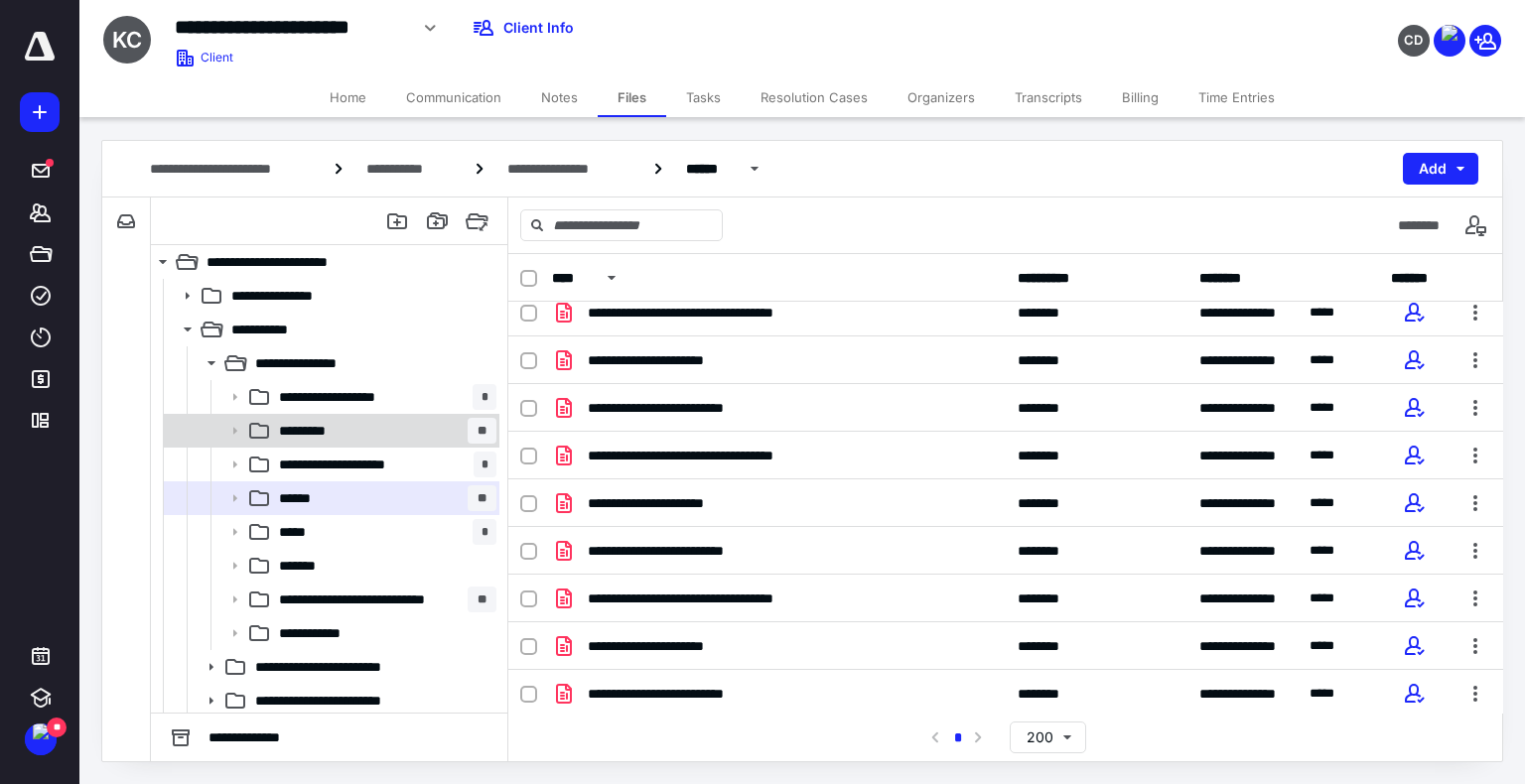 click on "********* **" at bounding box center [383, 431] 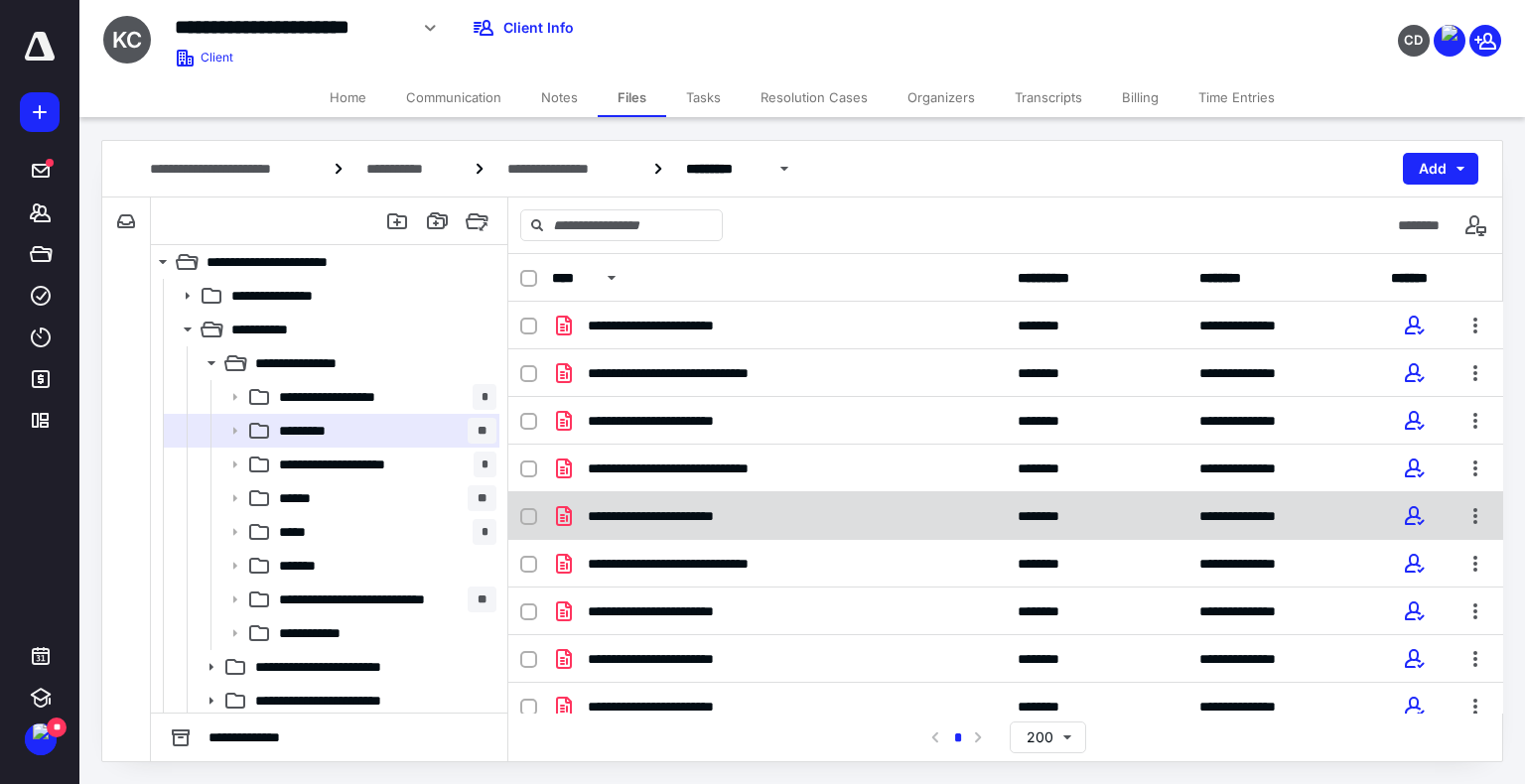scroll, scrollTop: 54, scrollLeft: 0, axis: vertical 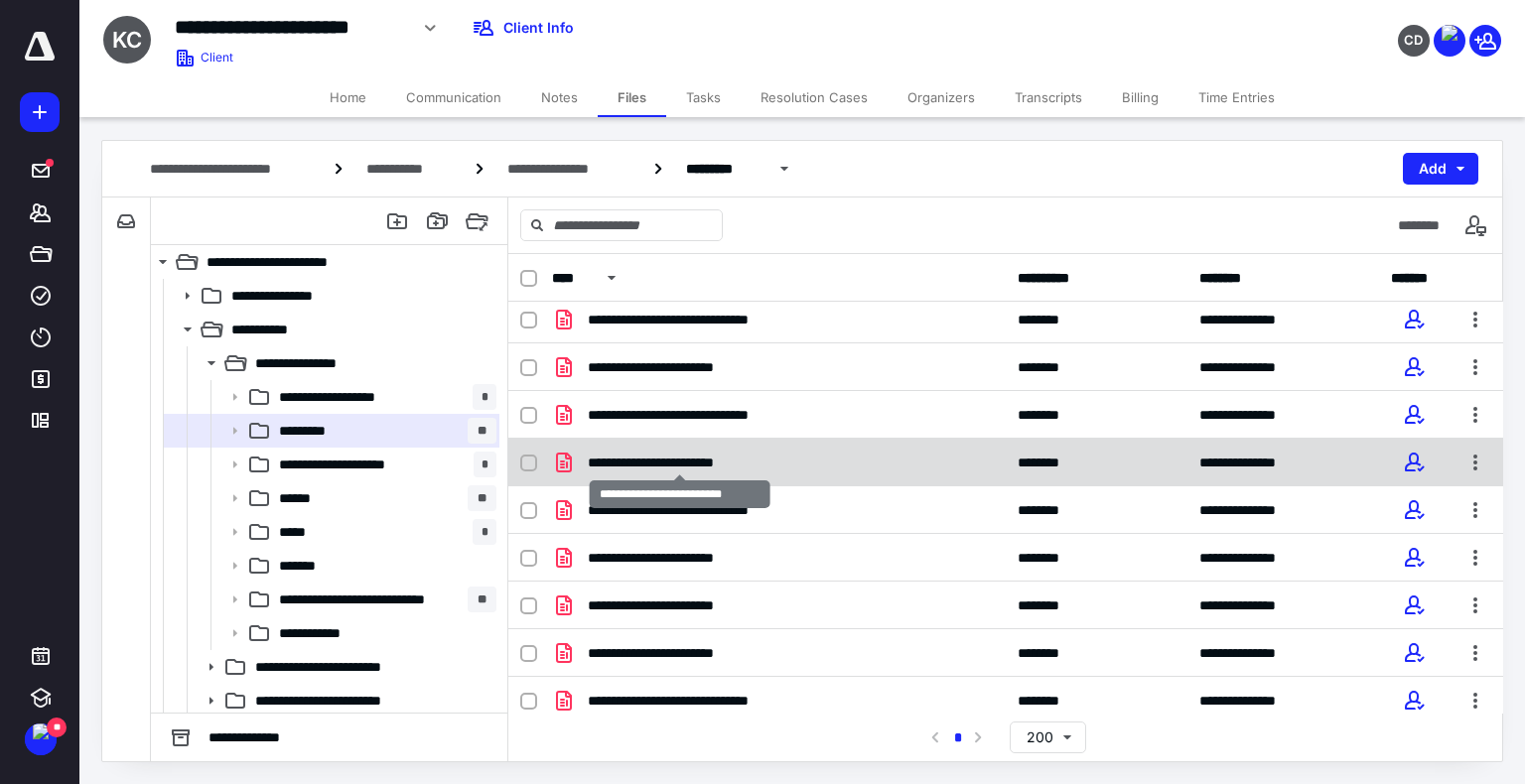 click on "**********" at bounding box center (680, 462) 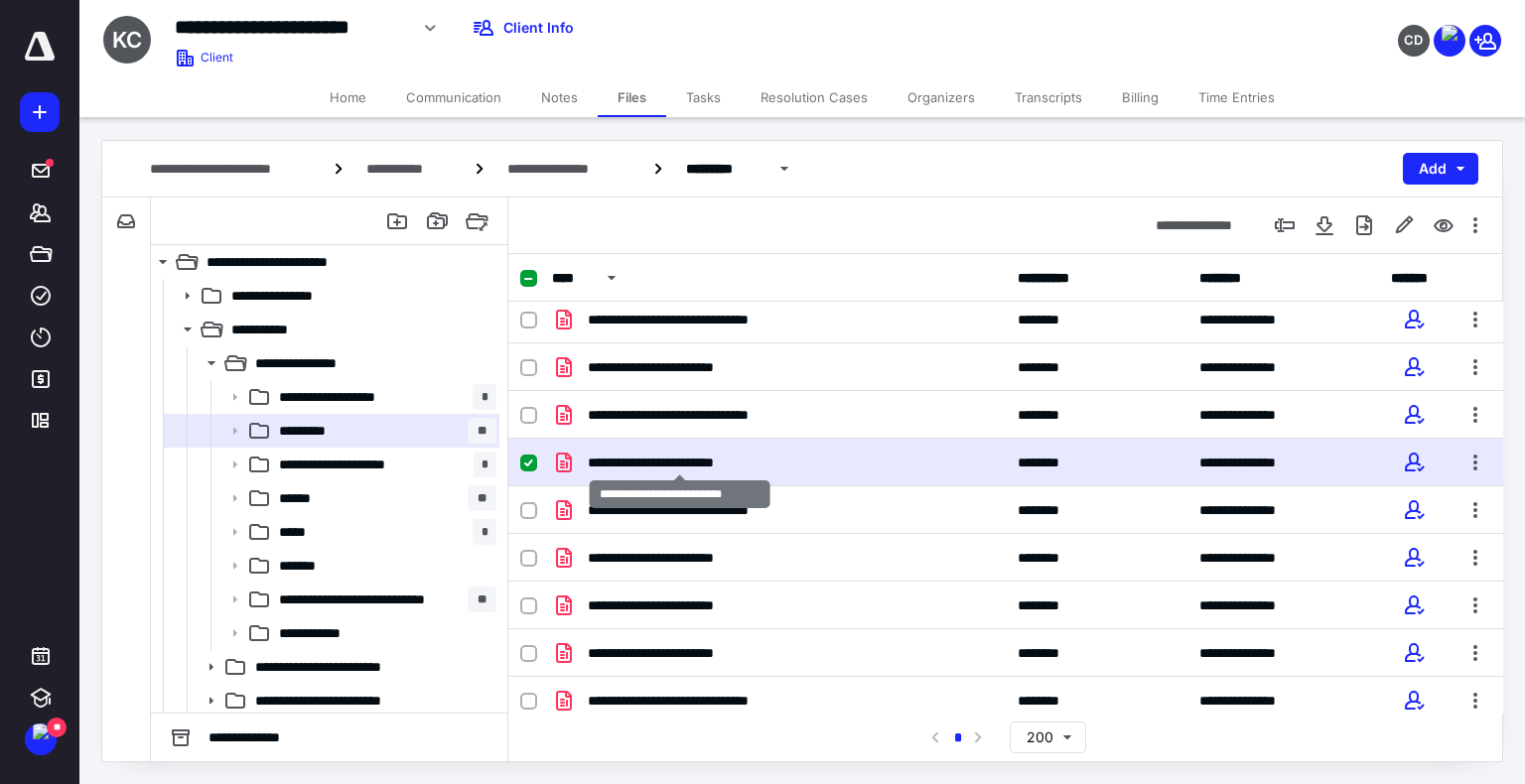 click on "**********" at bounding box center (680, 462) 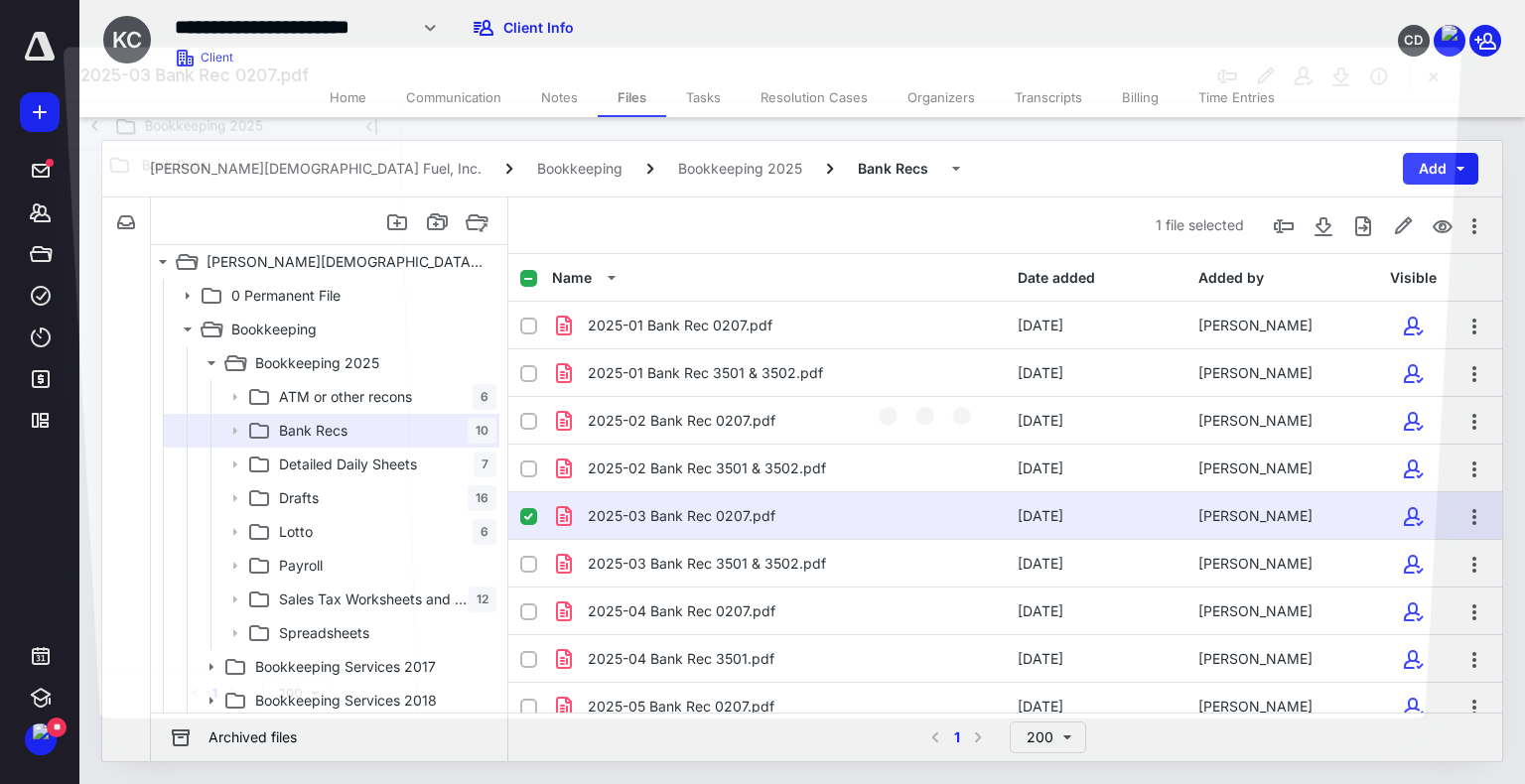 scroll, scrollTop: 54, scrollLeft: 0, axis: vertical 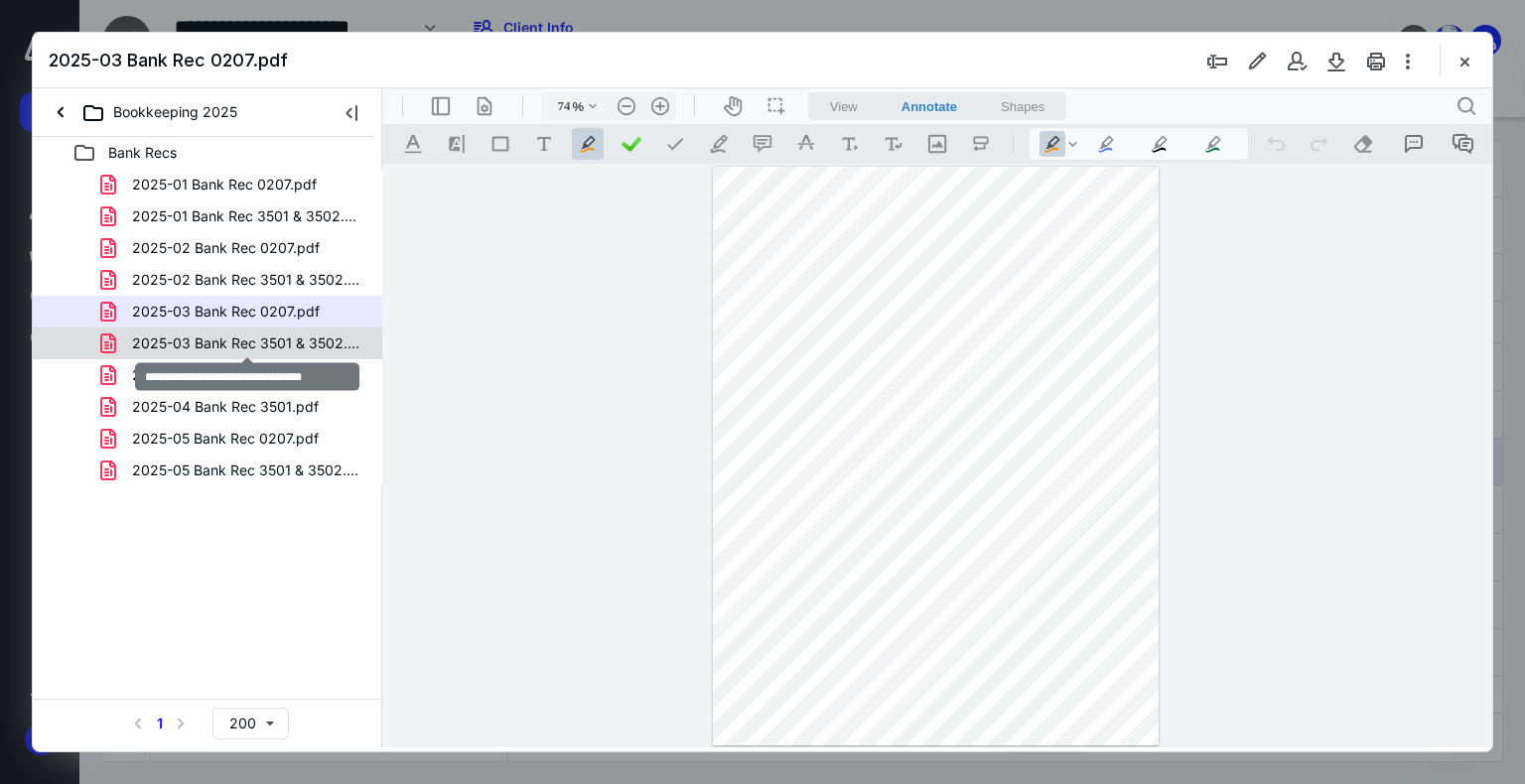 click on "2025-03 Bank Rec 3501 & 3502.pdf" at bounding box center (247, 343) 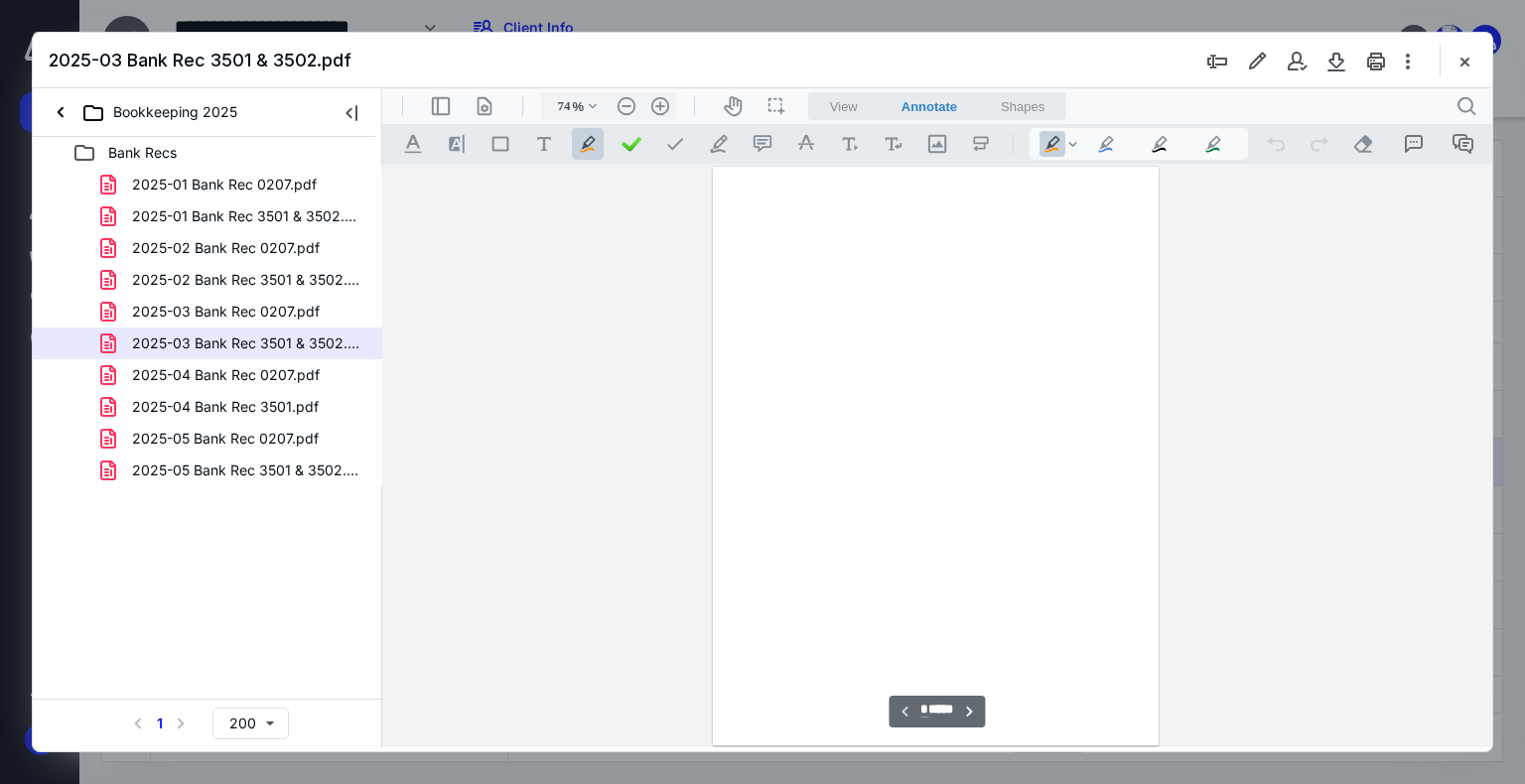 scroll, scrollTop: 78, scrollLeft: 0, axis: vertical 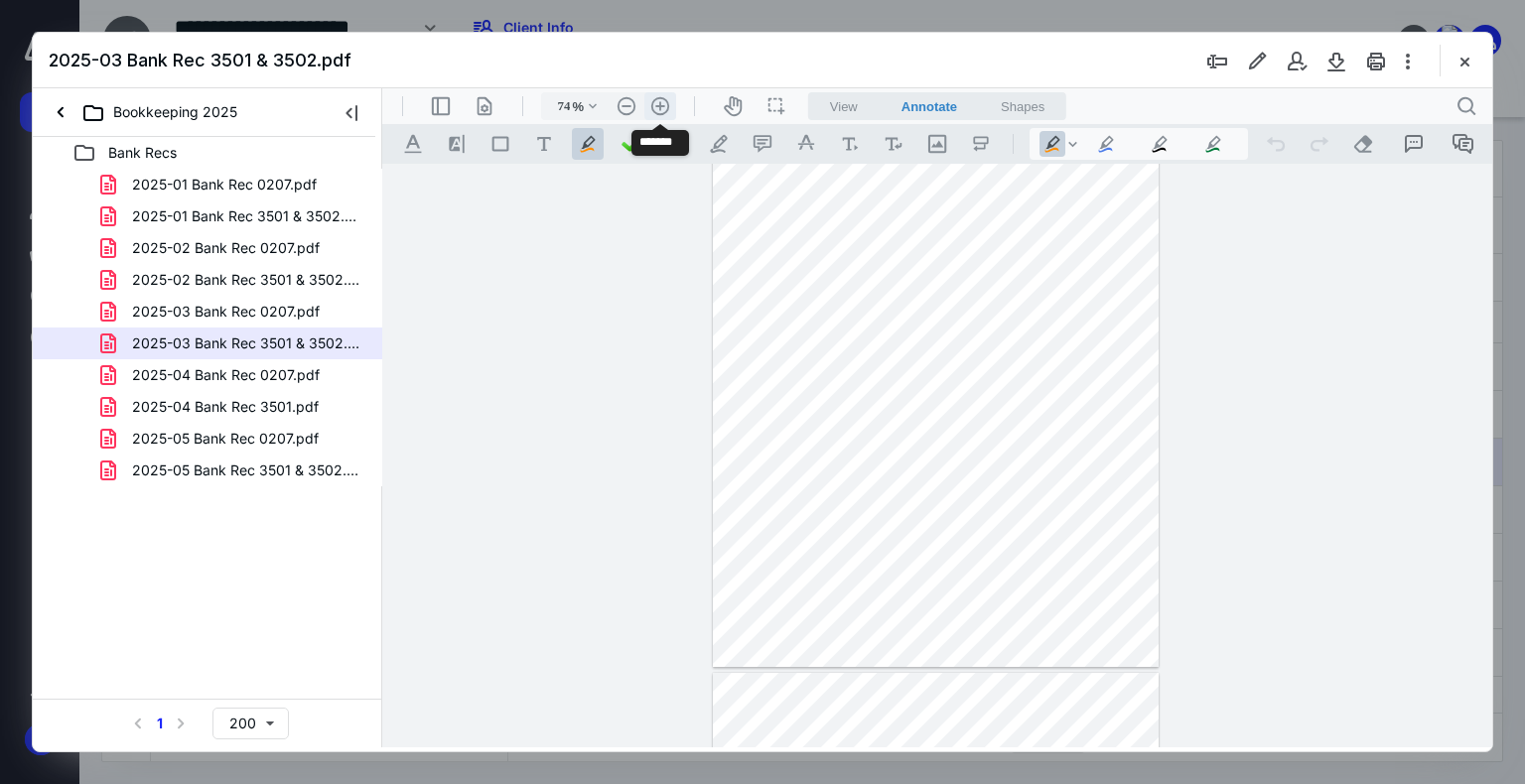 click on ".cls-1{fill:#abb0c4;} icon - header - zoom - in - line" at bounding box center [660, 106] 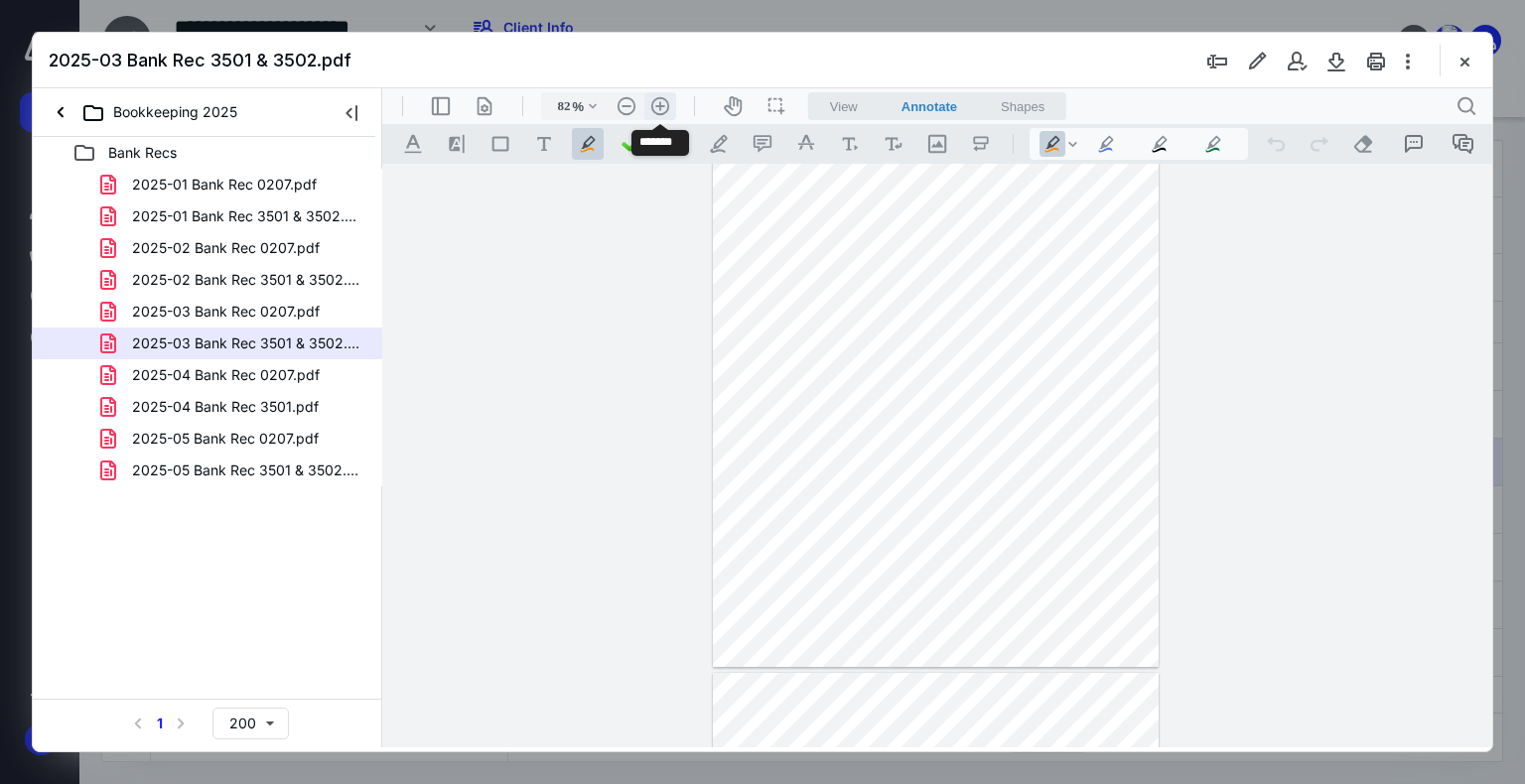 scroll, scrollTop: 112, scrollLeft: 0, axis: vertical 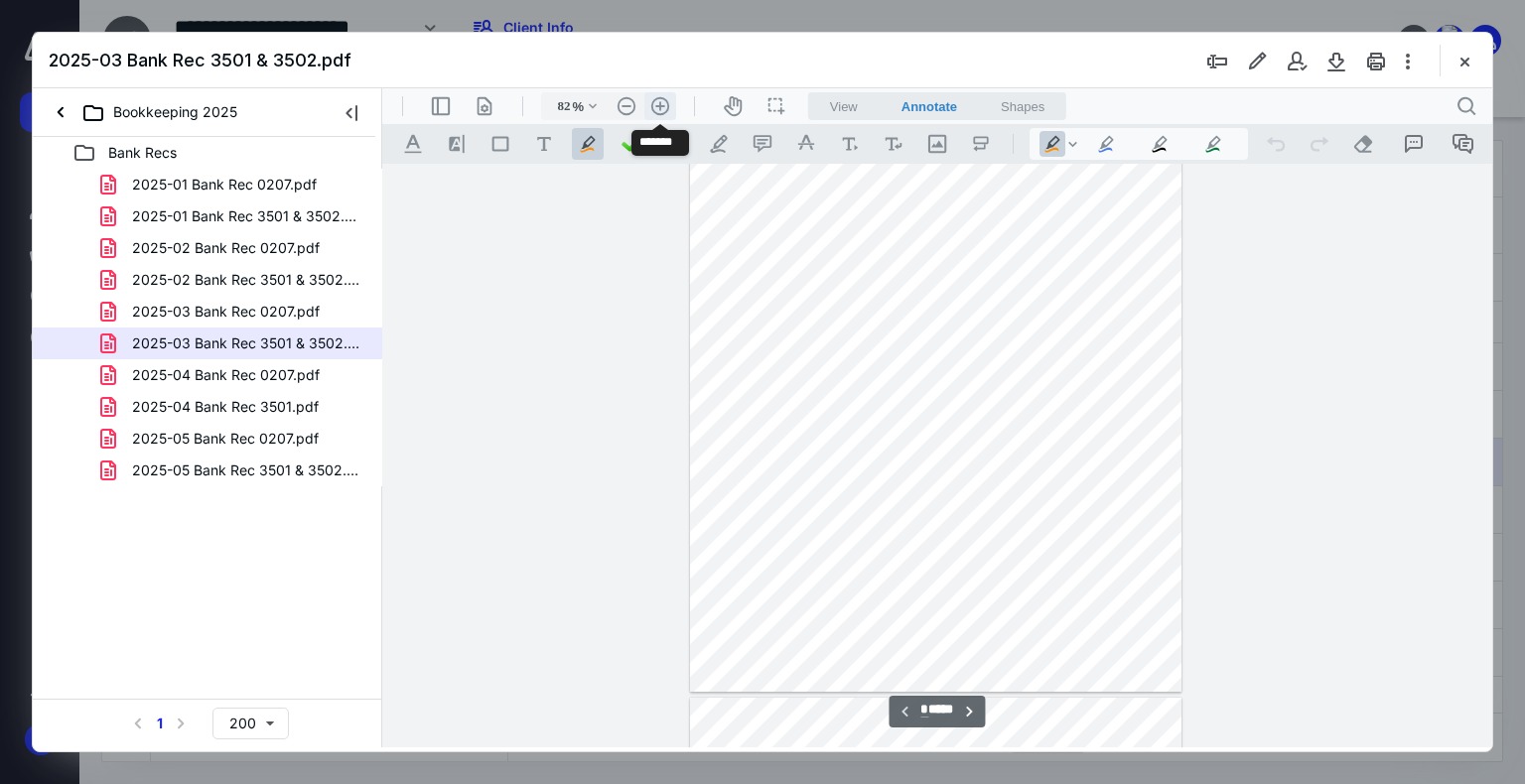 click on ".cls-1{fill:#abb0c4;} icon - header - zoom - in - line" at bounding box center (660, 106) 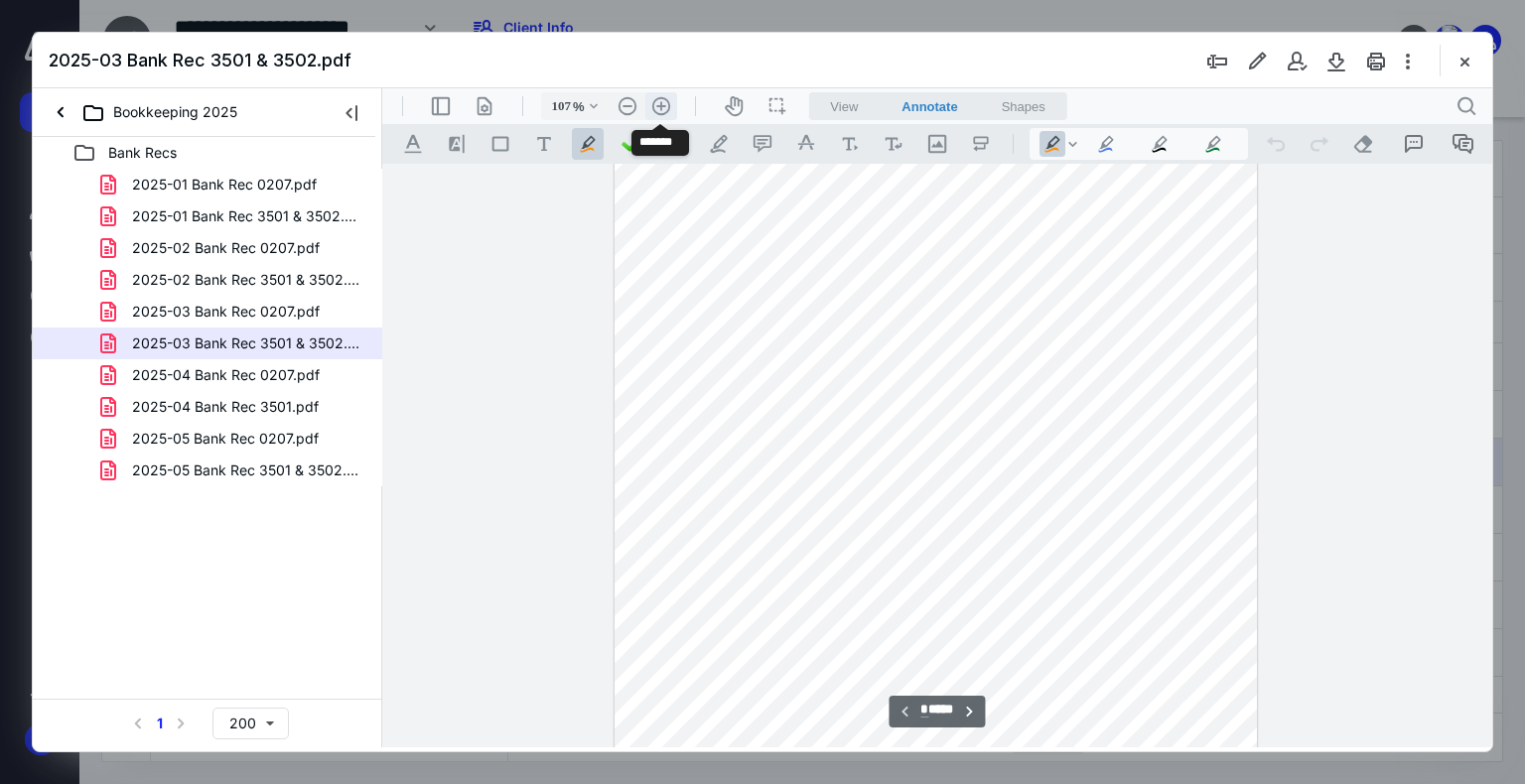 click on ".cls-1{fill:#abb0c4;} icon - header - zoom - in - line" at bounding box center (661, 106) 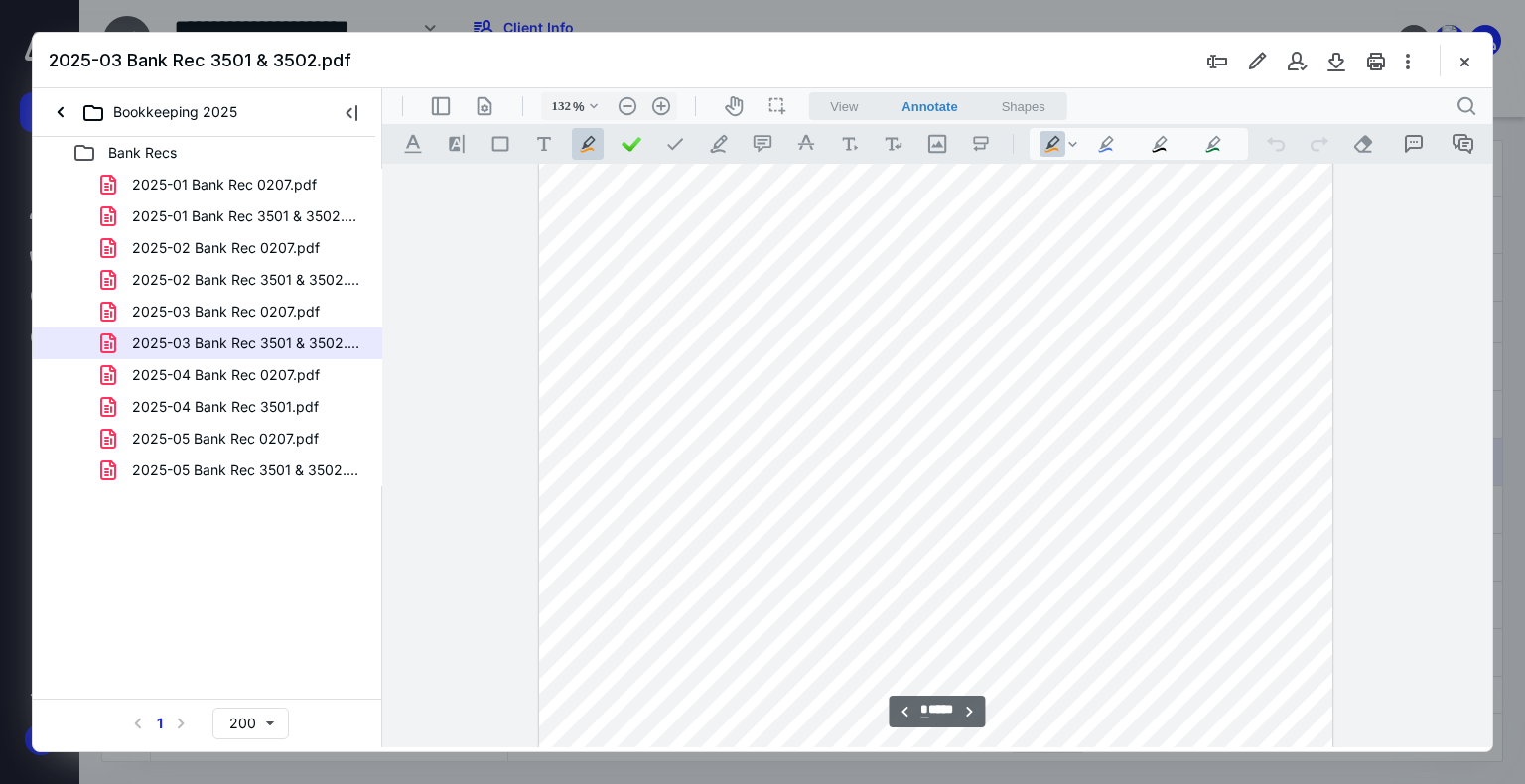 scroll, scrollTop: 6621, scrollLeft: 0, axis: vertical 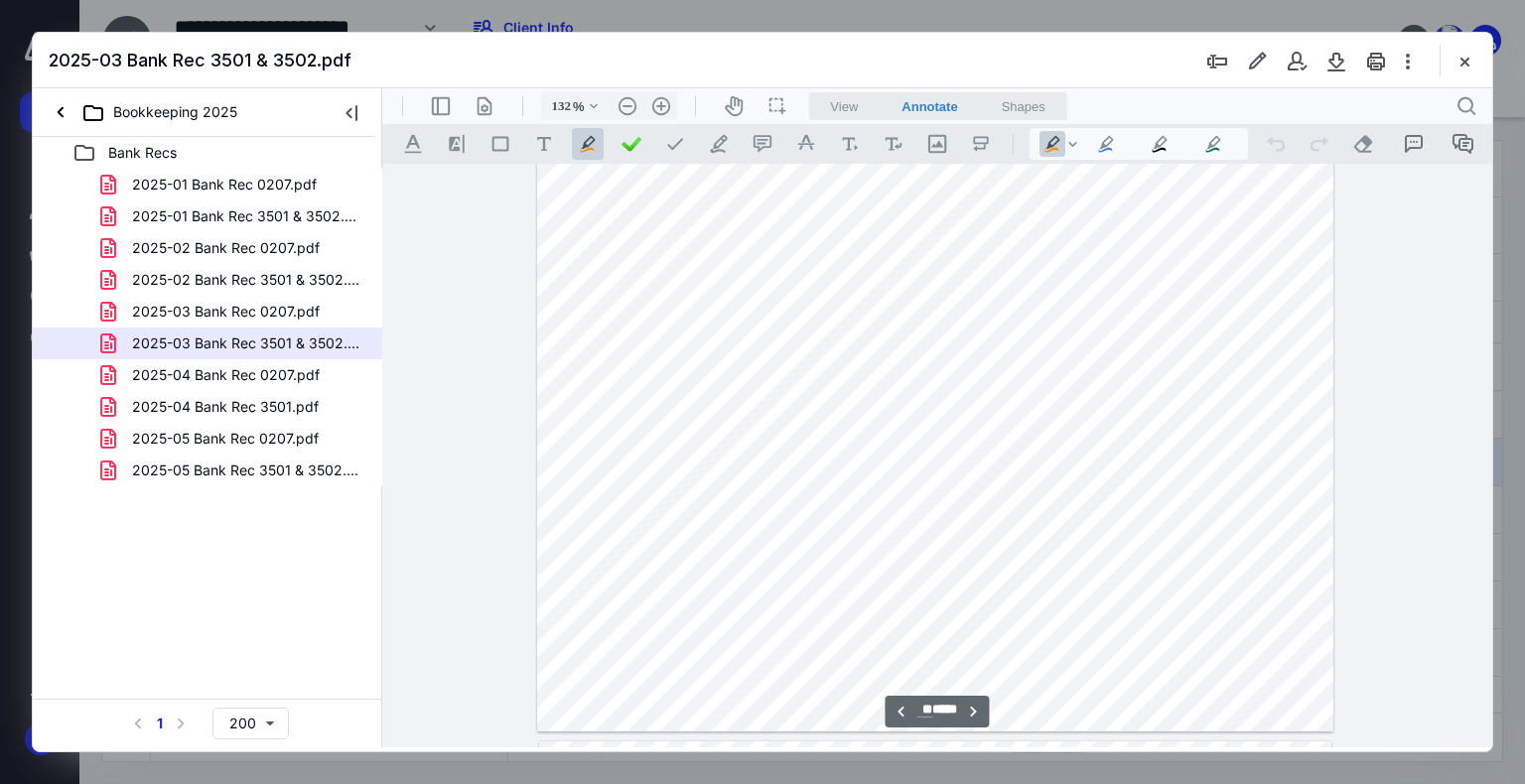 type on "**" 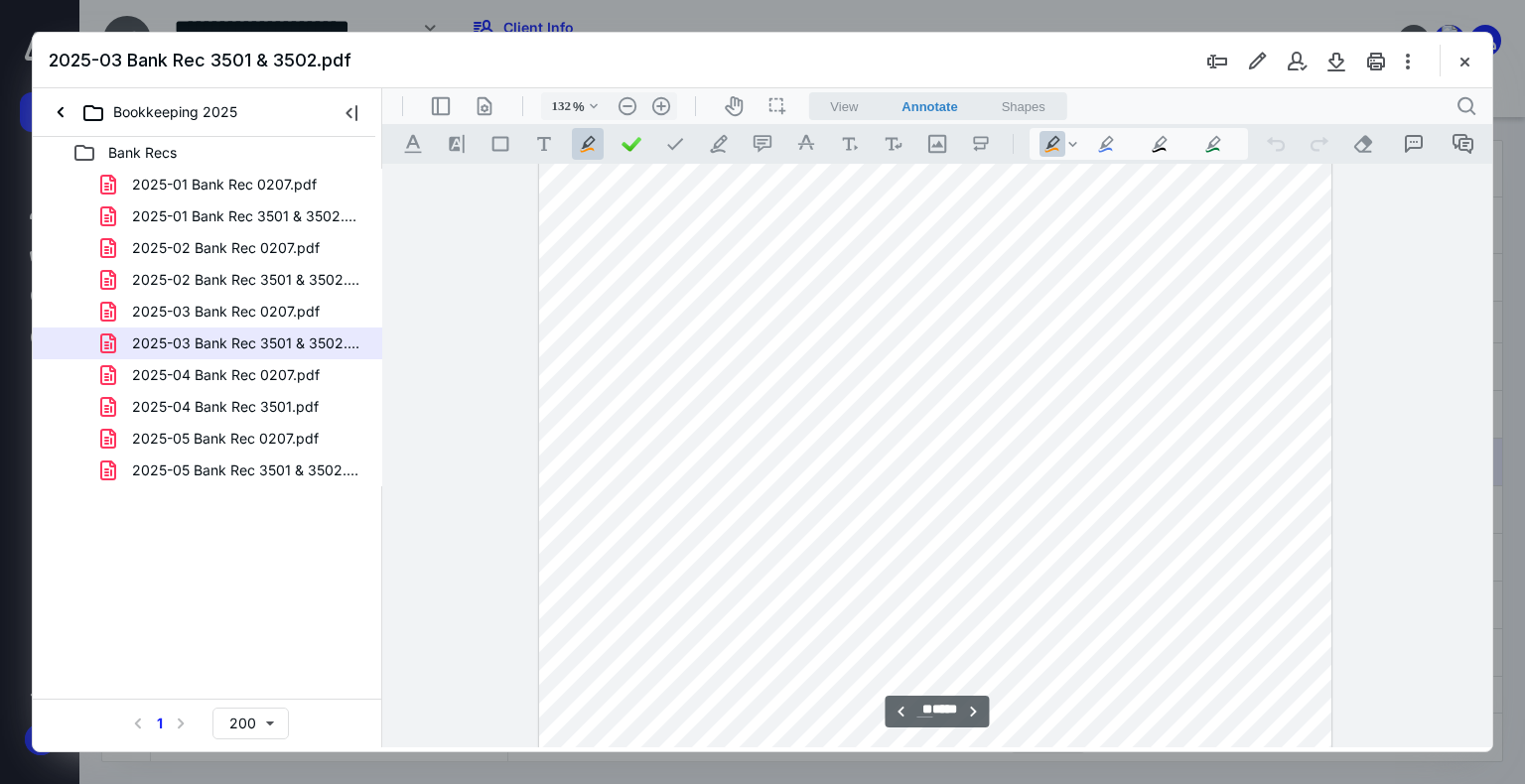 scroll, scrollTop: 15959, scrollLeft: 0, axis: vertical 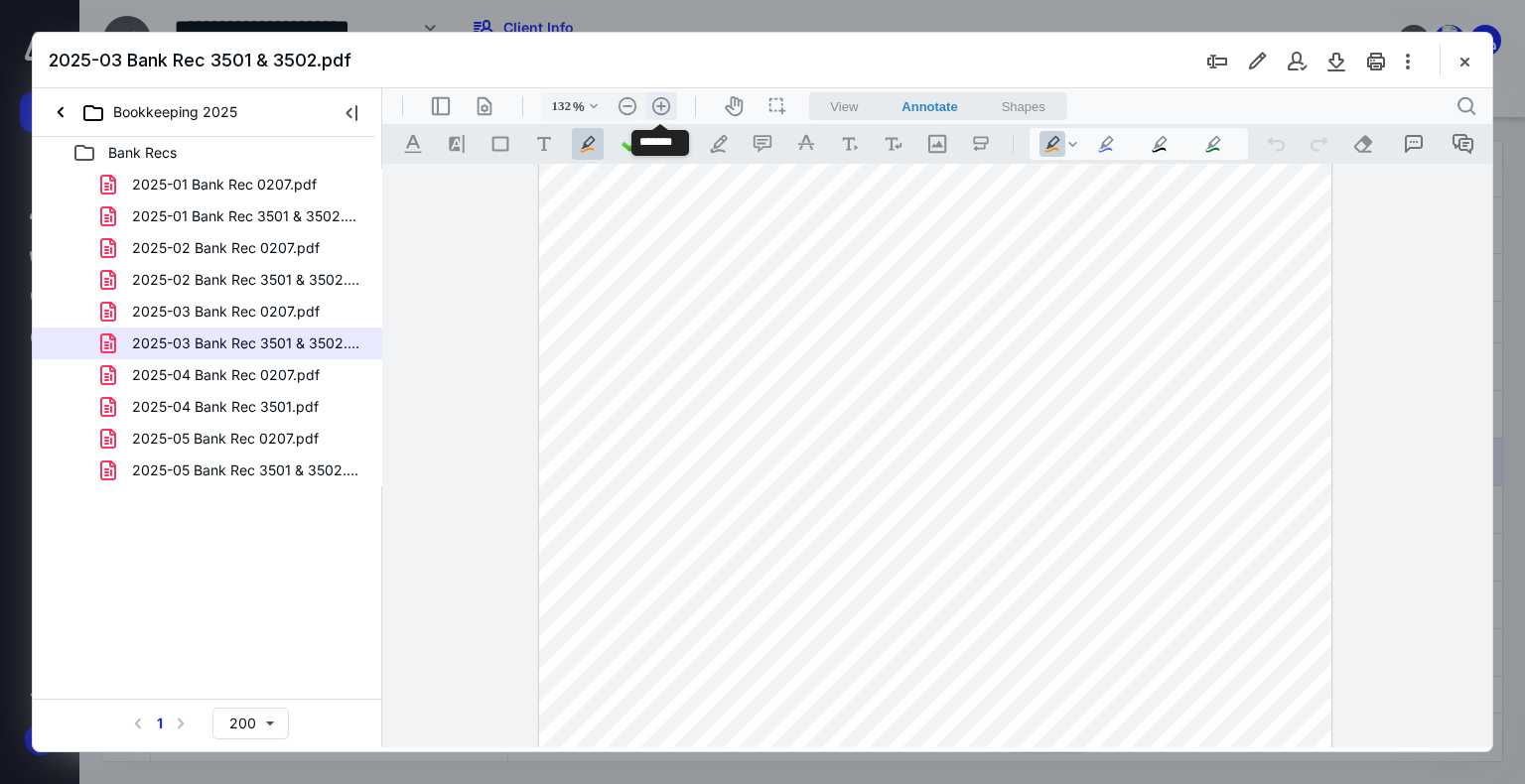 click on ".cls-1{fill:#abb0c4;} icon - header - zoom - in - line" at bounding box center (661, 106) 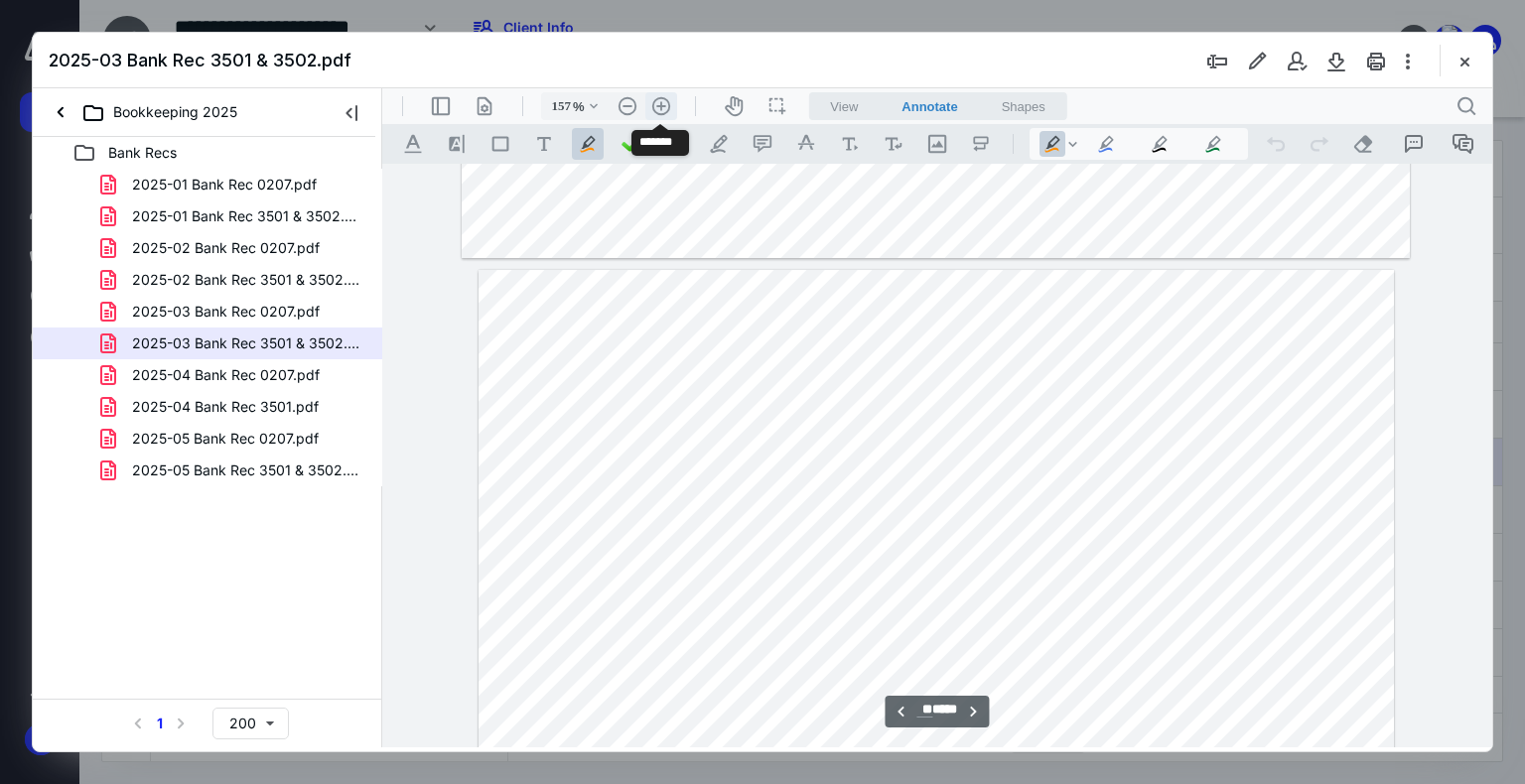 scroll, scrollTop: 19046, scrollLeft: 0, axis: vertical 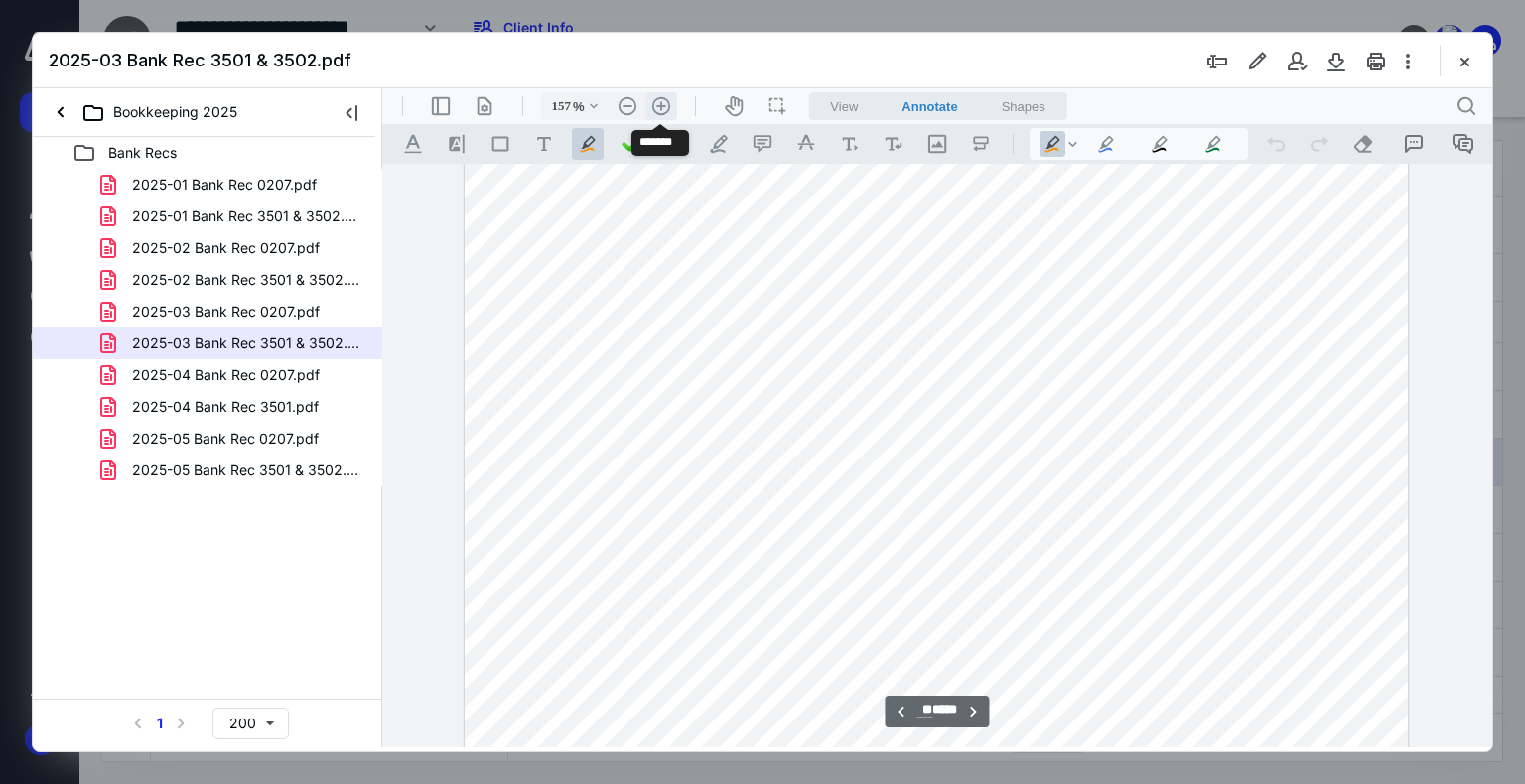 click on ".cls-1{fill:#abb0c4;} icon - header - zoom - in - line" at bounding box center (661, 106) 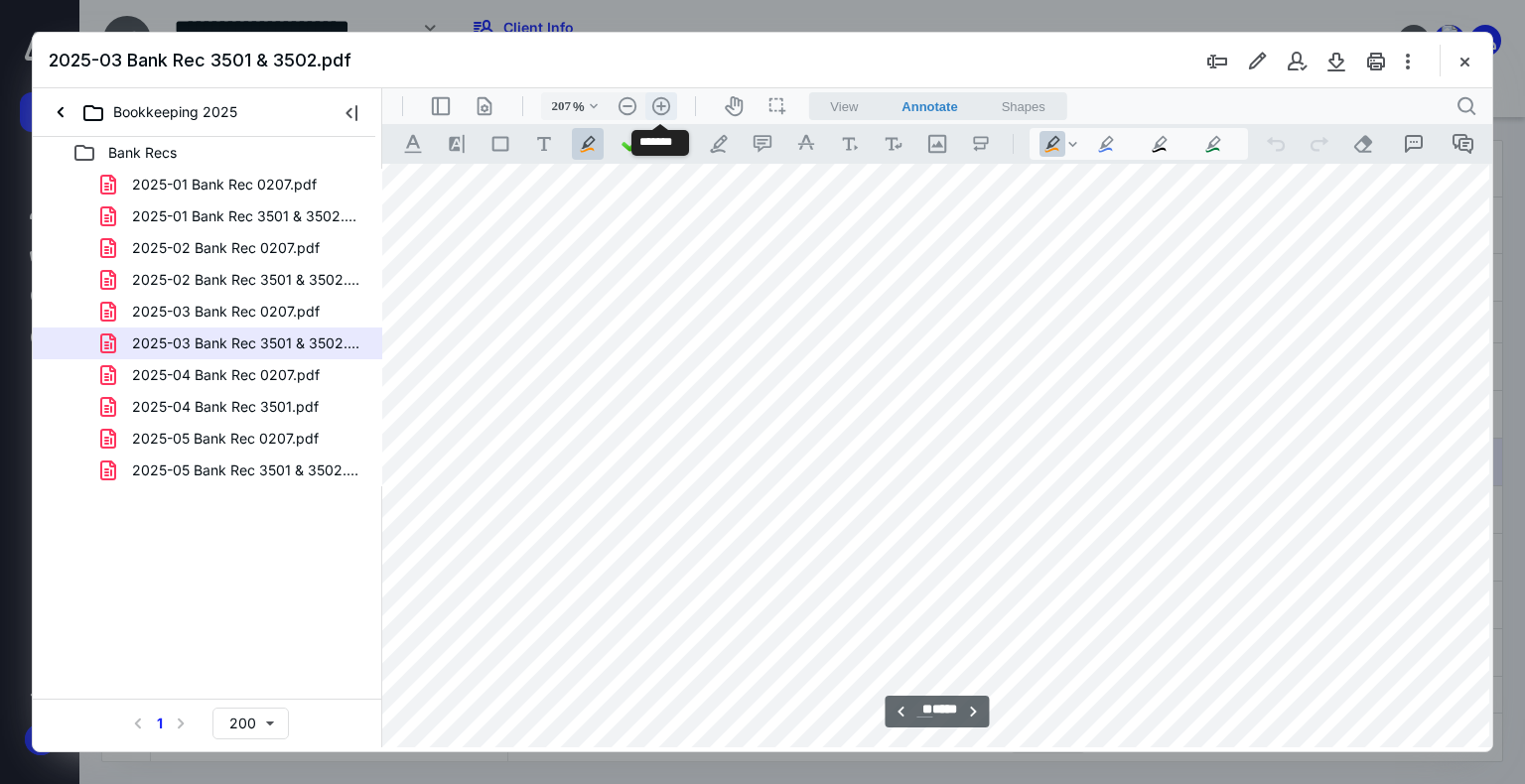 click on ".cls-1{fill:#abb0c4;} icon - header - zoom - in - line" at bounding box center [661, 106] 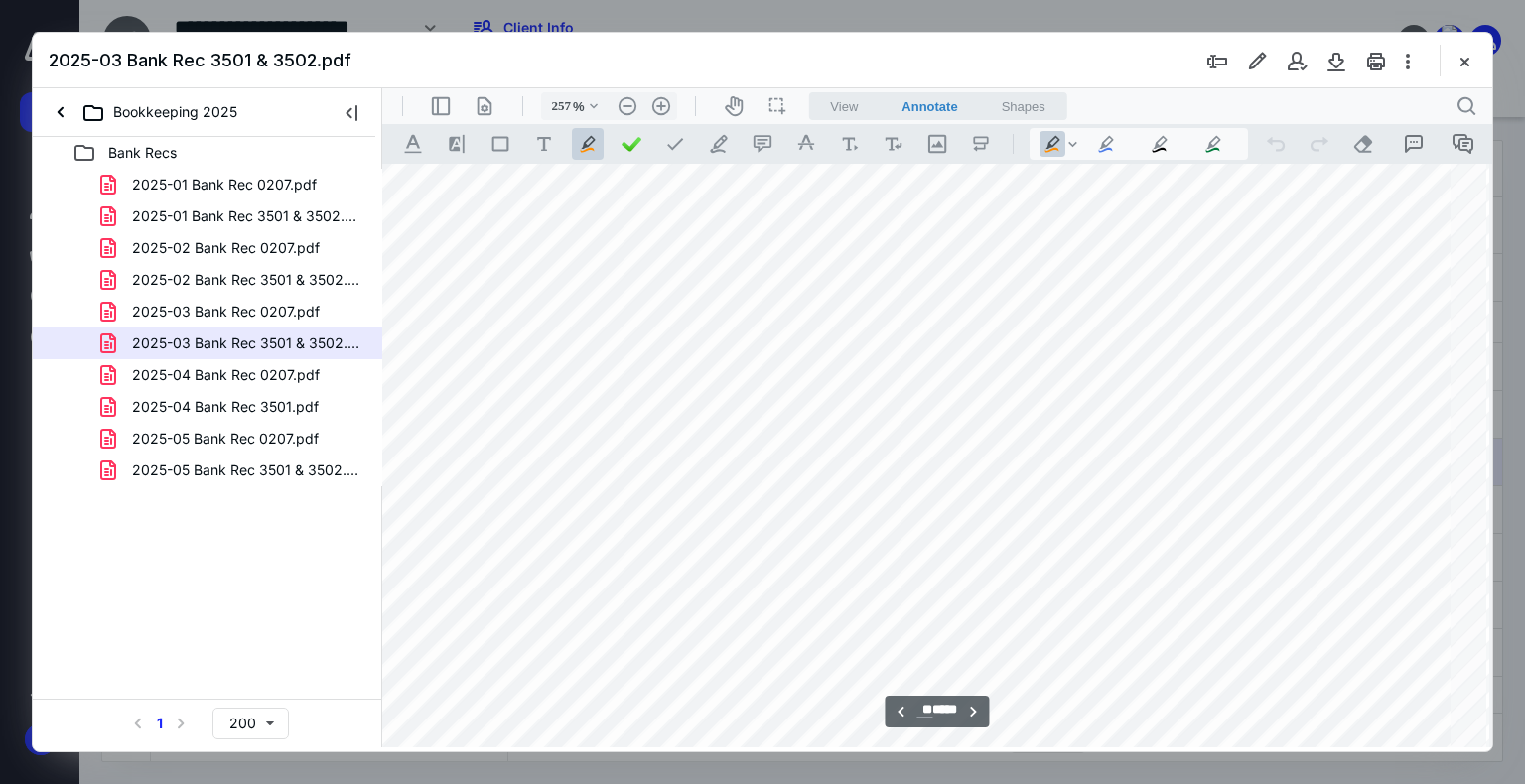 scroll, scrollTop: 37680, scrollLeft: 215, axis: both 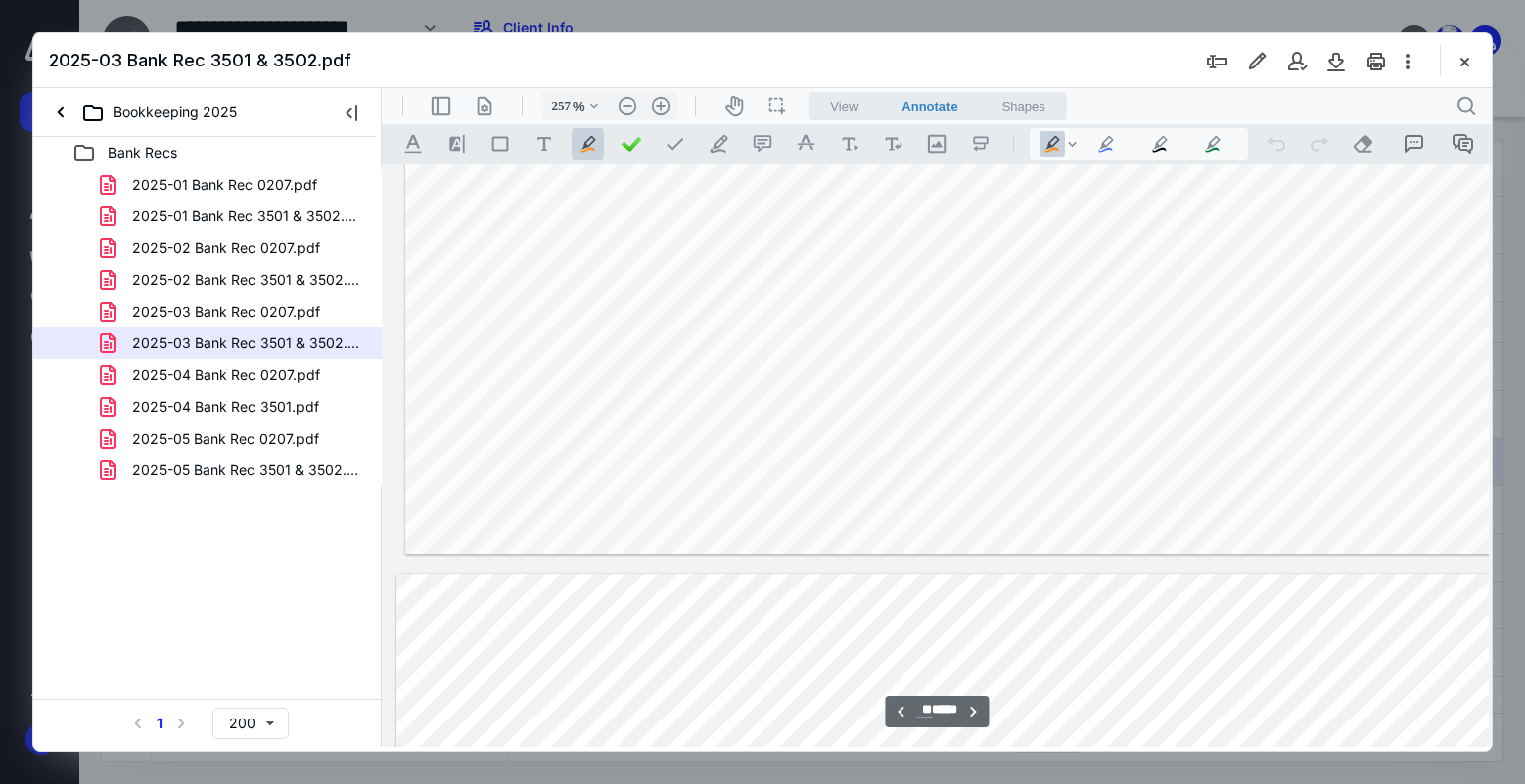 type on "**" 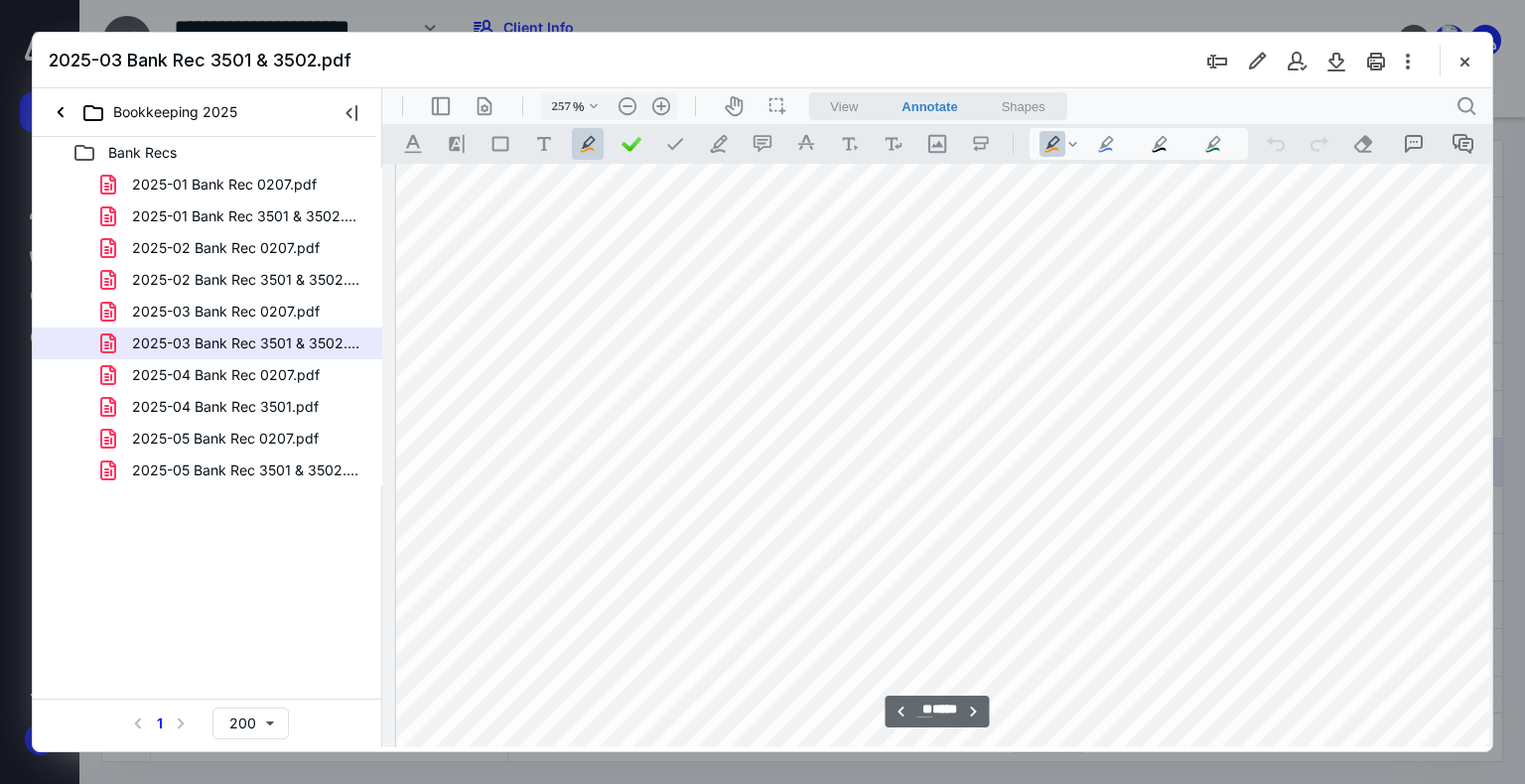 scroll, scrollTop: 39640, scrollLeft: 0, axis: vertical 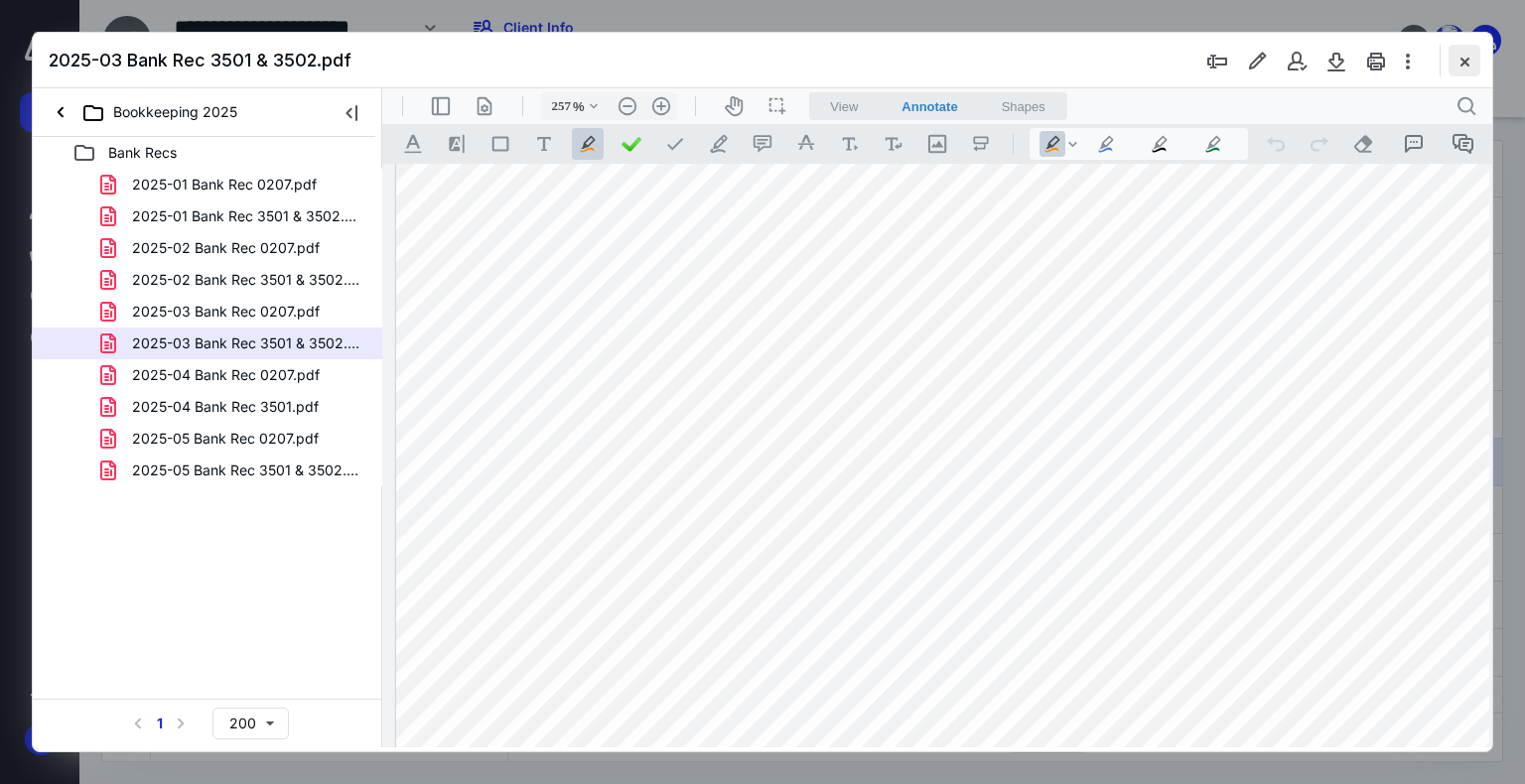 click at bounding box center (1464, 61) 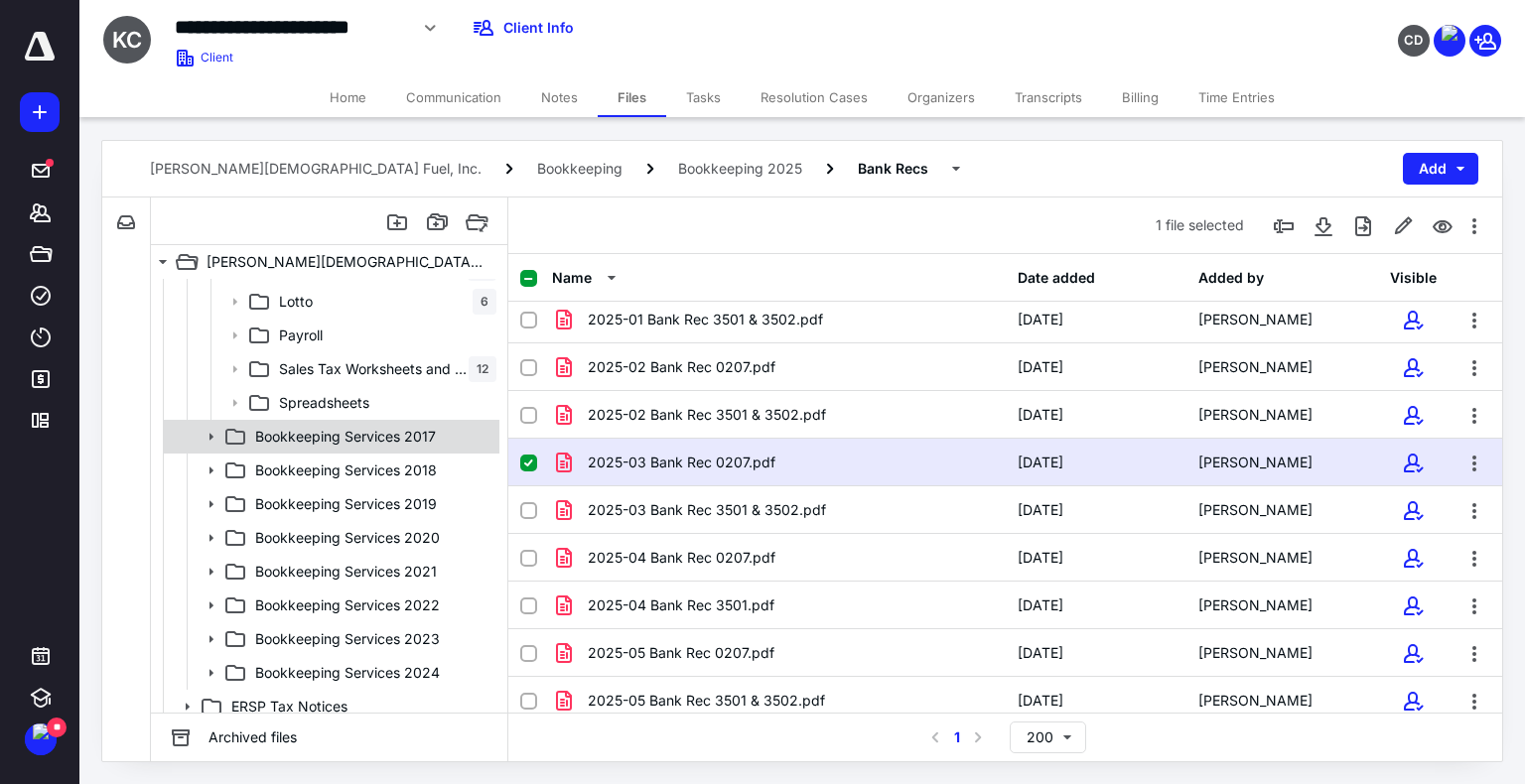scroll, scrollTop: 234, scrollLeft: 0, axis: vertical 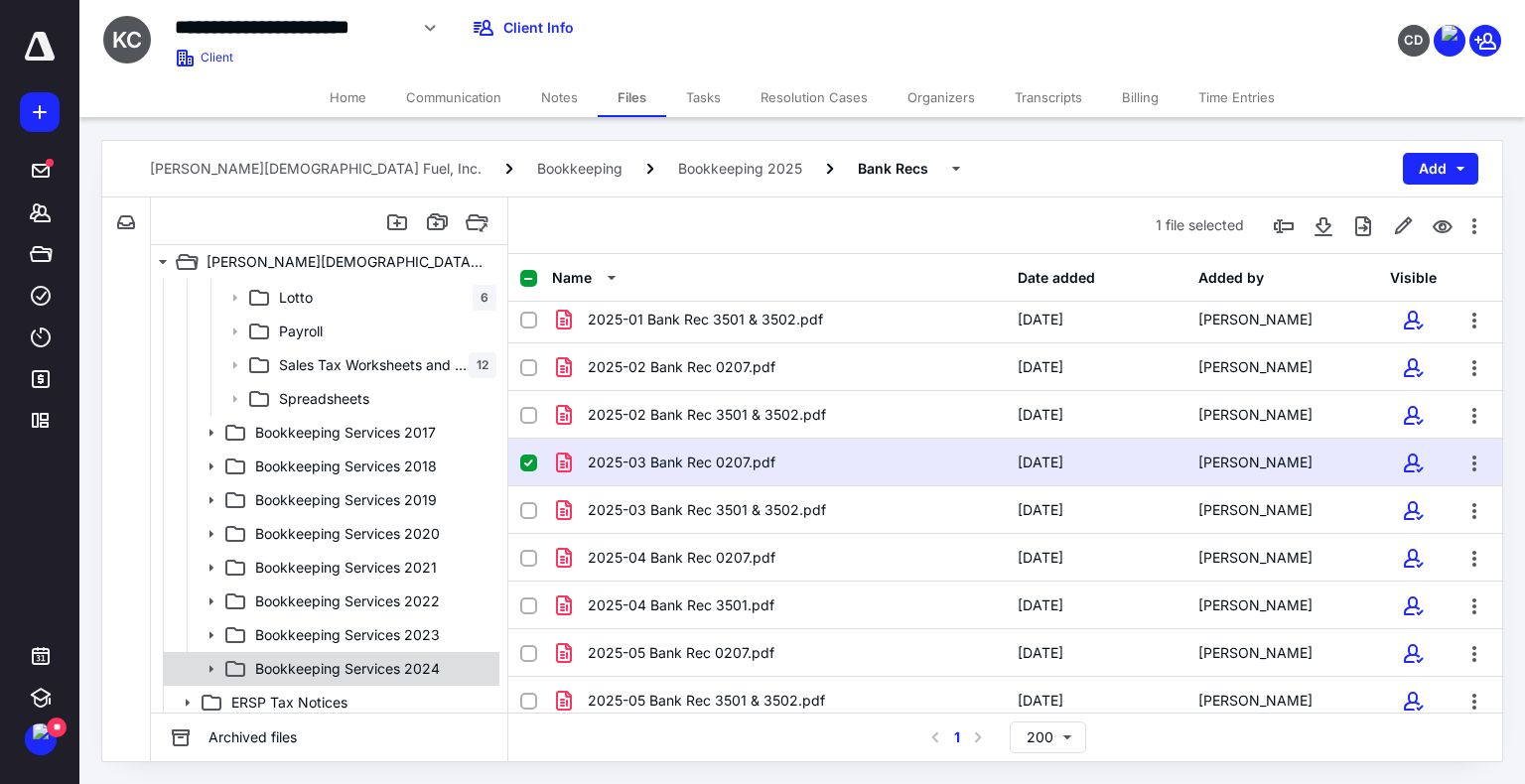 click 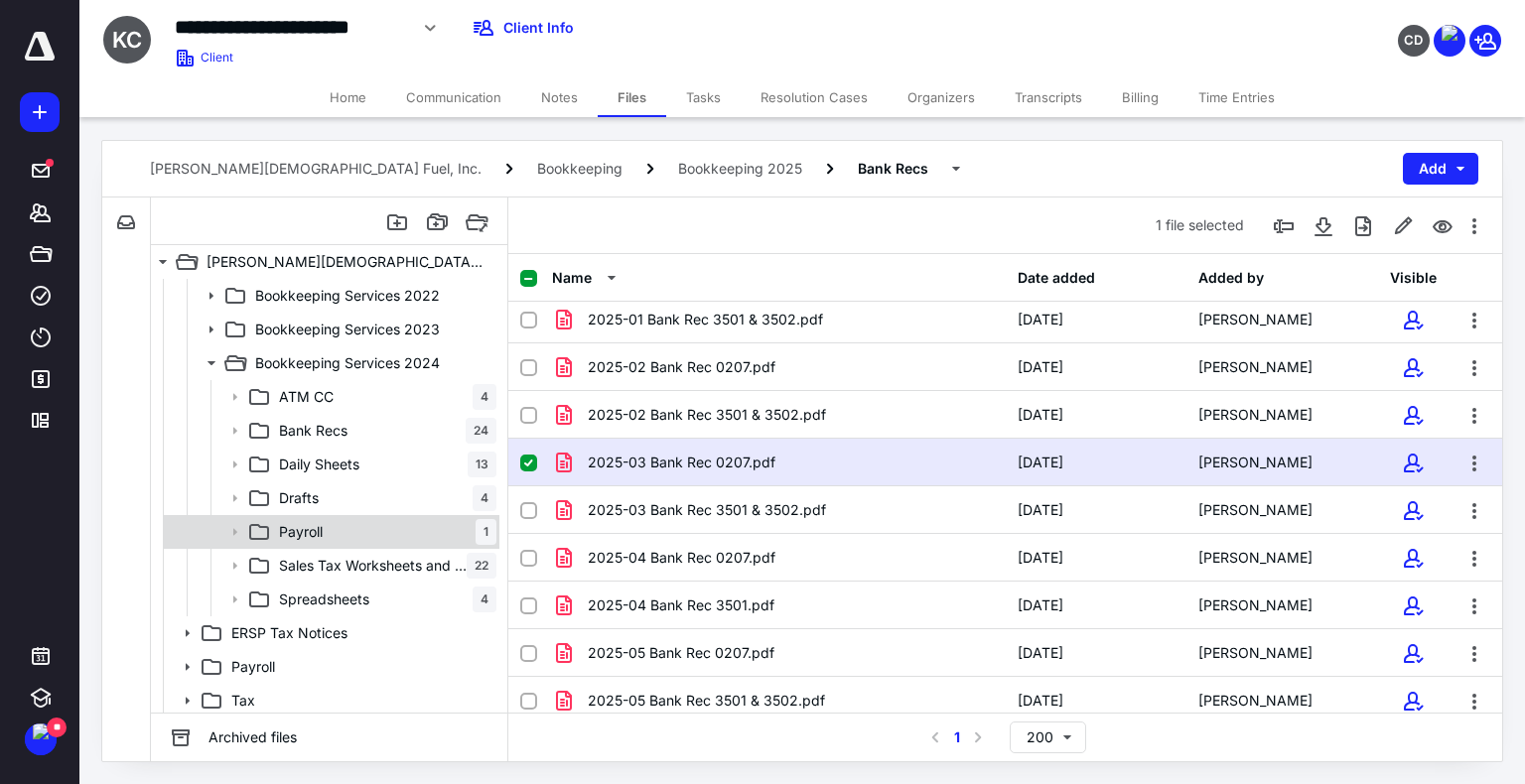 scroll, scrollTop: 540, scrollLeft: 0, axis: vertical 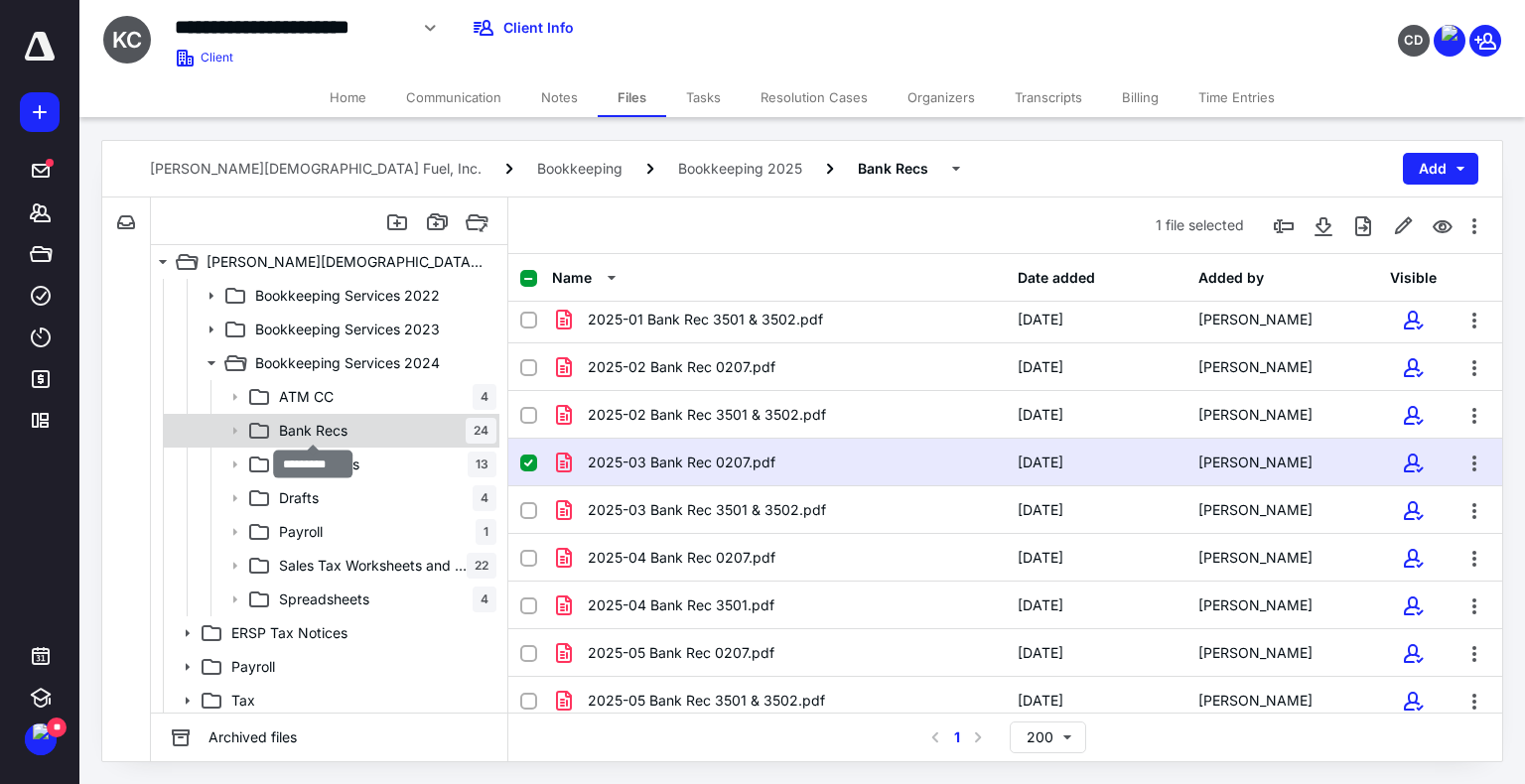 click on "Bank Recs" at bounding box center [313, 431] 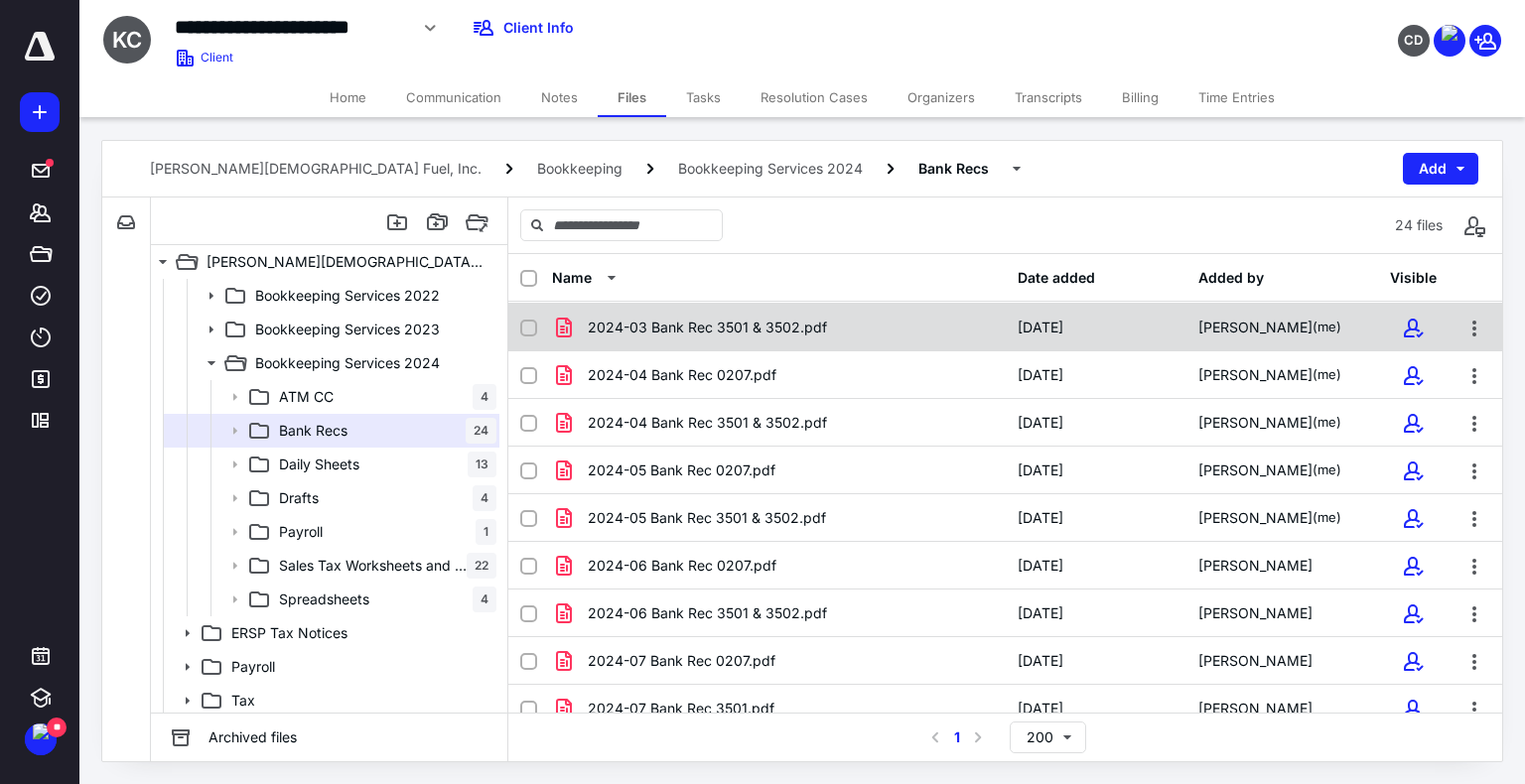 scroll, scrollTop: 237, scrollLeft: 0, axis: vertical 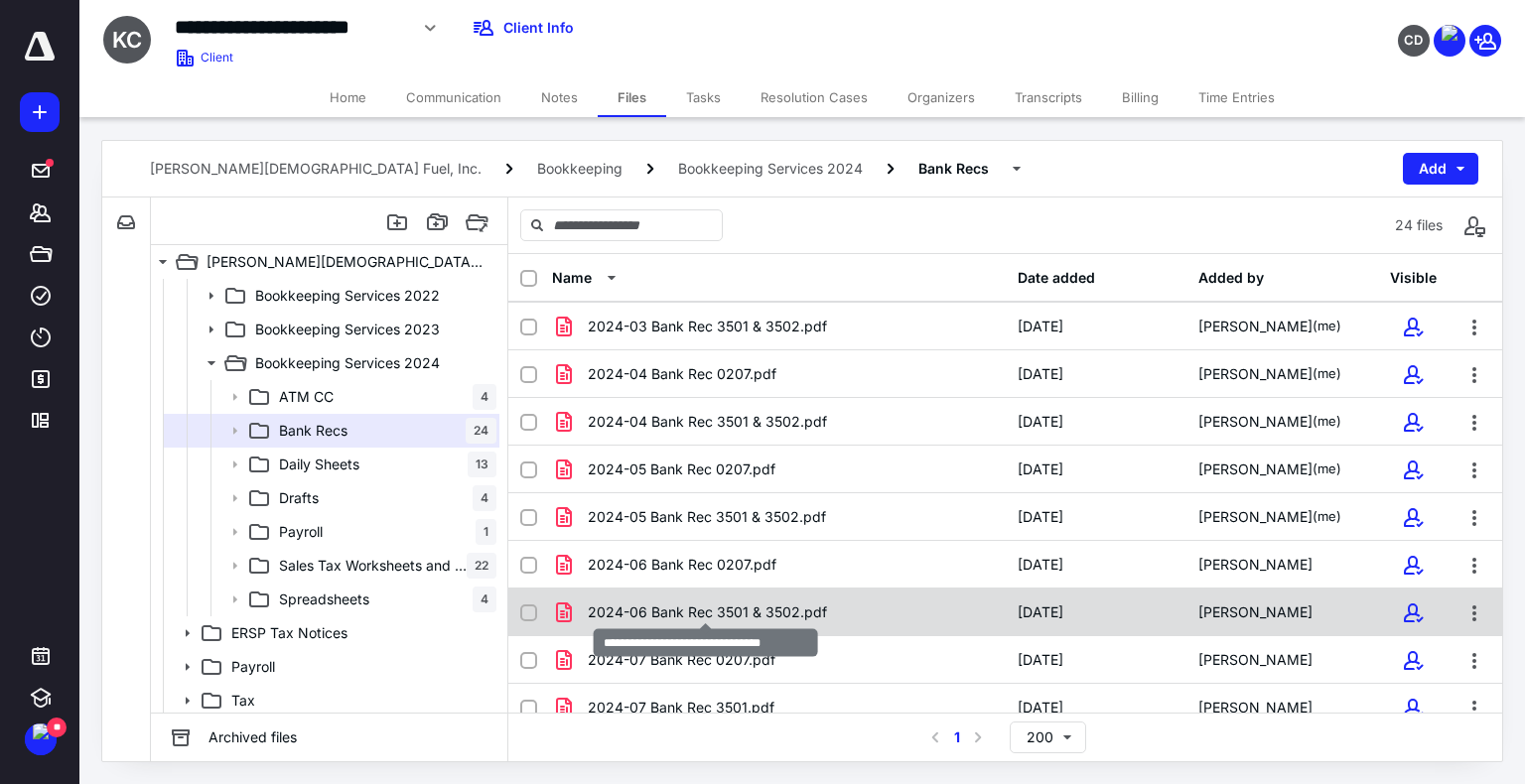 click on "2024-06 Bank Rec 3501 & 3502.pdf" at bounding box center [707, 612] 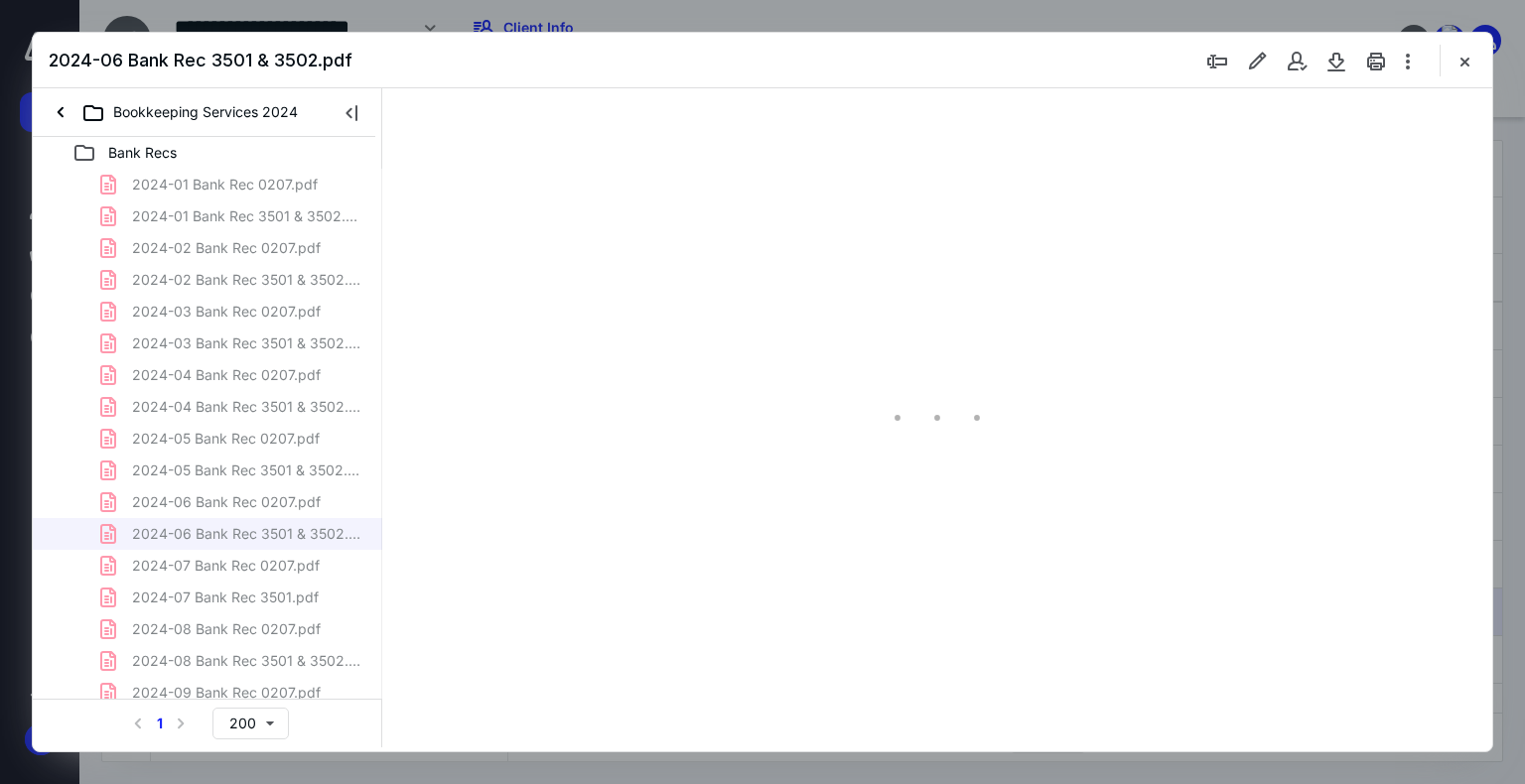 scroll, scrollTop: 0, scrollLeft: 0, axis: both 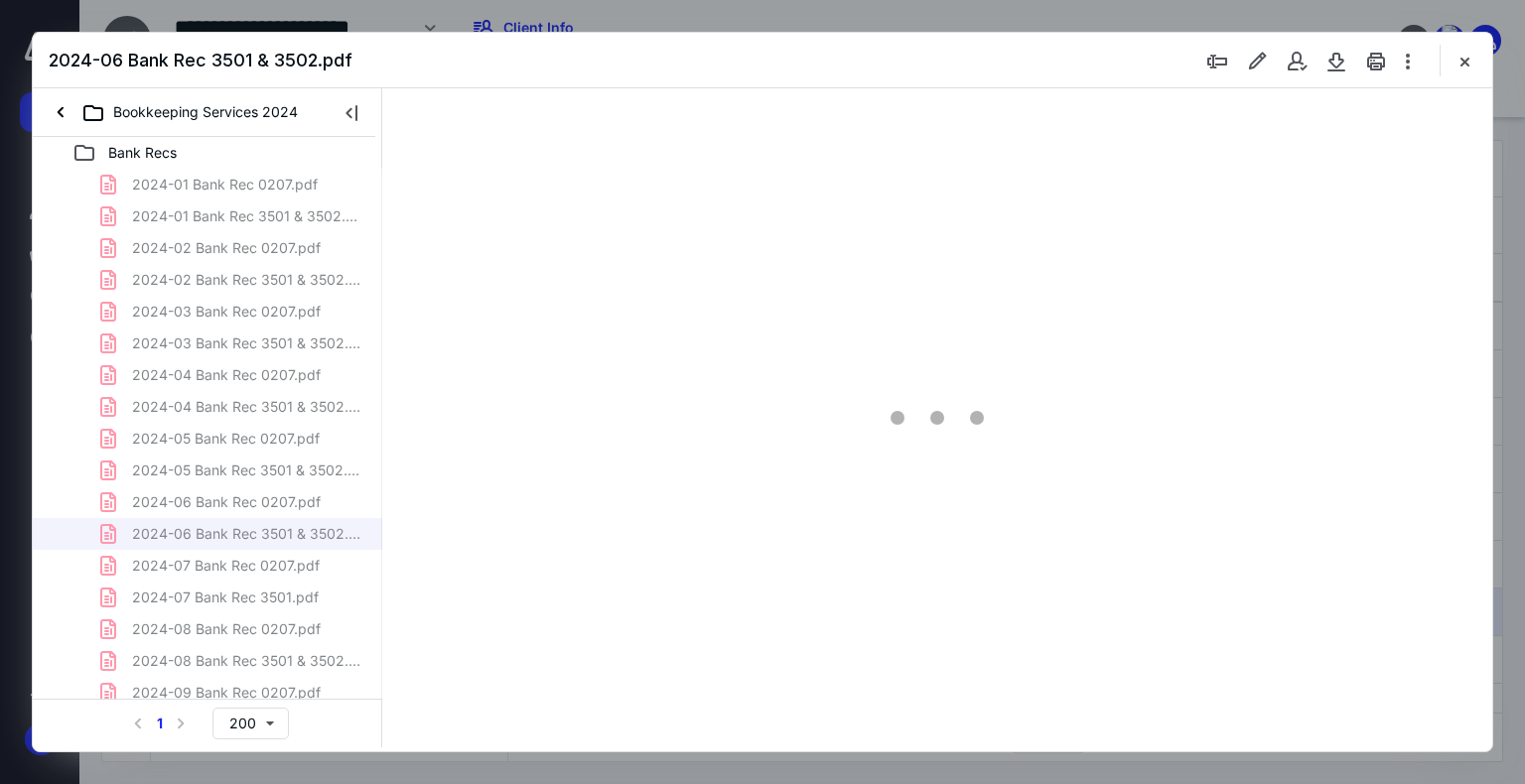 type on "74" 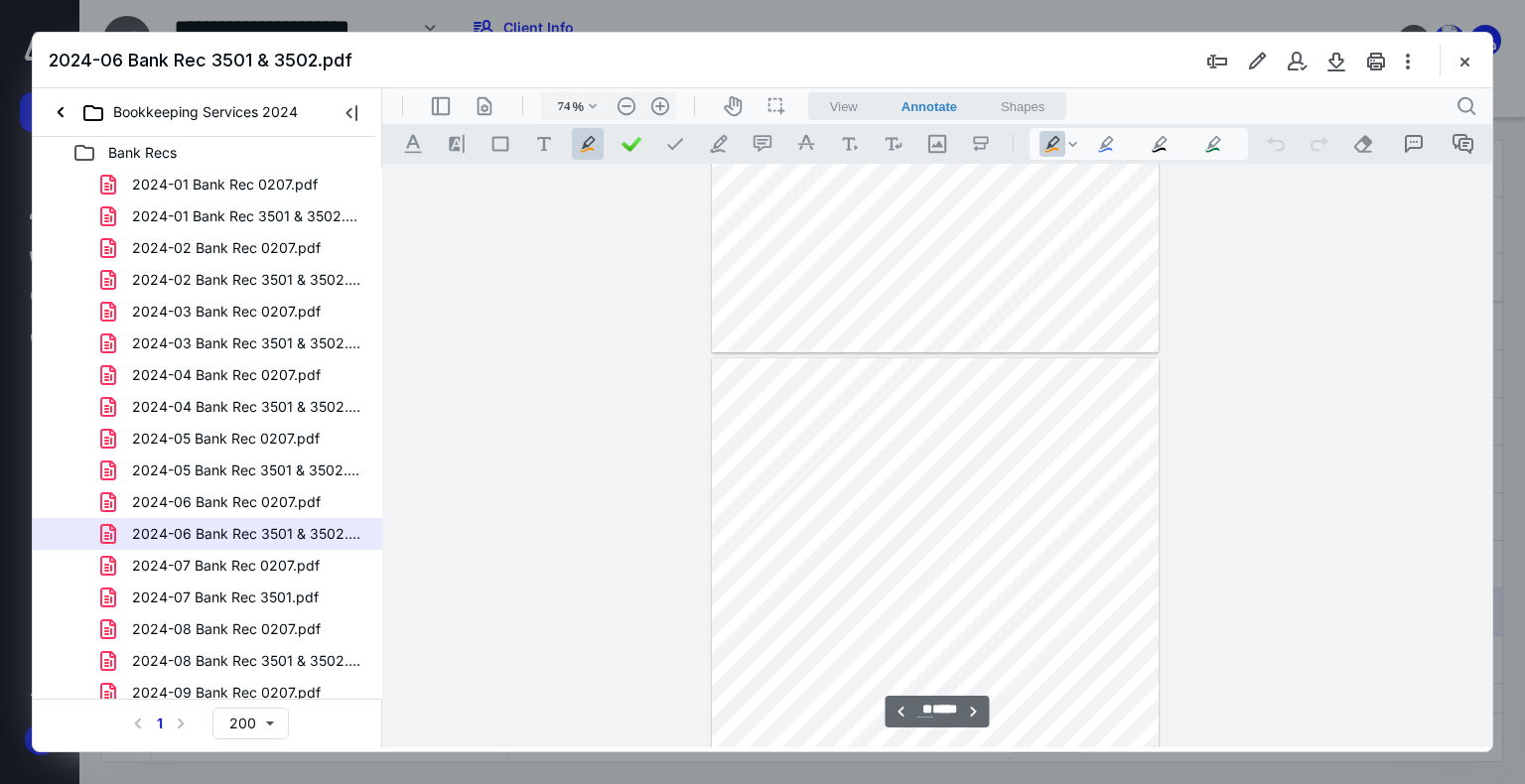 scroll, scrollTop: 7394, scrollLeft: 0, axis: vertical 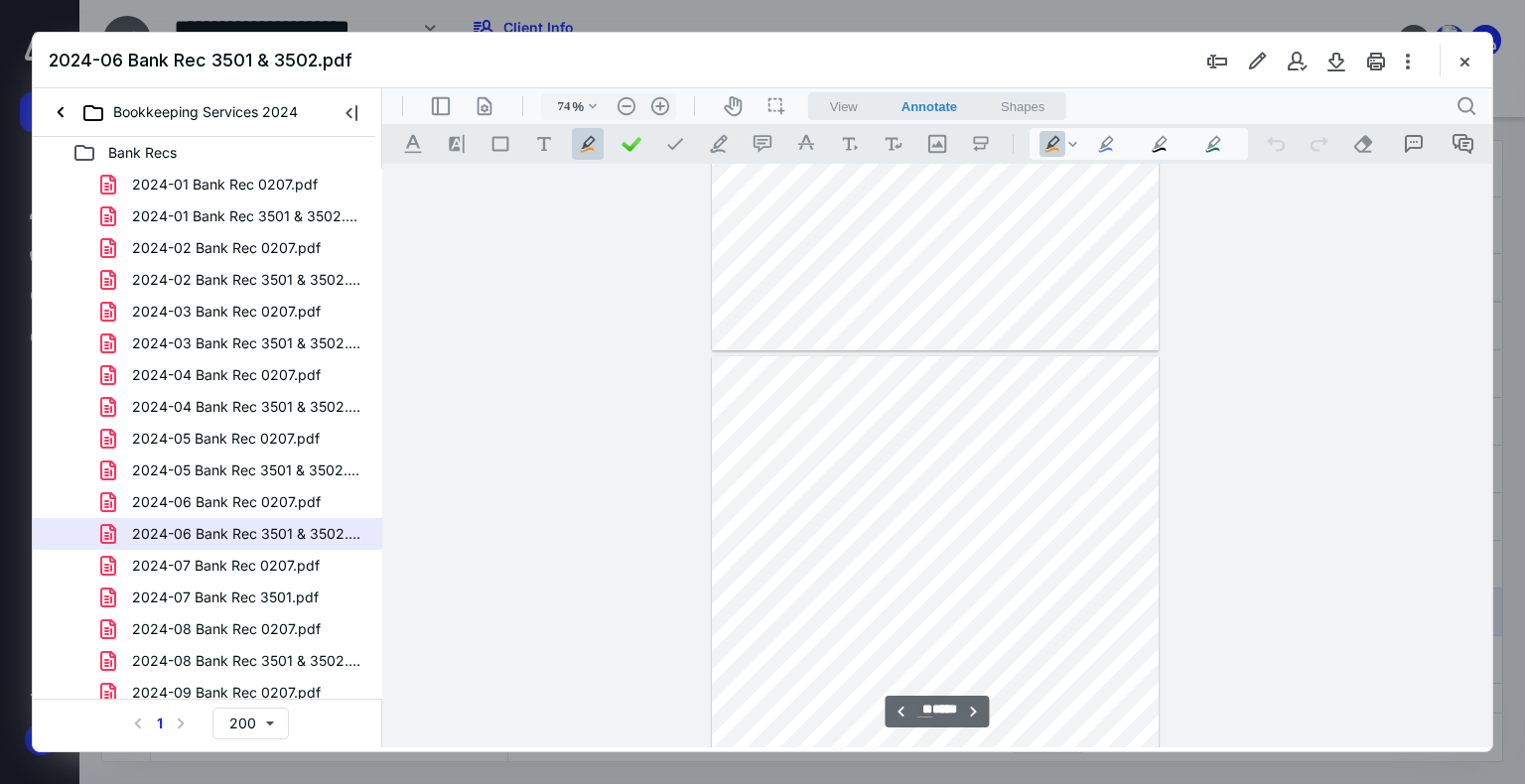 click at bounding box center [935, 645] 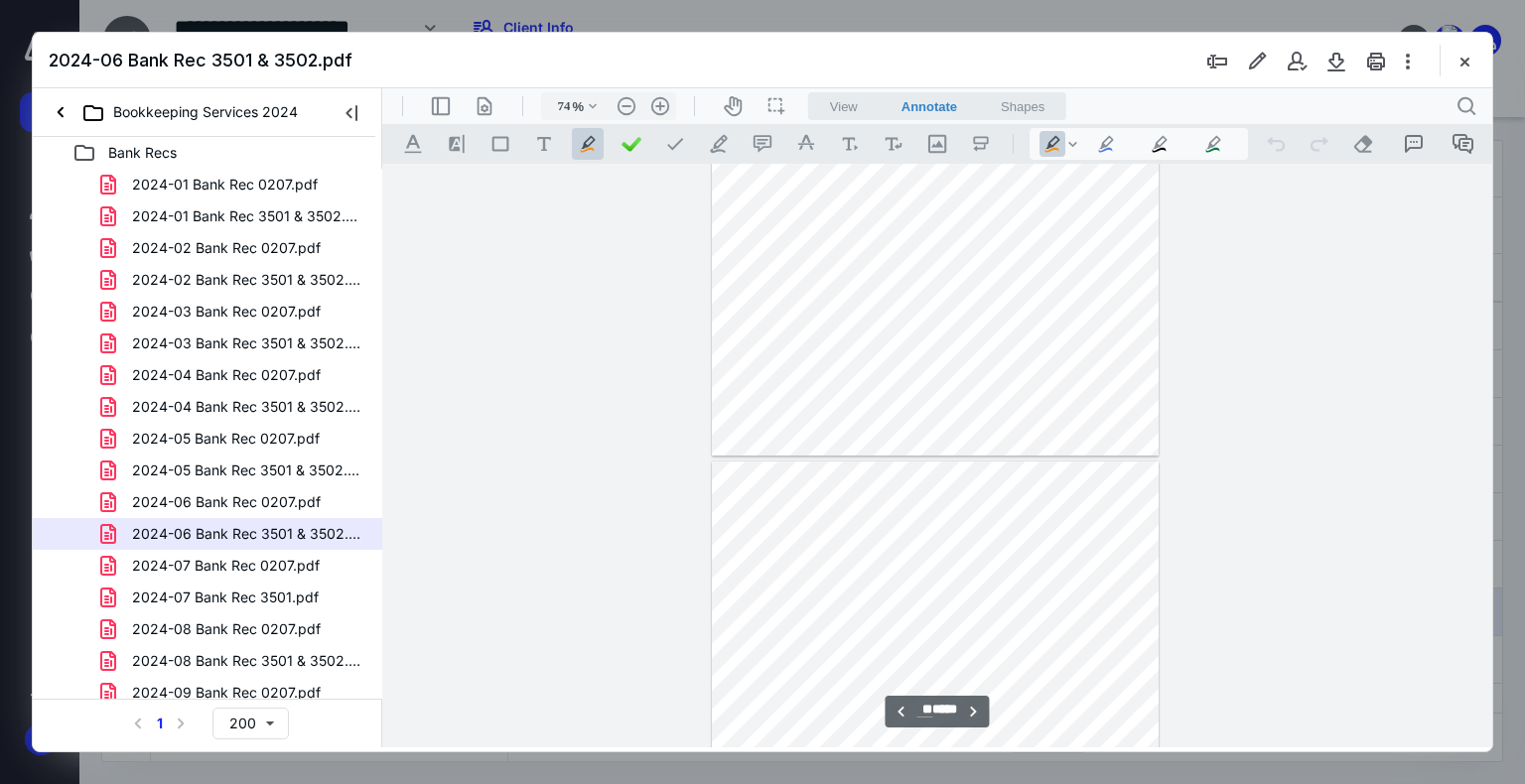 type on "**" 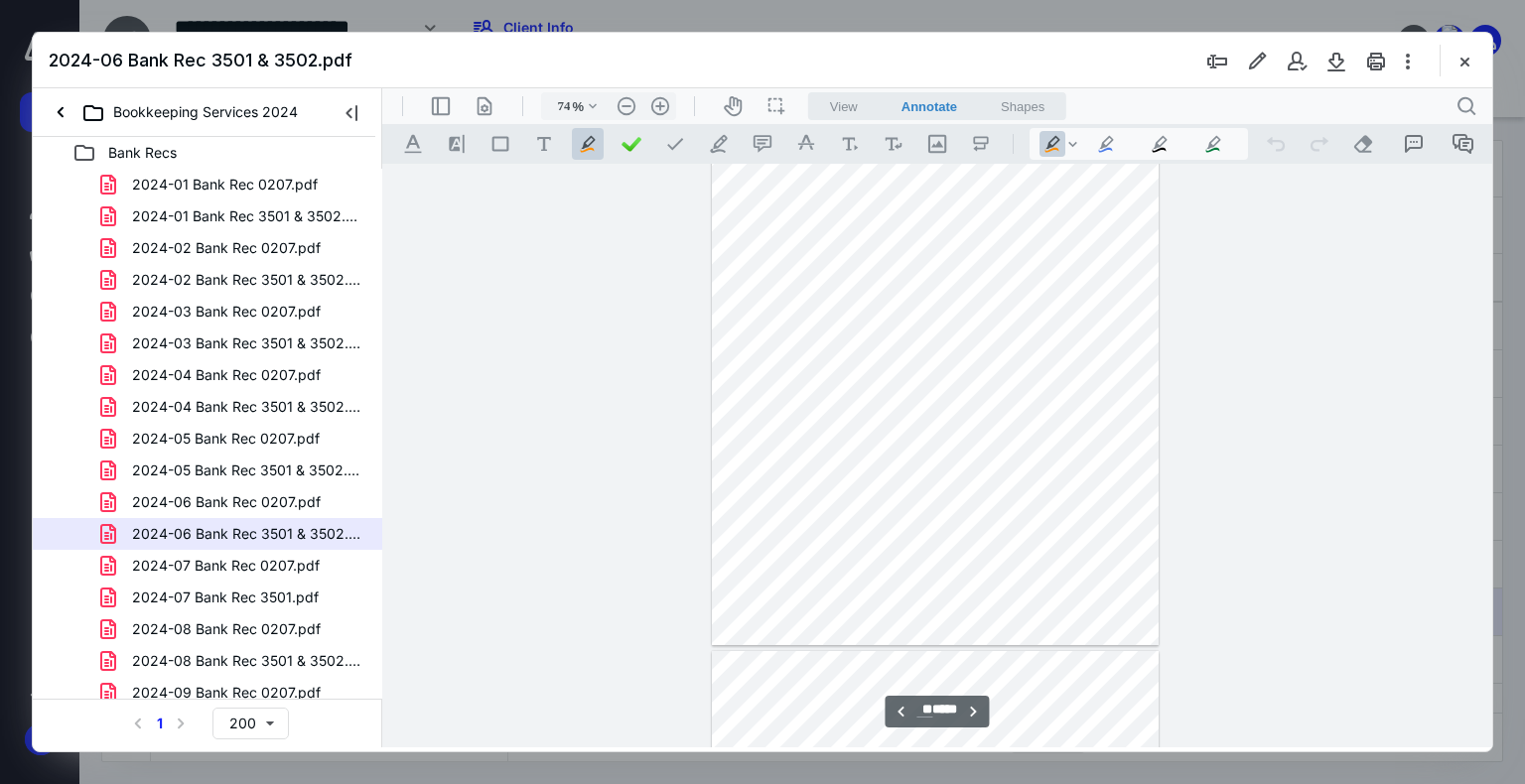scroll, scrollTop: 8293, scrollLeft: 0, axis: vertical 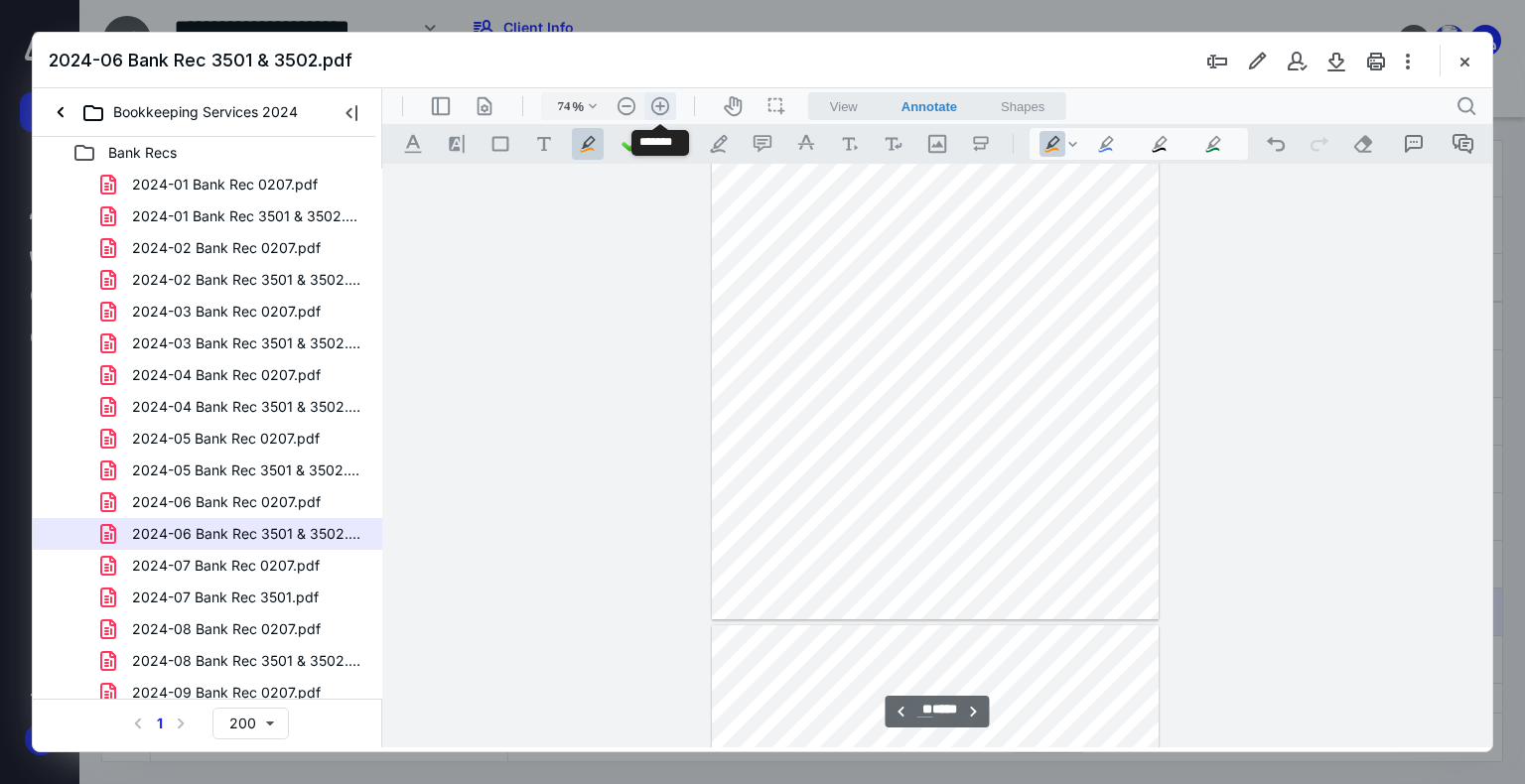 click on ".cls-1{fill:#abb0c4;} icon - header - zoom - in - line" at bounding box center (660, 106) 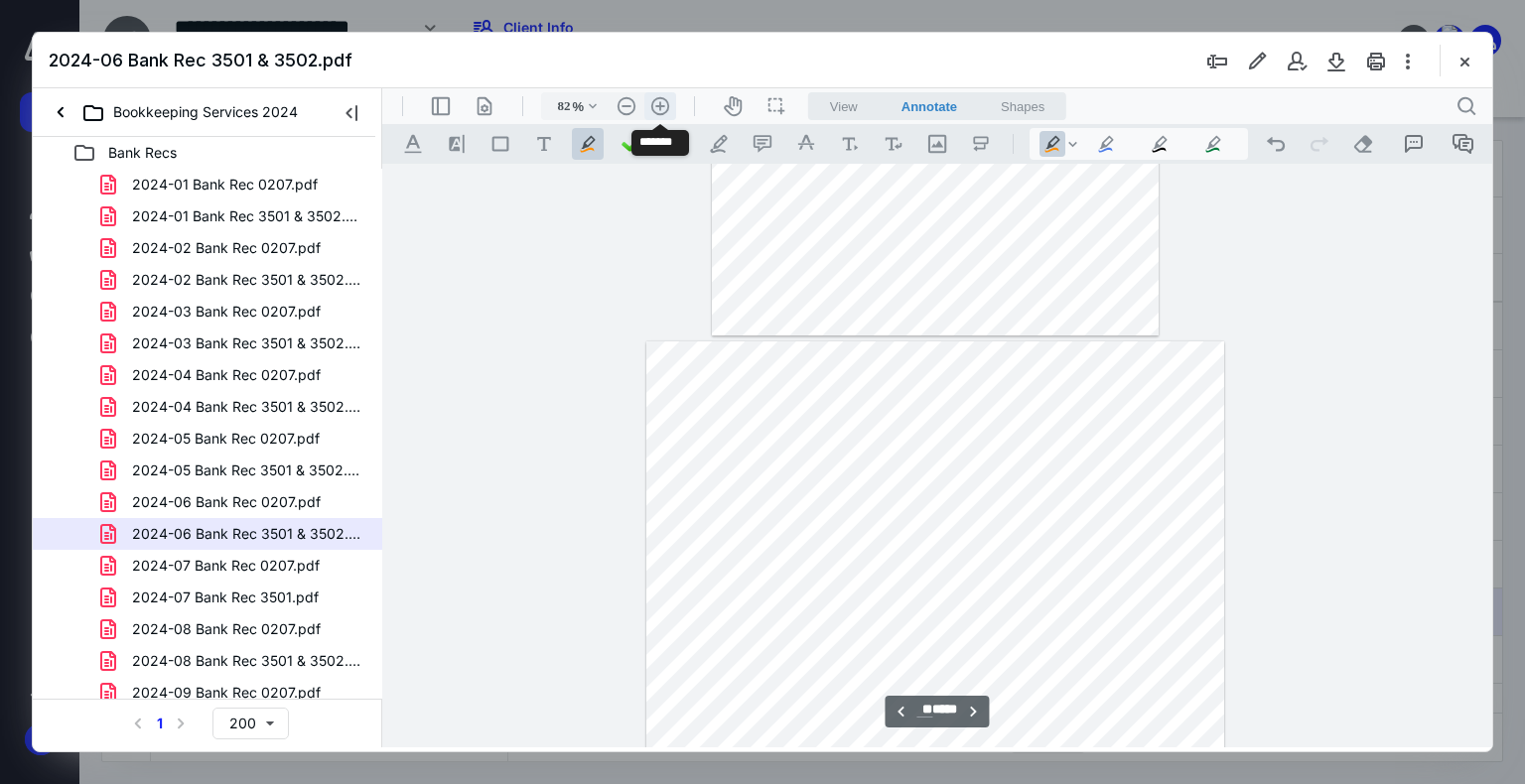 click on ".cls-1{fill:#abb0c4;} icon - header - zoom - in - line" at bounding box center [660, 106] 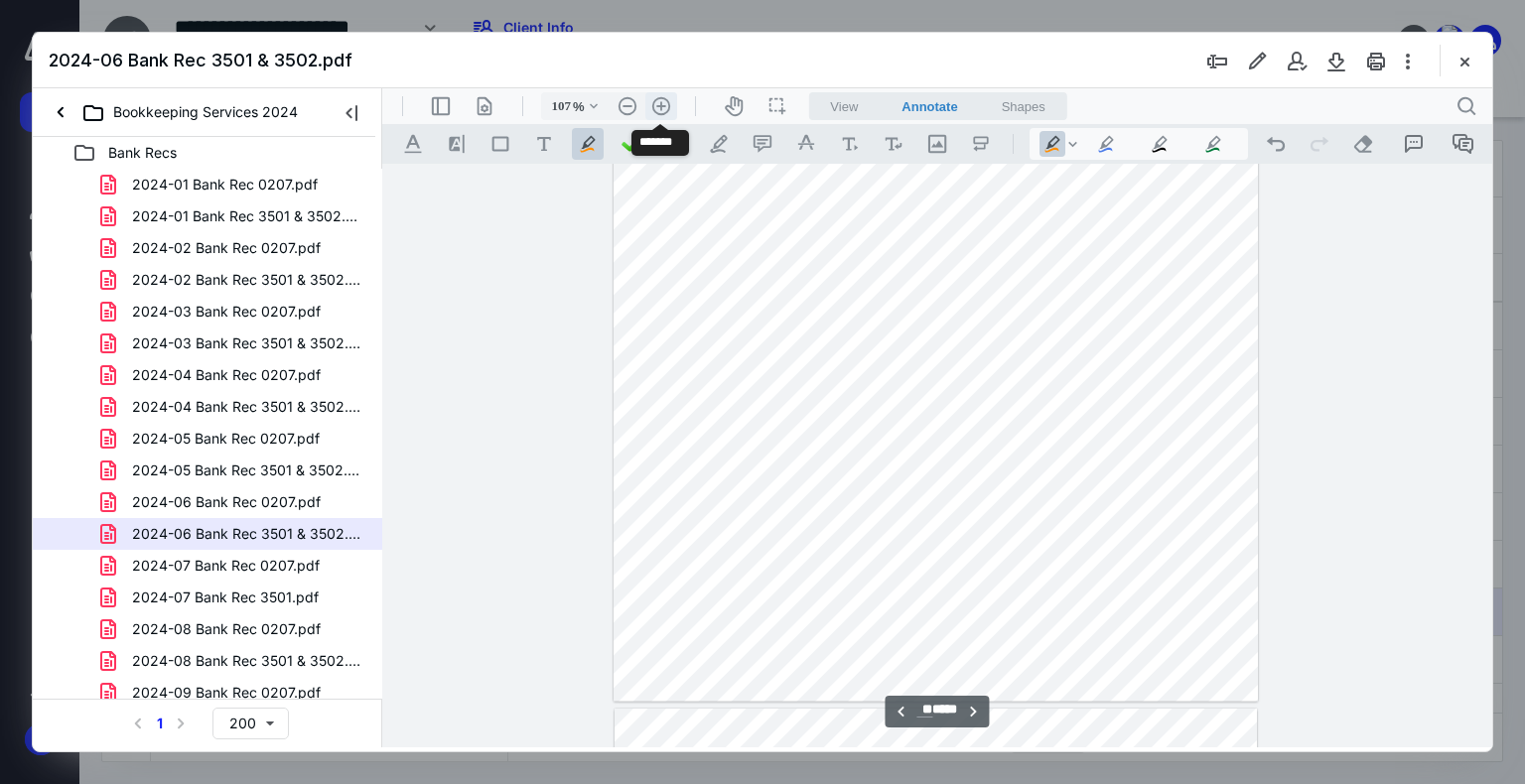 click on ".cls-1{fill:#abb0c4;} icon - header - zoom - in - line" at bounding box center [661, 106] 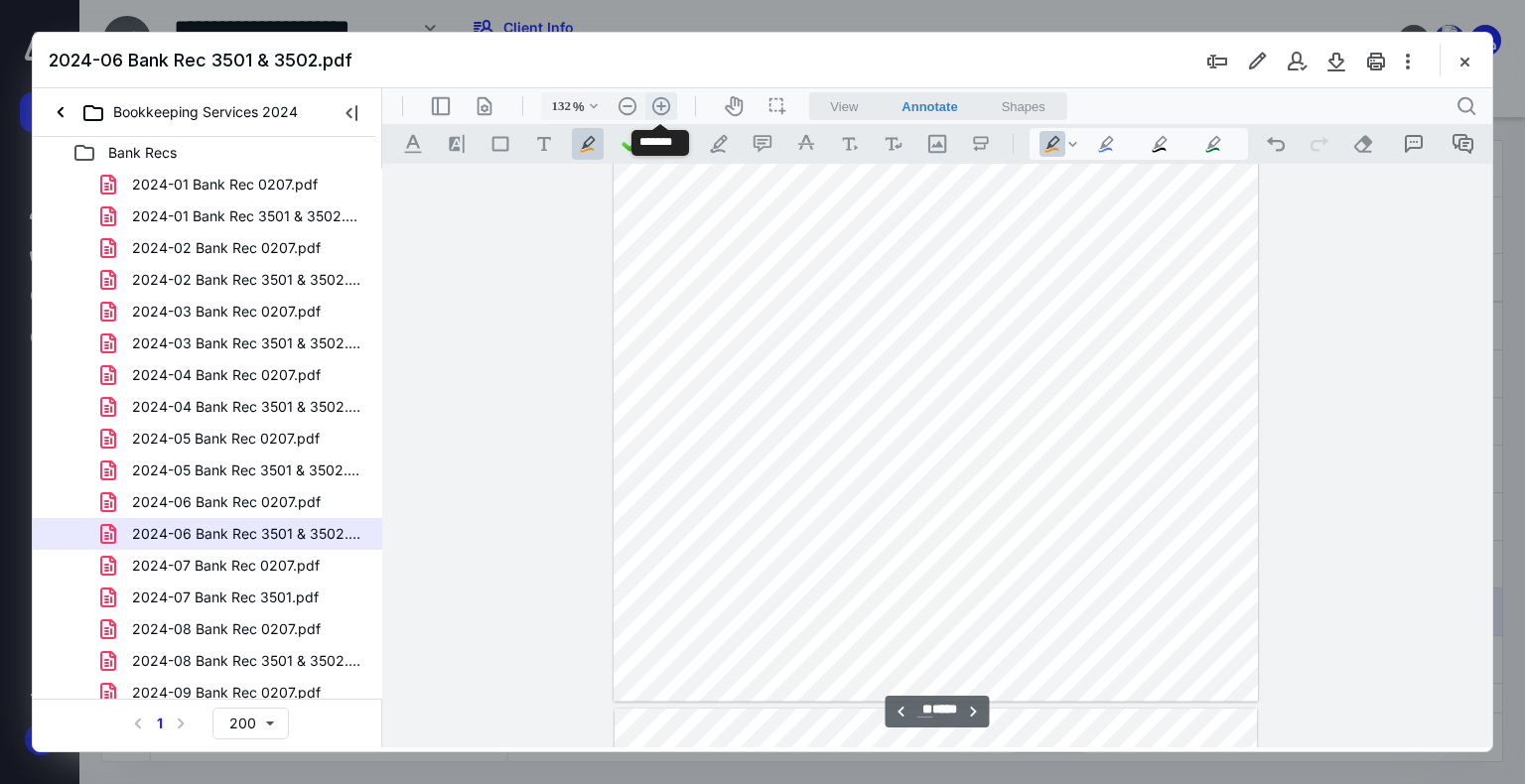 scroll, scrollTop: 14943, scrollLeft: 0, axis: vertical 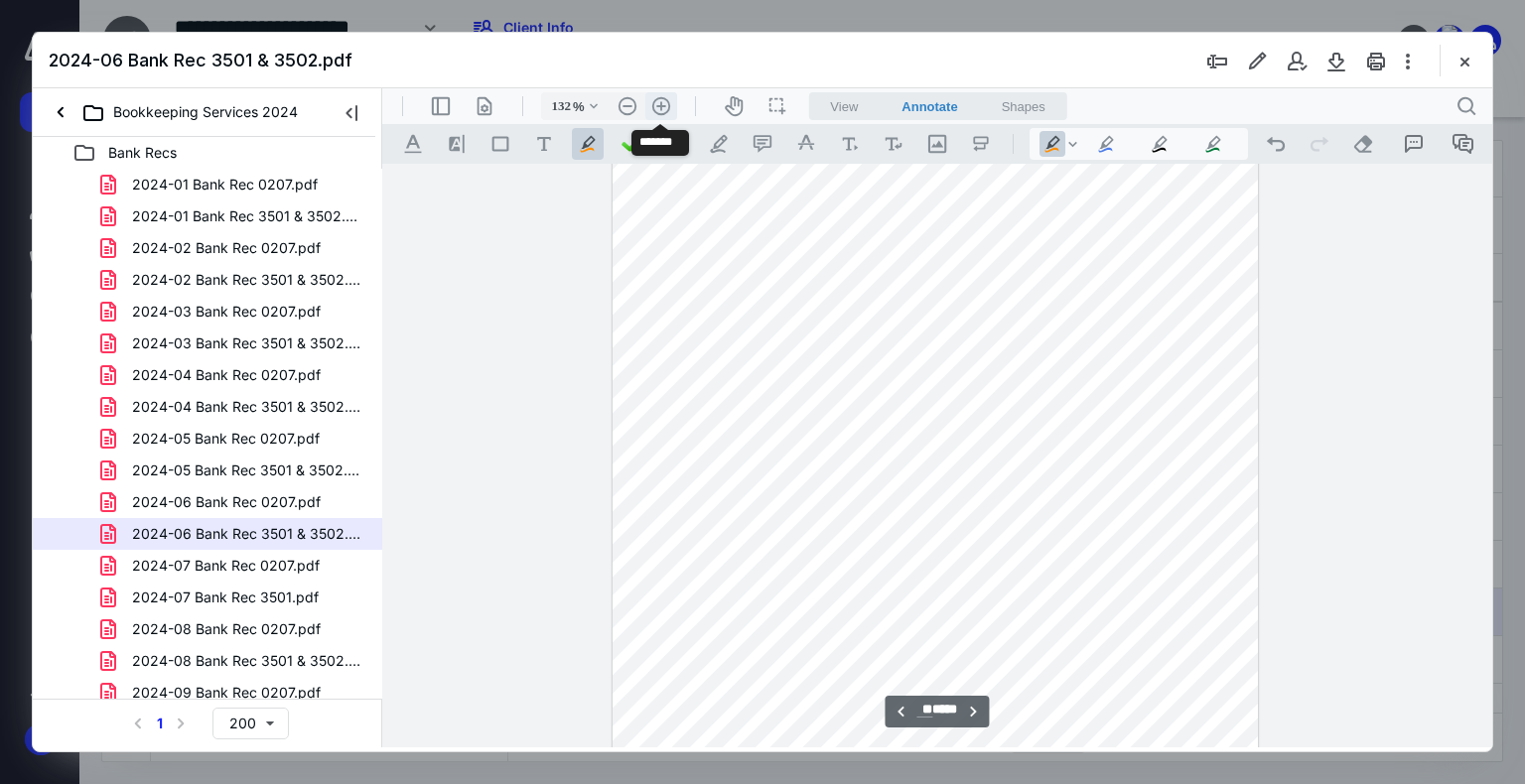 click on ".cls-1{fill:#abb0c4;} icon - header - zoom - in - line" at bounding box center [661, 106] 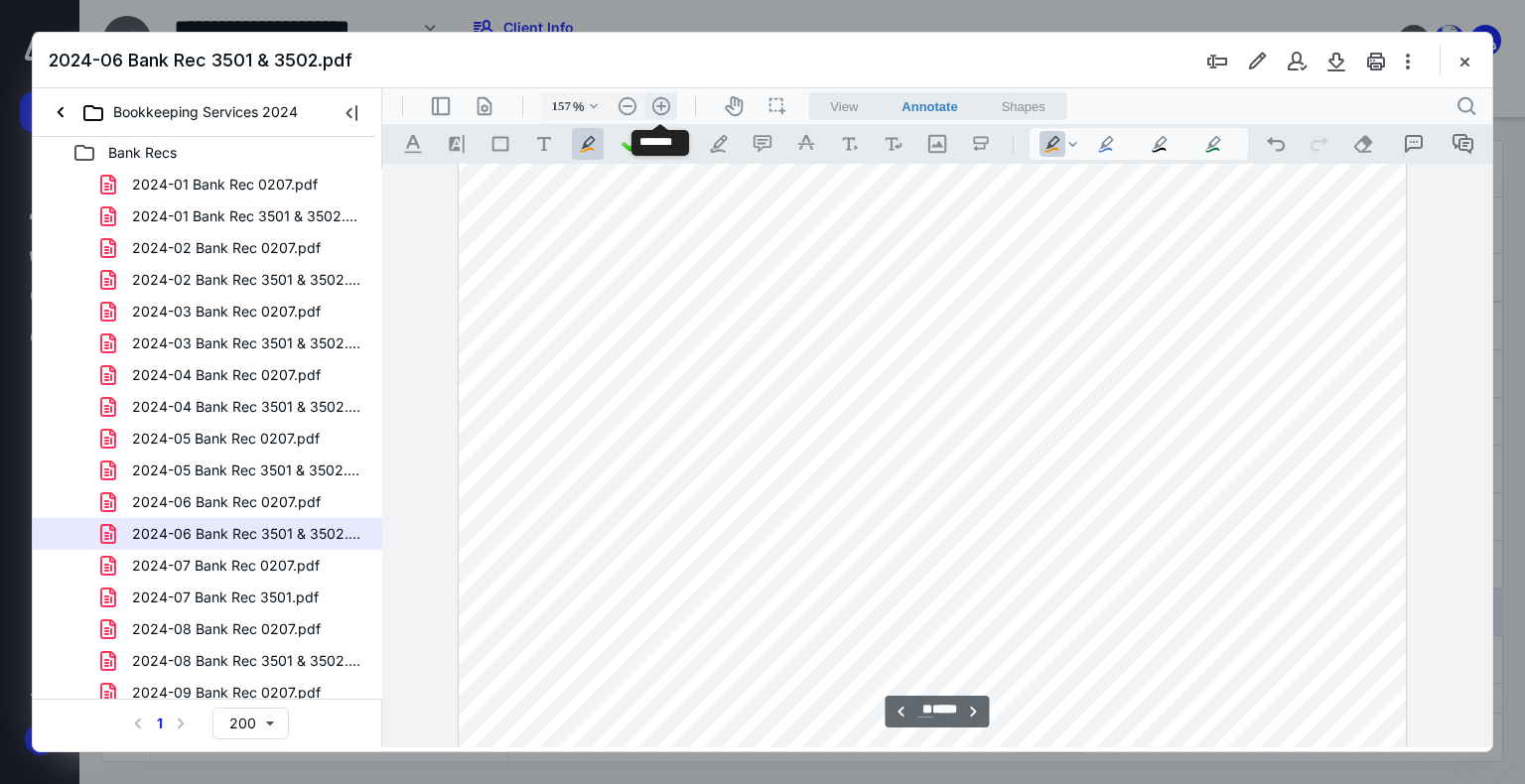 click on ".cls-1{fill:#abb0c4;} icon - header - zoom - in - line" at bounding box center (661, 106) 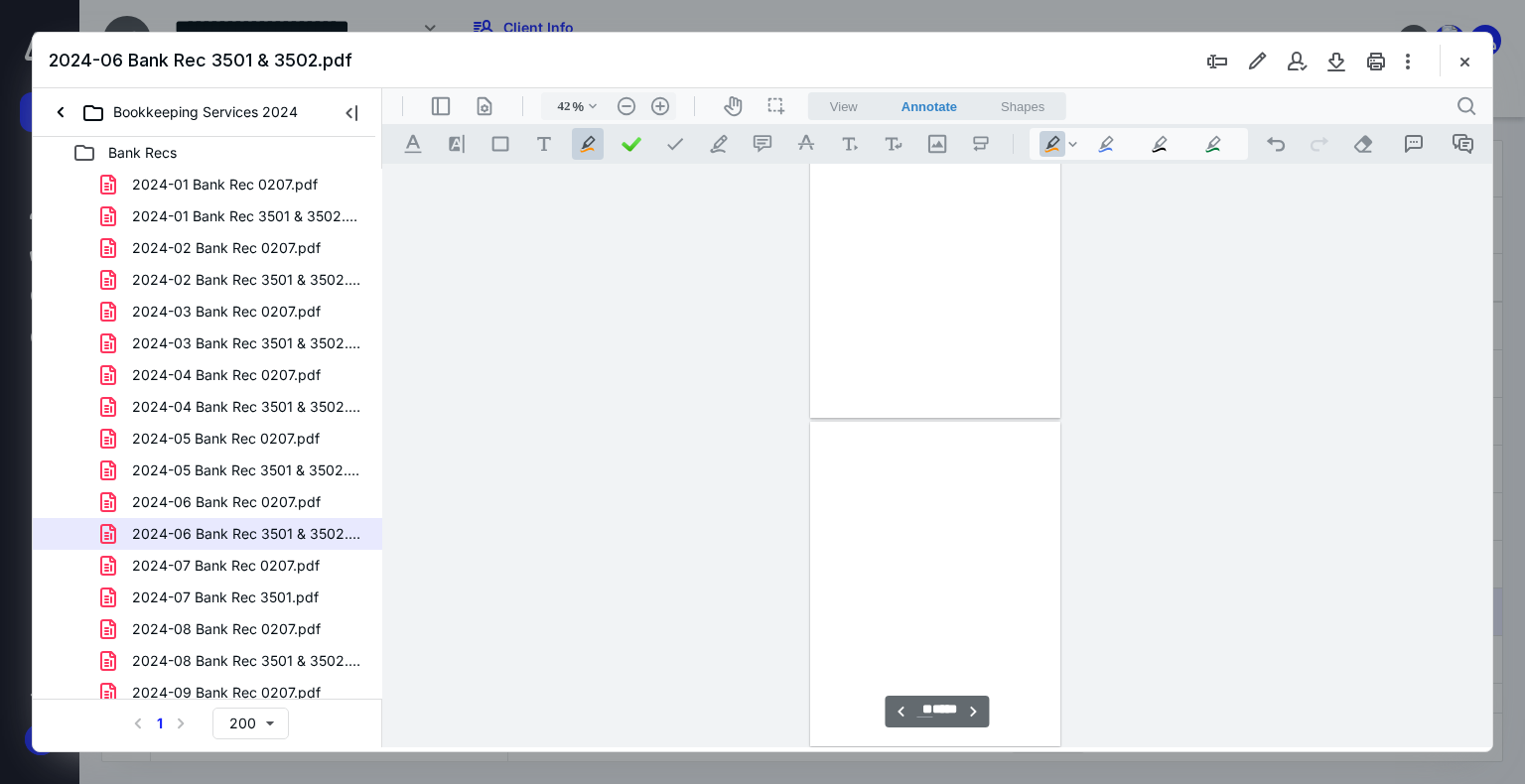 scroll, scrollTop: 3545, scrollLeft: 0, axis: vertical 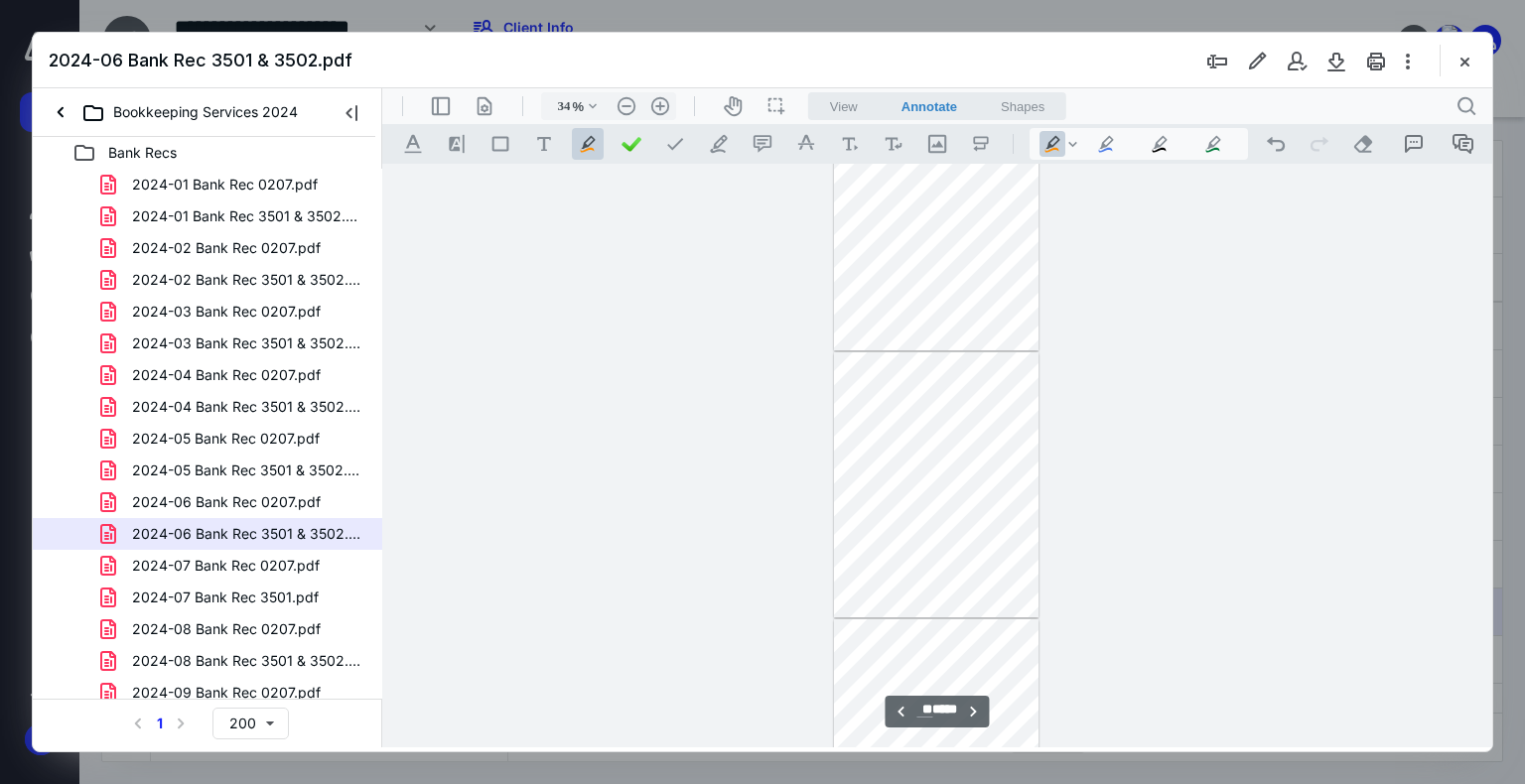 click on "**********" at bounding box center [936, -211] 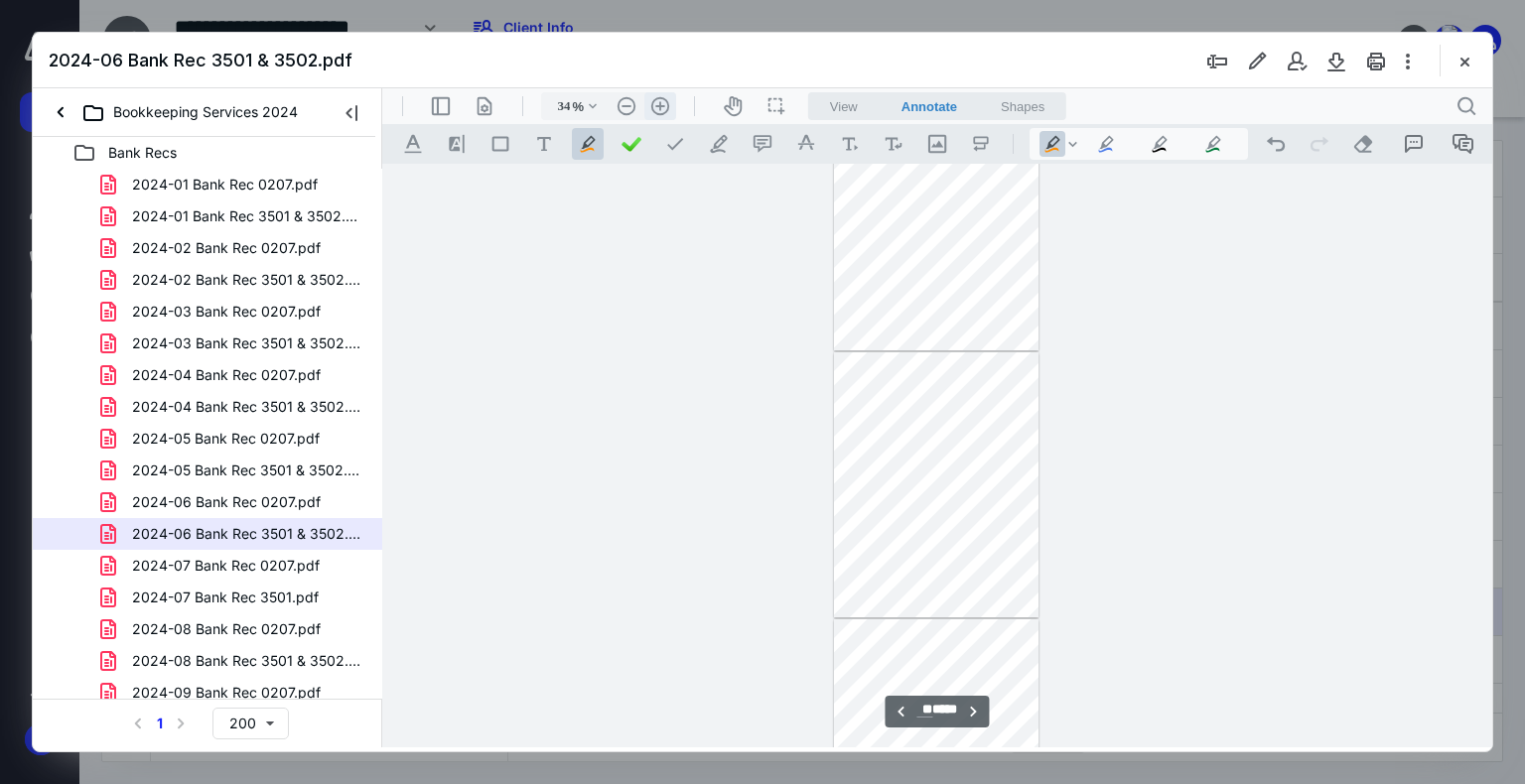 click on ".cls-1{fill:#abb0c4;} icon - header - zoom - in - line" at bounding box center [660, 106] 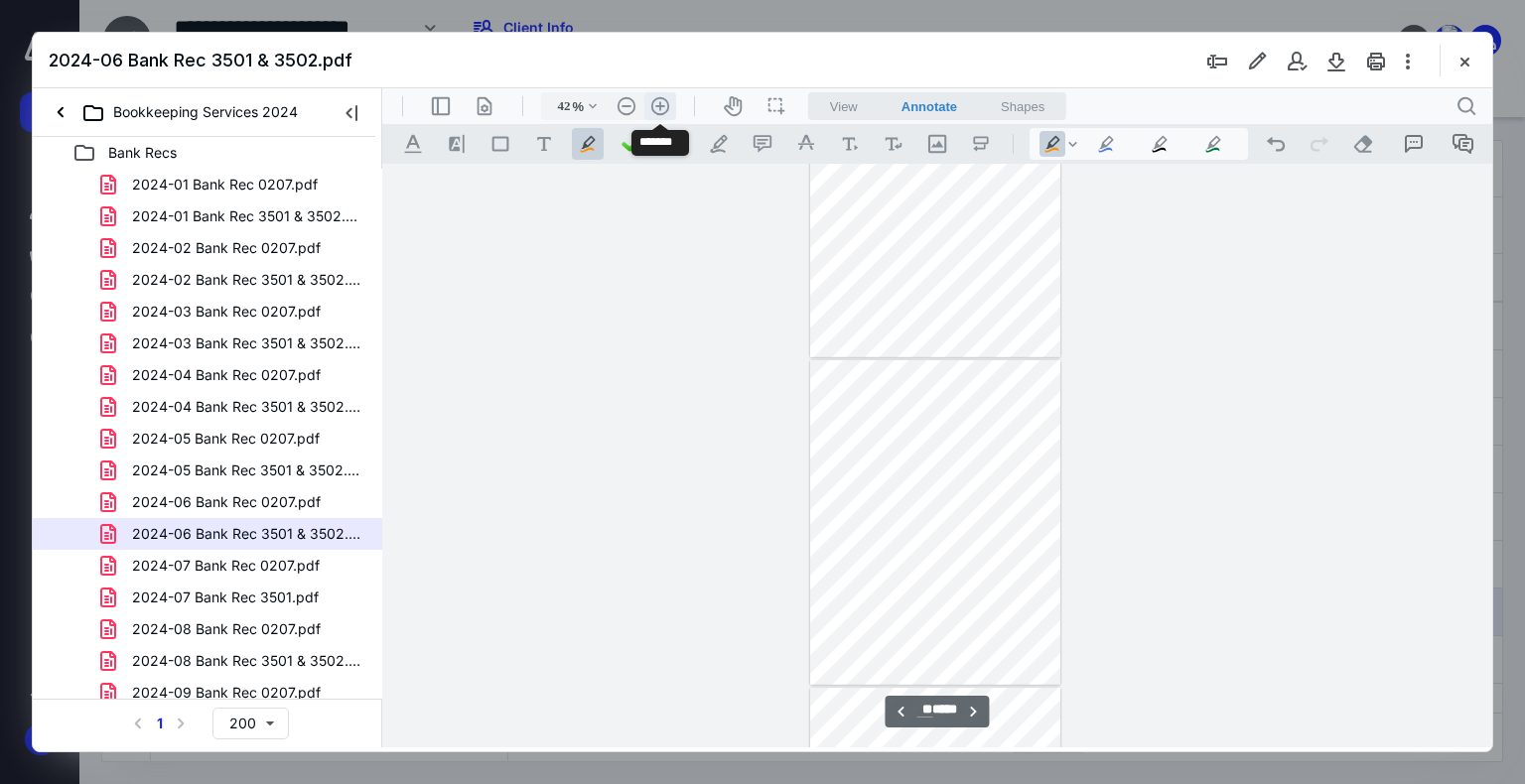 click on ".cls-1{fill:#abb0c4;} icon - header - zoom - in - line" at bounding box center (660, 106) 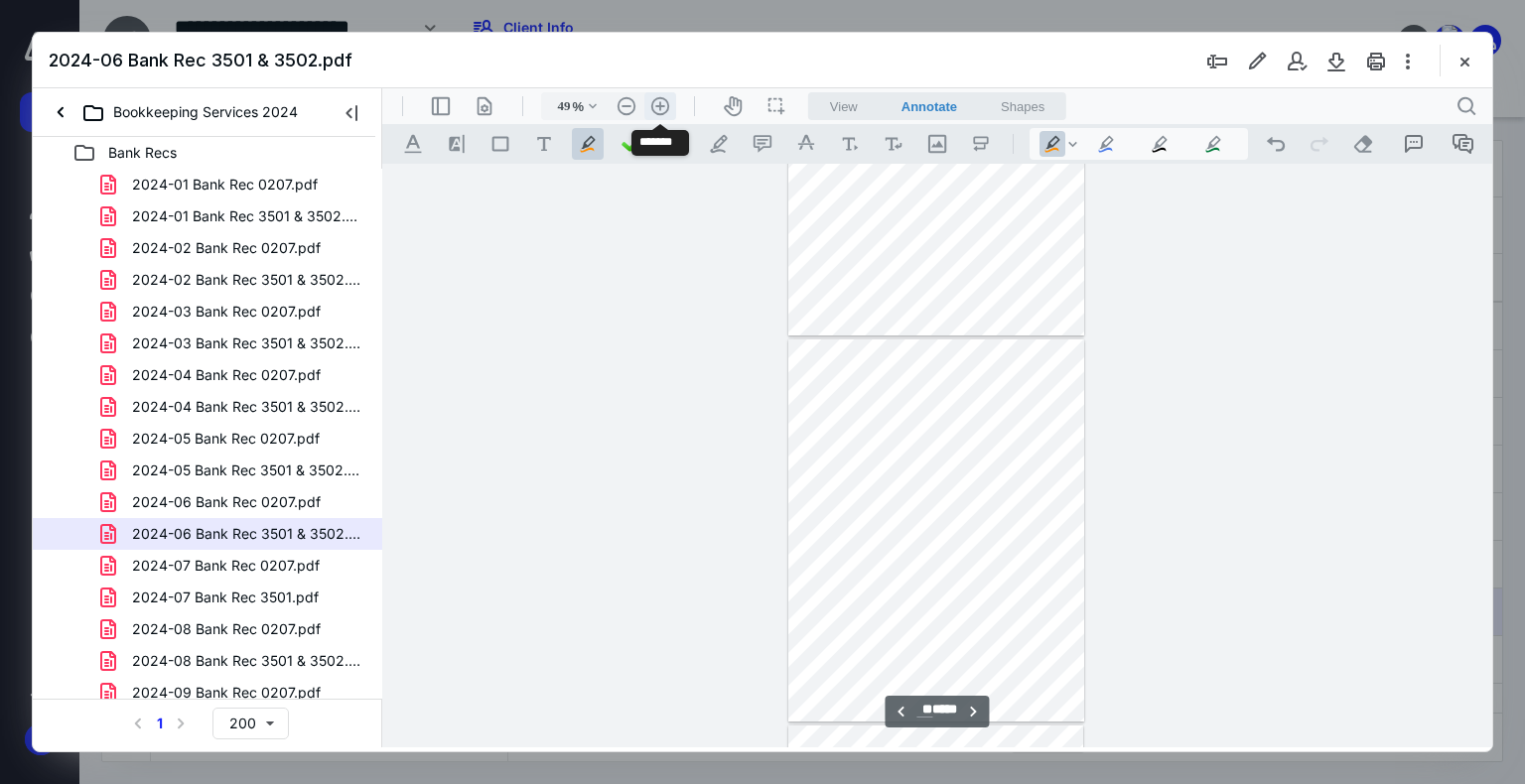 click on ".cls-1{fill:#abb0c4;} icon - header - zoom - in - line" at bounding box center [660, 106] 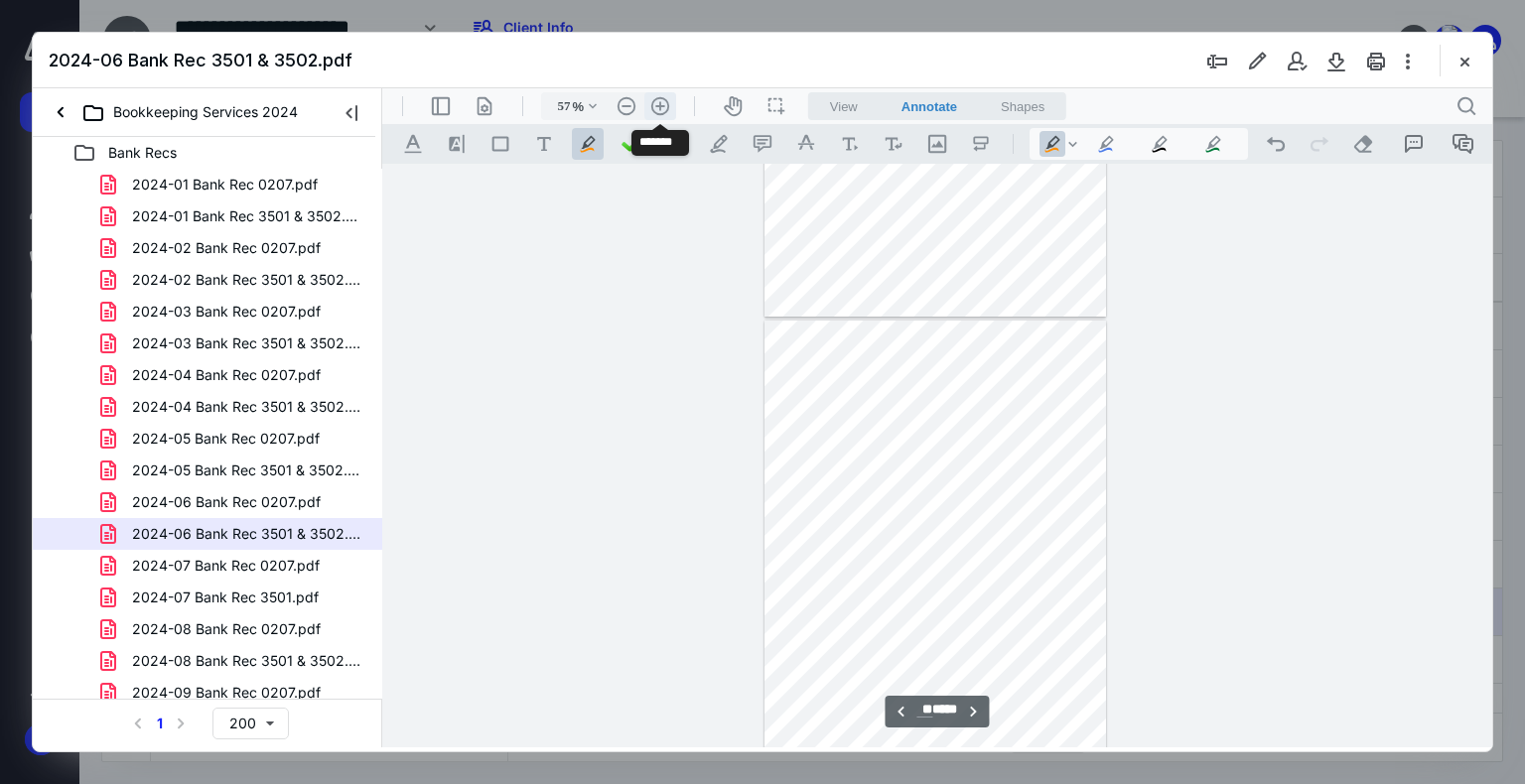 click on ".cls-1{fill:#abb0c4;} icon - header - zoom - in - line" at bounding box center [660, 106] 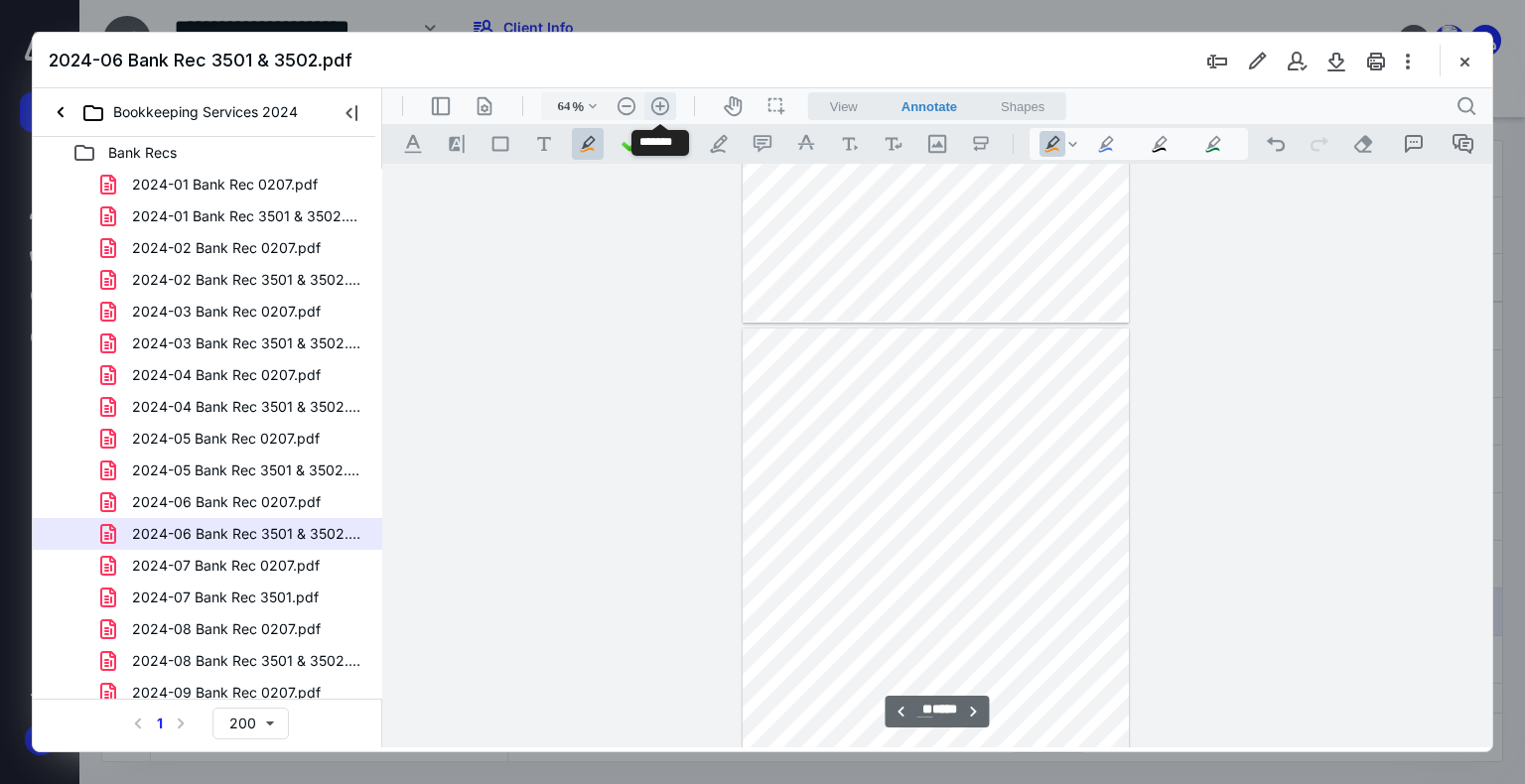 click on ".cls-1{fill:#abb0c4;} icon - header - zoom - in - line" at bounding box center [660, 106] 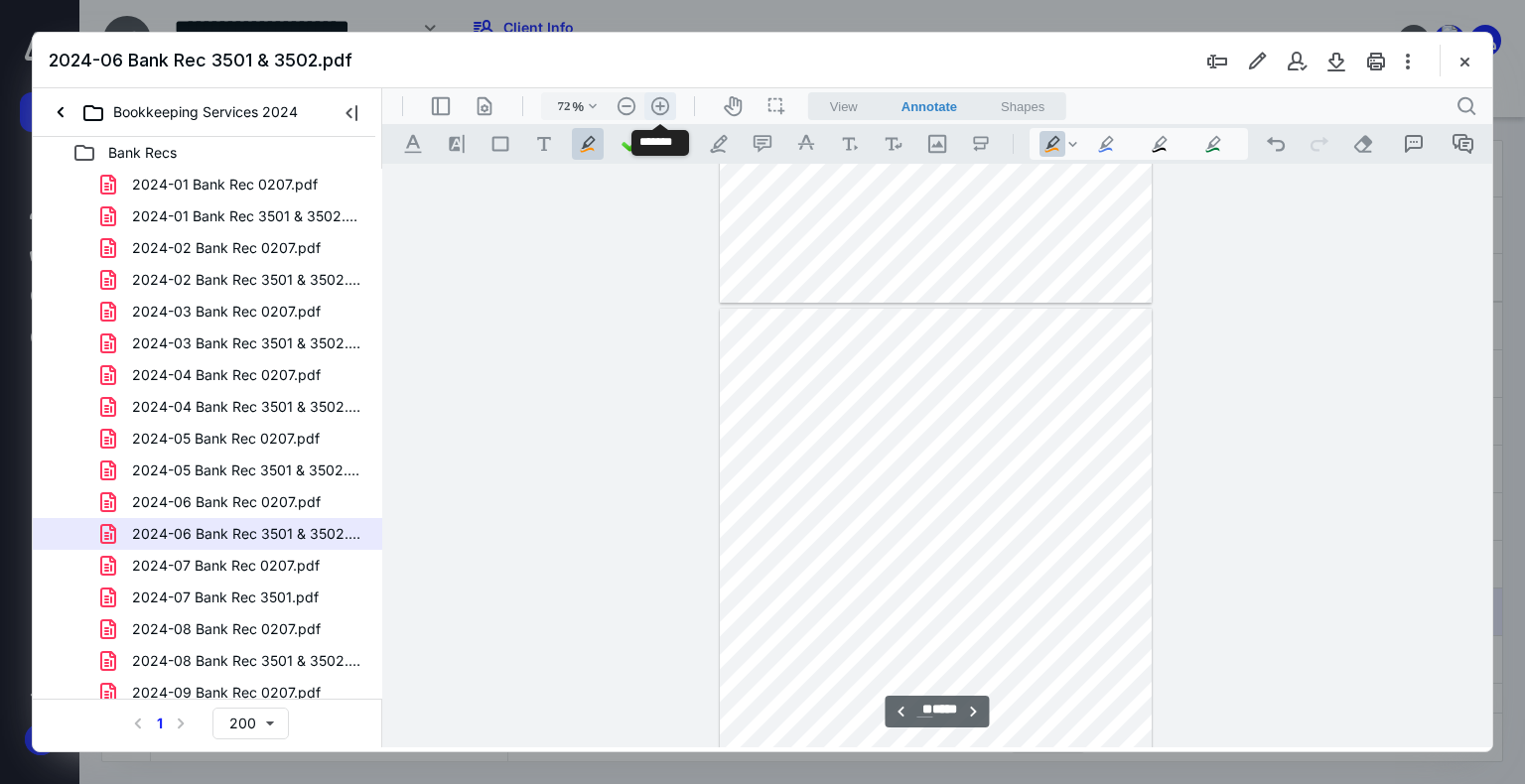 click on ".cls-1{fill:#abb0c4;} icon - header - zoom - in - line" at bounding box center (660, 106) 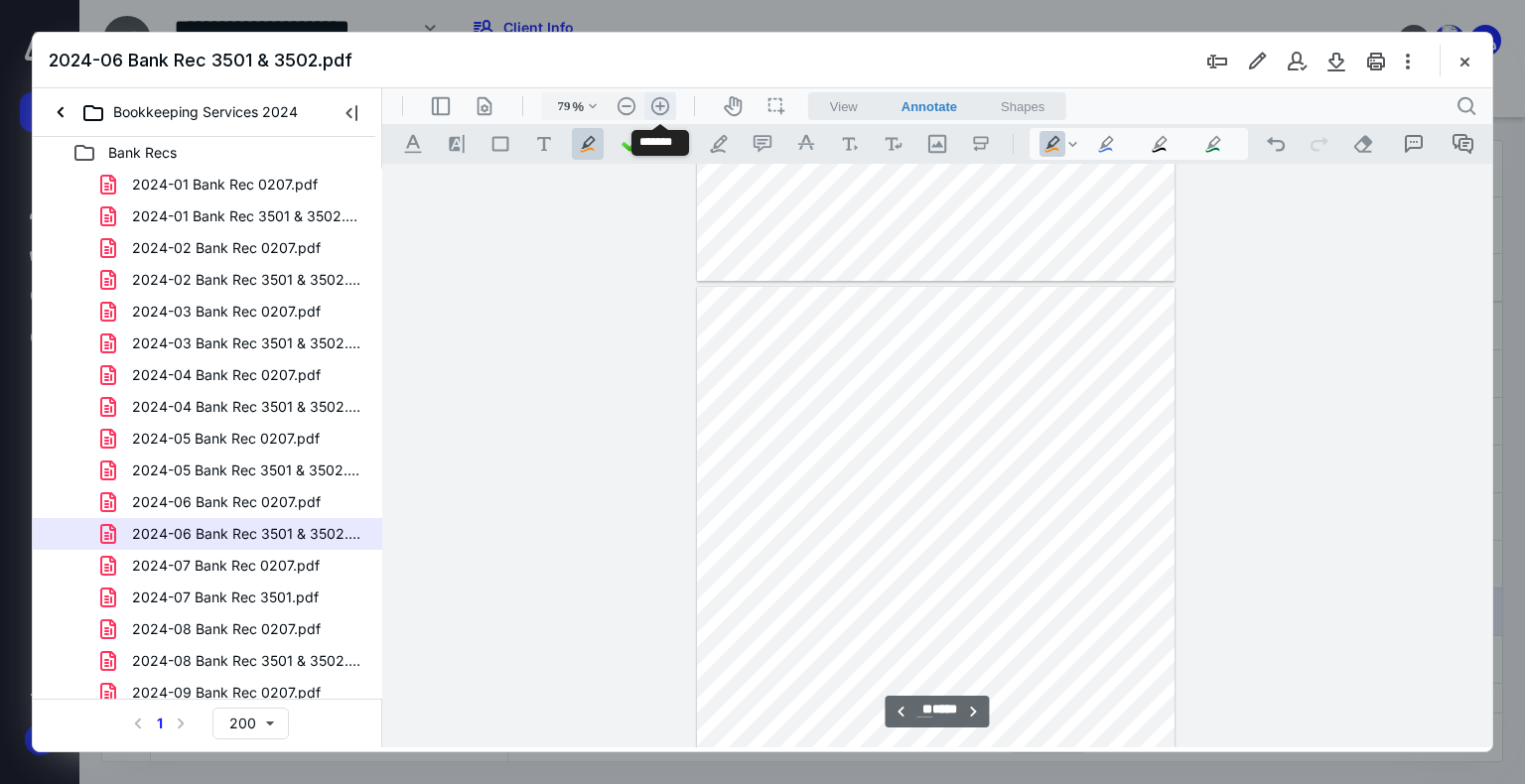 click on ".cls-1{fill:#abb0c4;} icon - header - zoom - in - line" at bounding box center [660, 106] 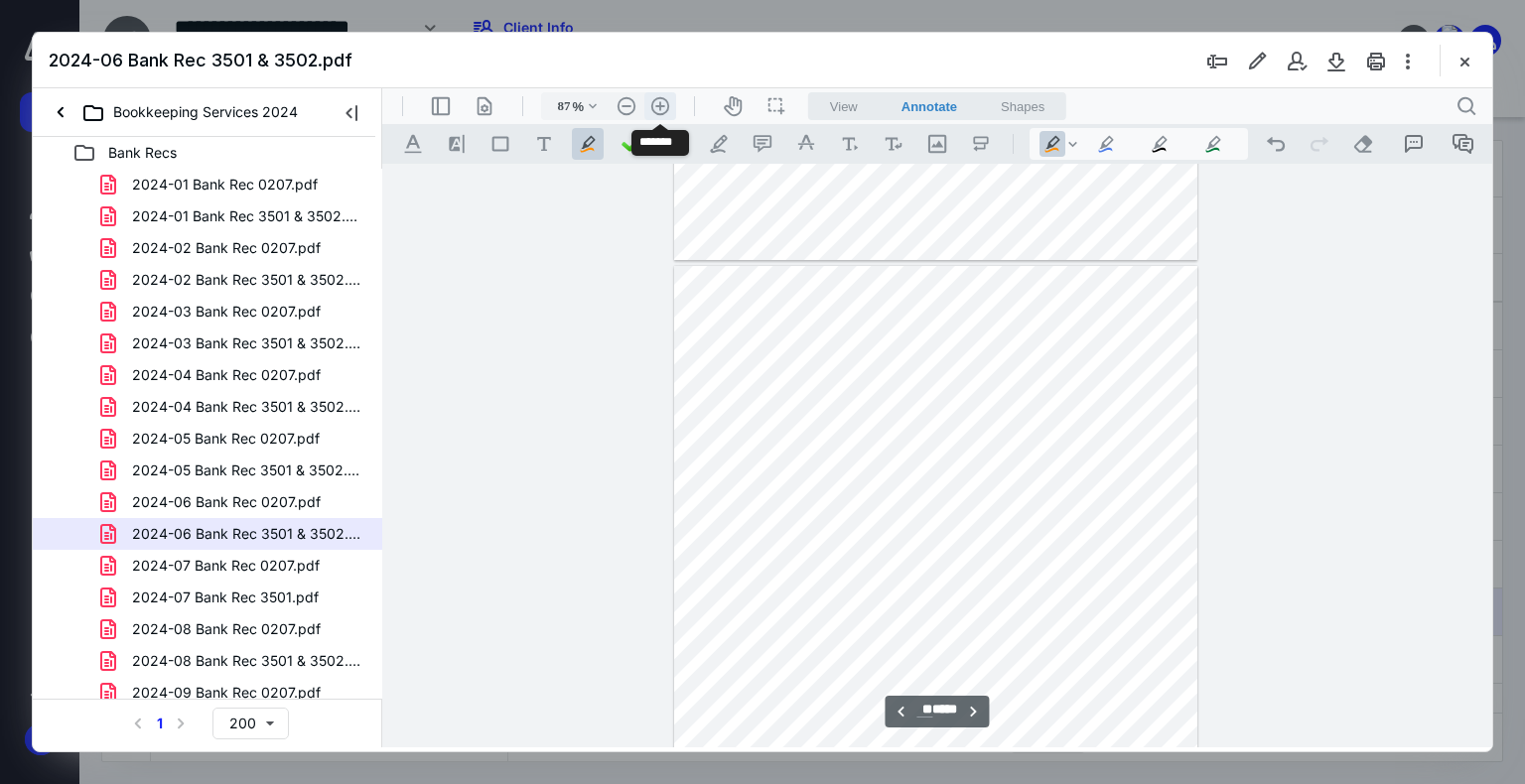click on ".cls-1{fill:#abb0c4;} icon - header - zoom - in - line" at bounding box center [660, 106] 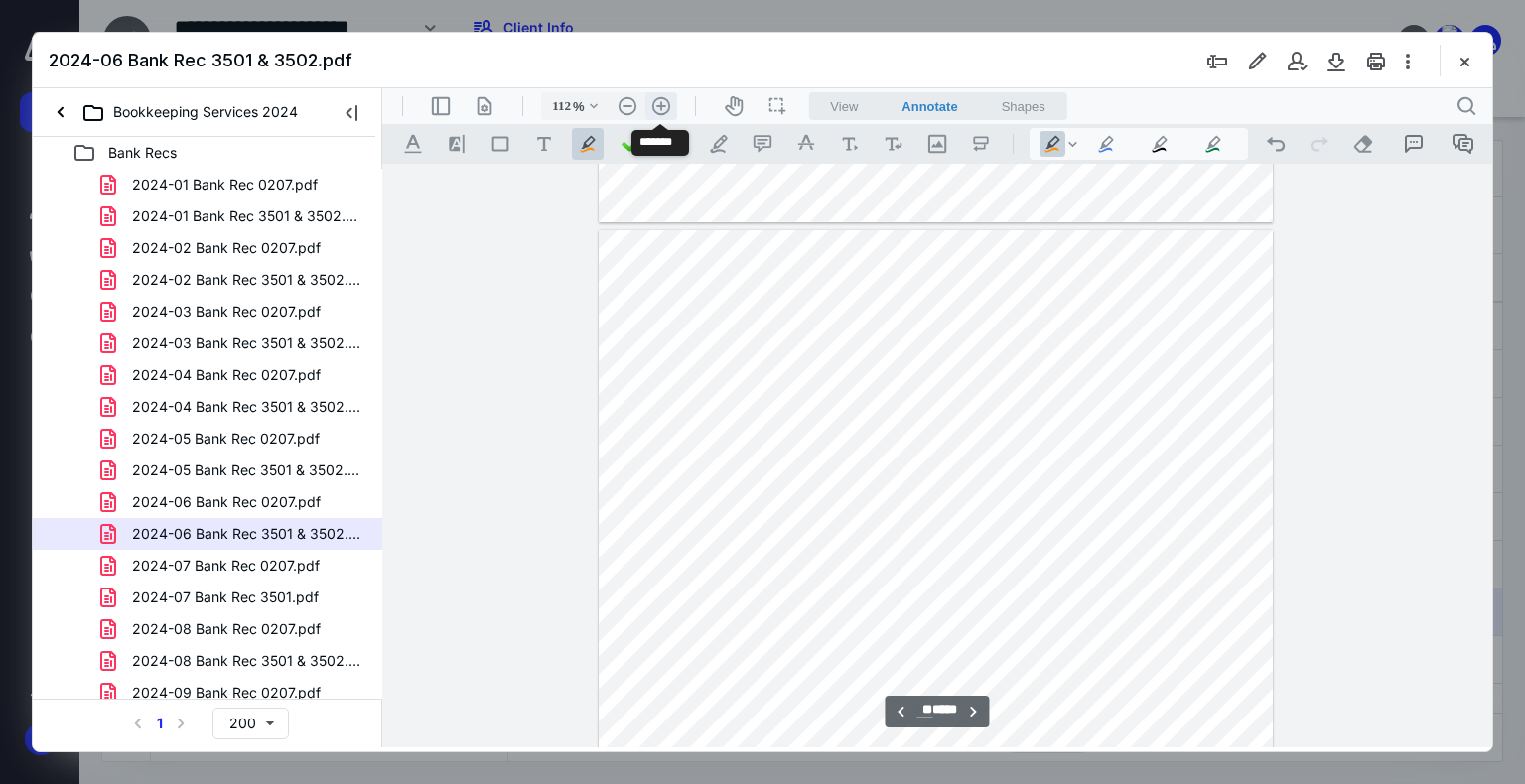 click on ".cls-1{fill:#abb0c4;} icon - header - zoom - in - line" at bounding box center (661, 106) 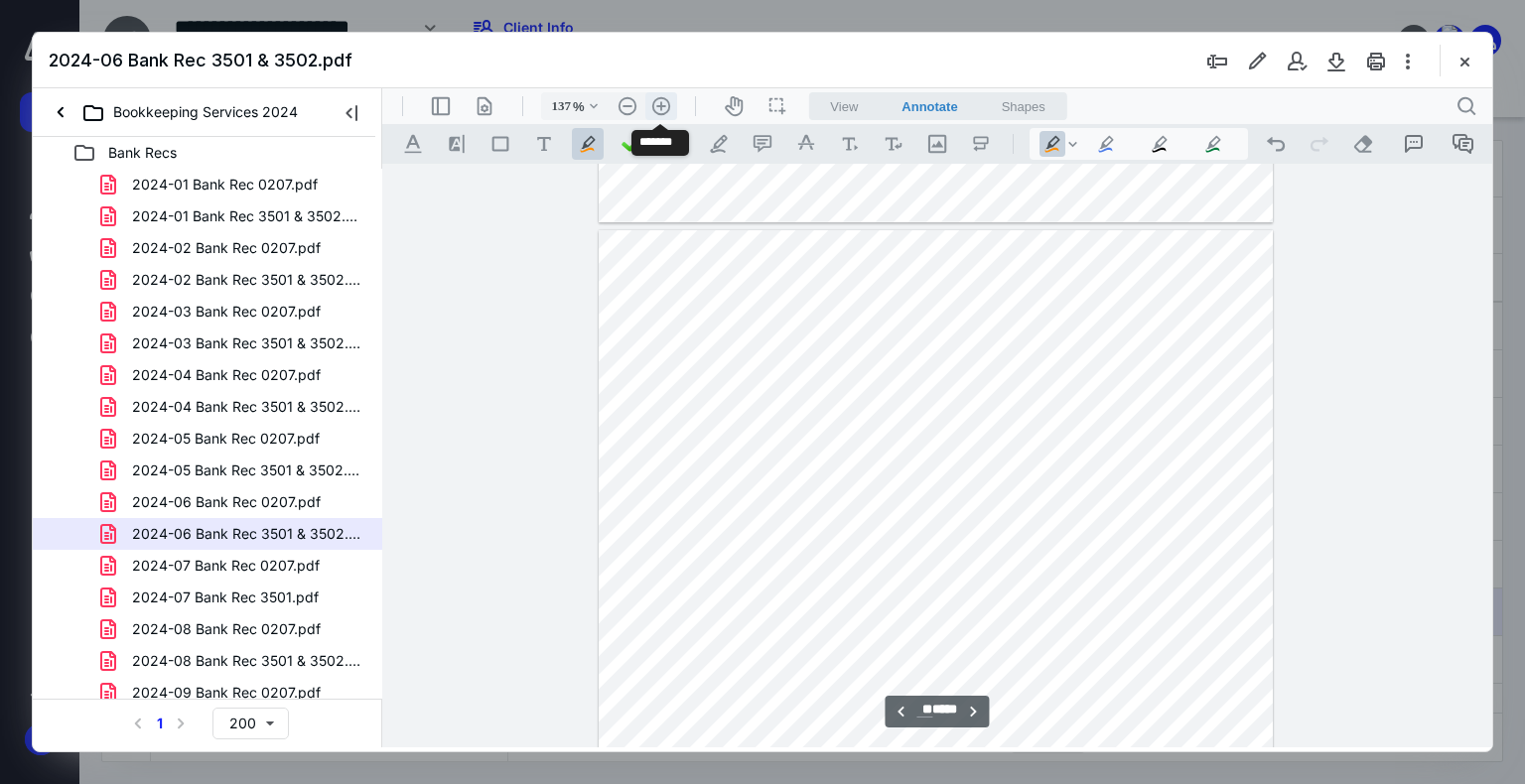 scroll, scrollTop: 15036, scrollLeft: 0, axis: vertical 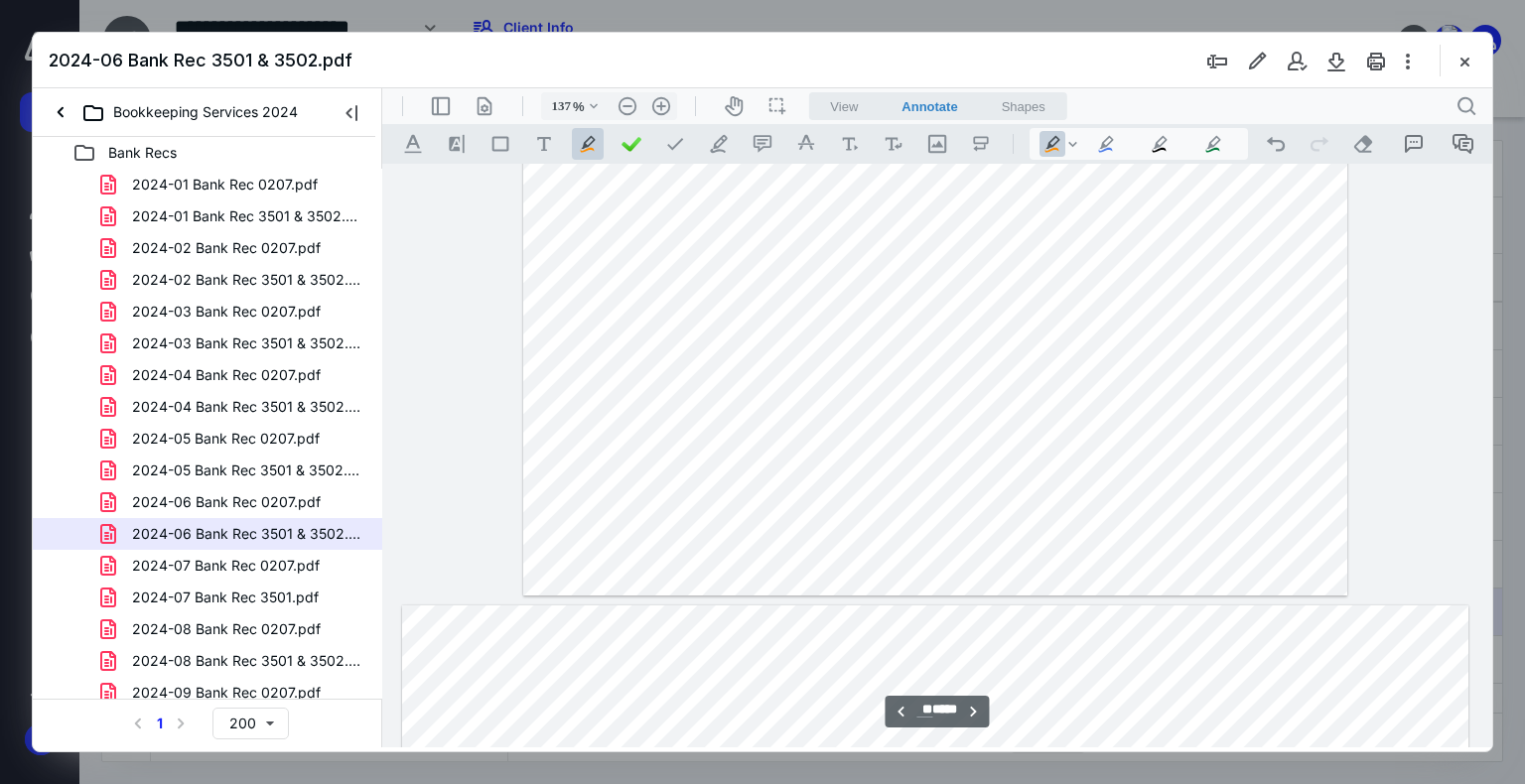 type on "**" 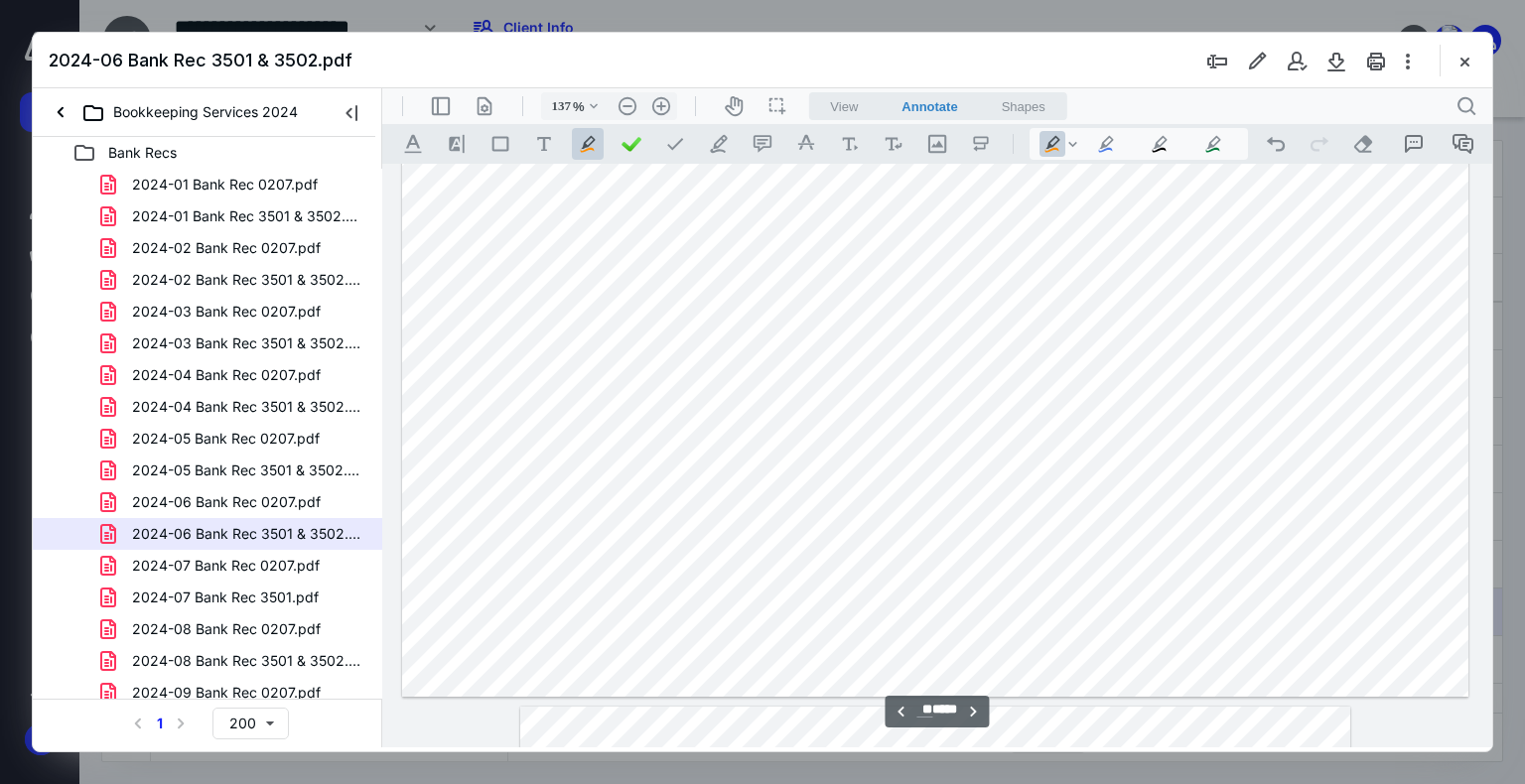 scroll, scrollTop: 17514, scrollLeft: 0, axis: vertical 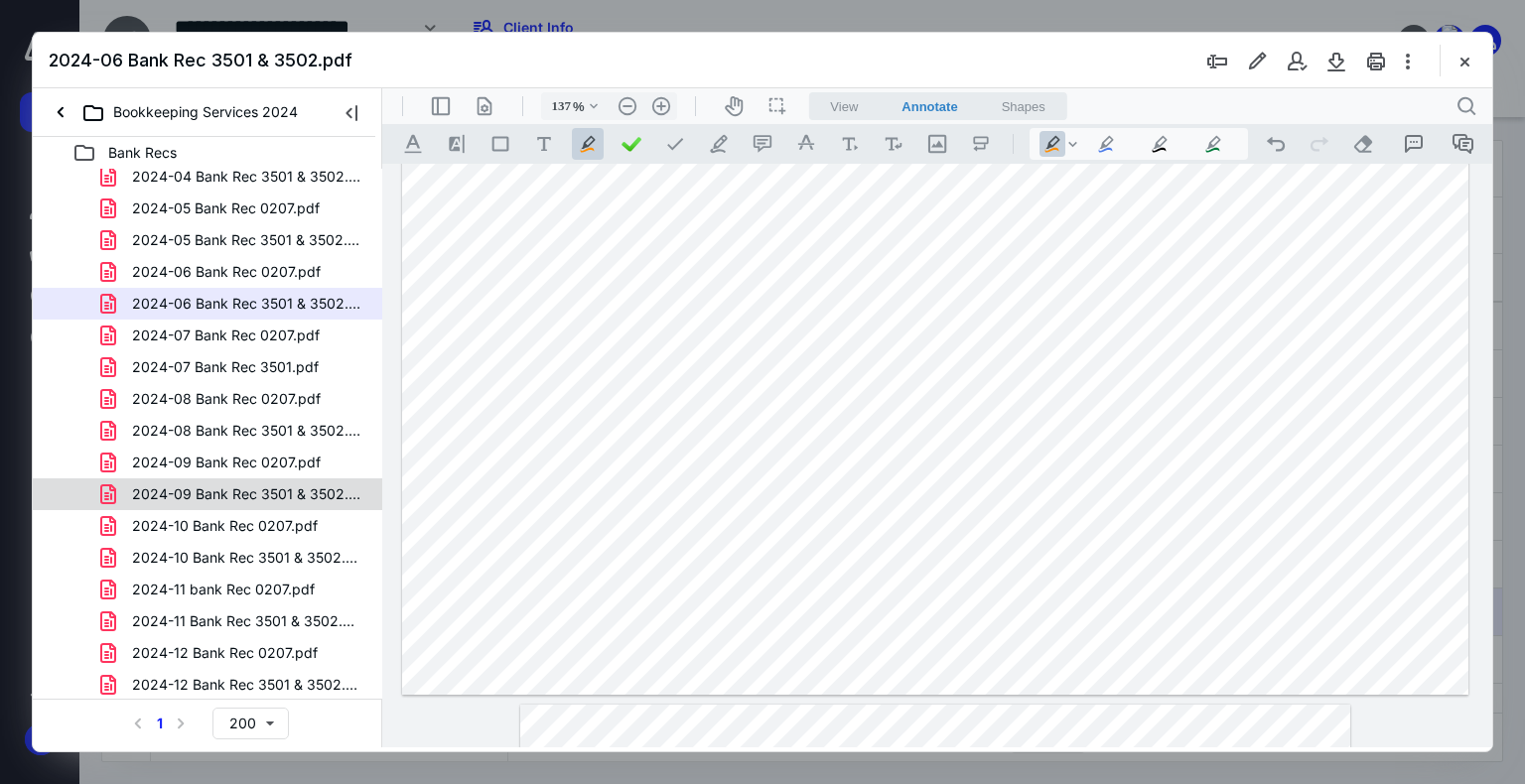 click on "2024-09 Bank Rec 3501 & 3502.pdf" at bounding box center [235, 494] 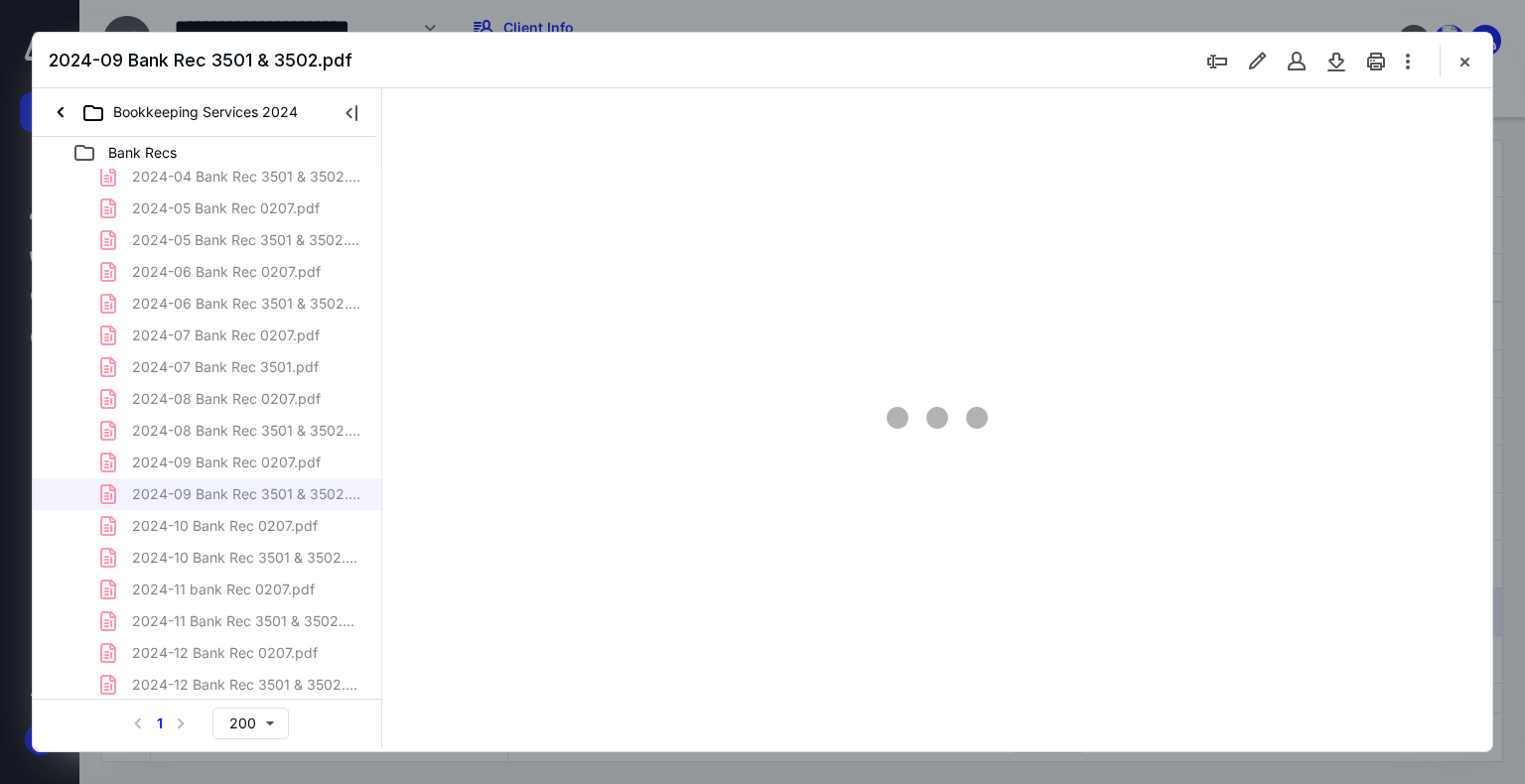 scroll, scrollTop: 78, scrollLeft: 0, axis: vertical 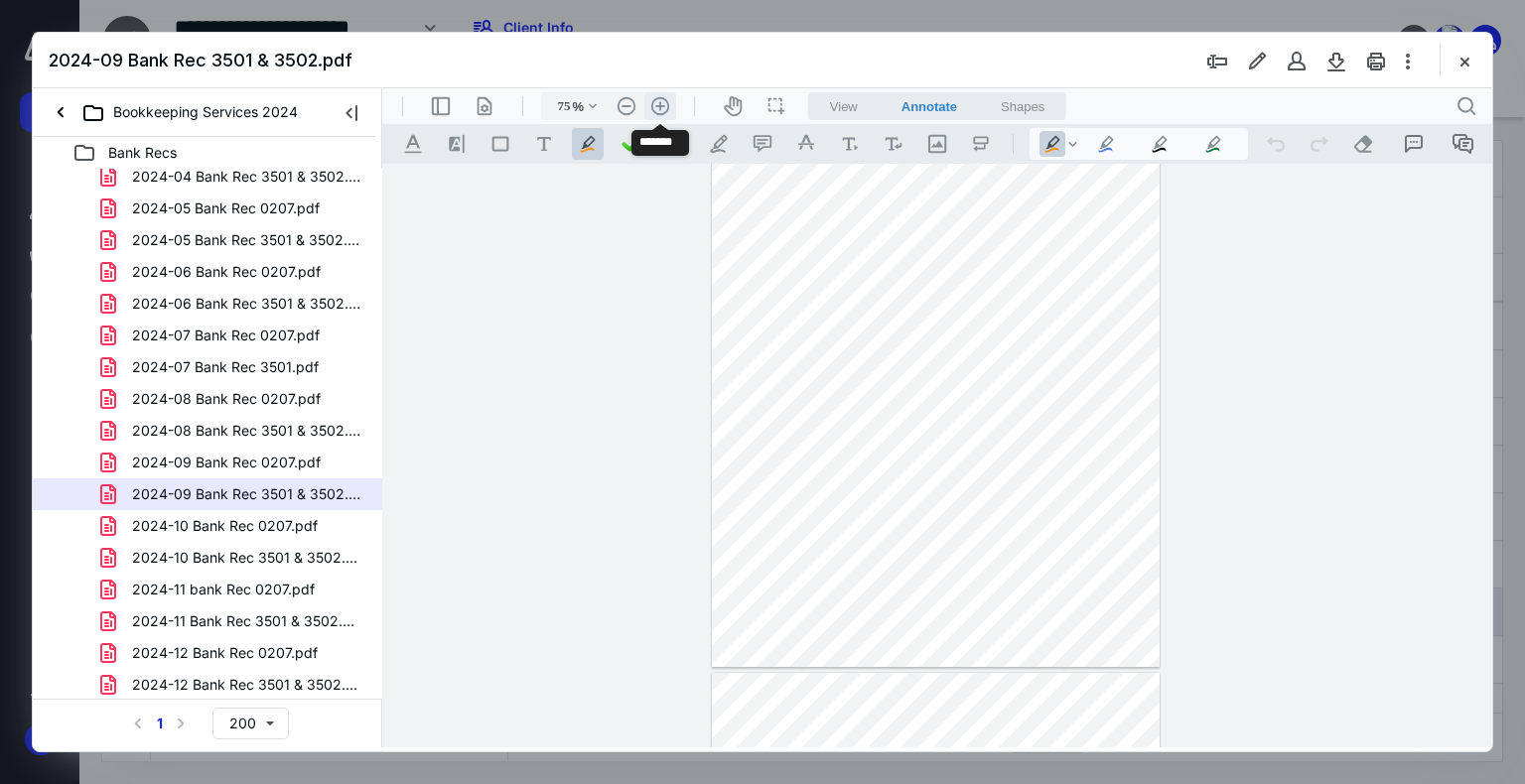 click on ".cls-1{fill:#abb0c4;} icon - header - zoom - in - line" at bounding box center (660, 106) 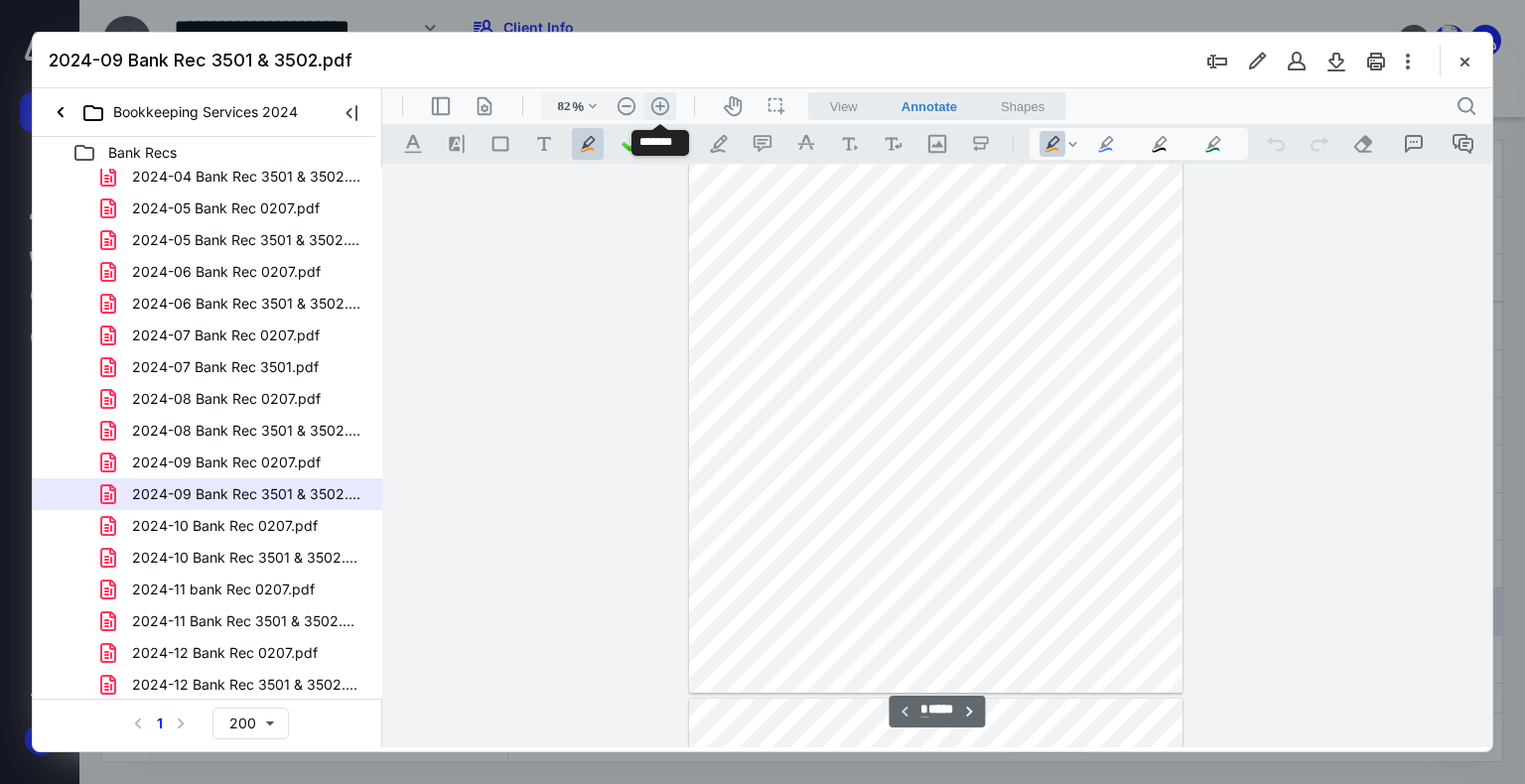 click on ".cls-1{fill:#abb0c4;} icon - header - zoom - in - line" at bounding box center (660, 106) 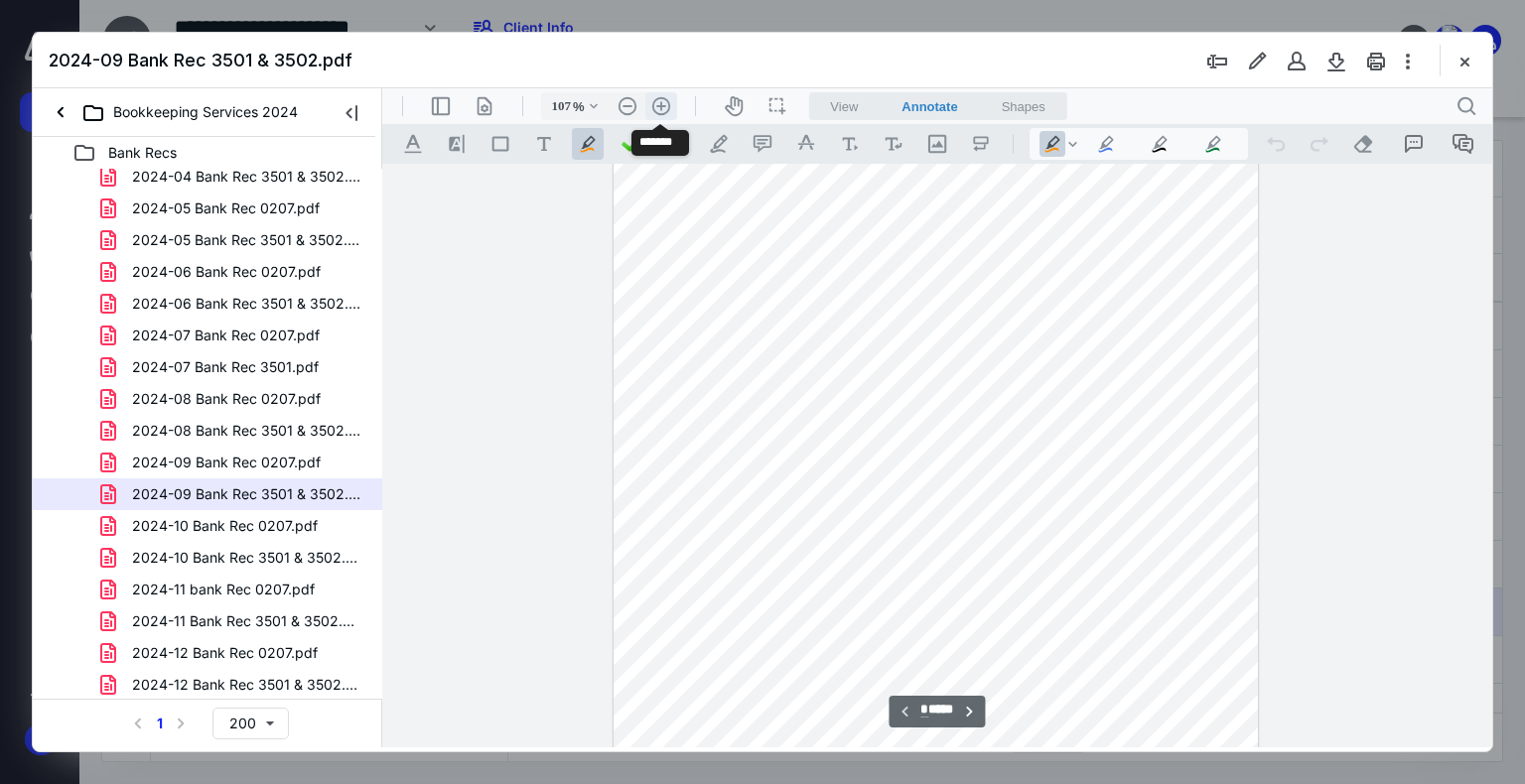click on ".cls-1{fill:#abb0c4;} icon - header - zoom - in - line" at bounding box center (661, 106) 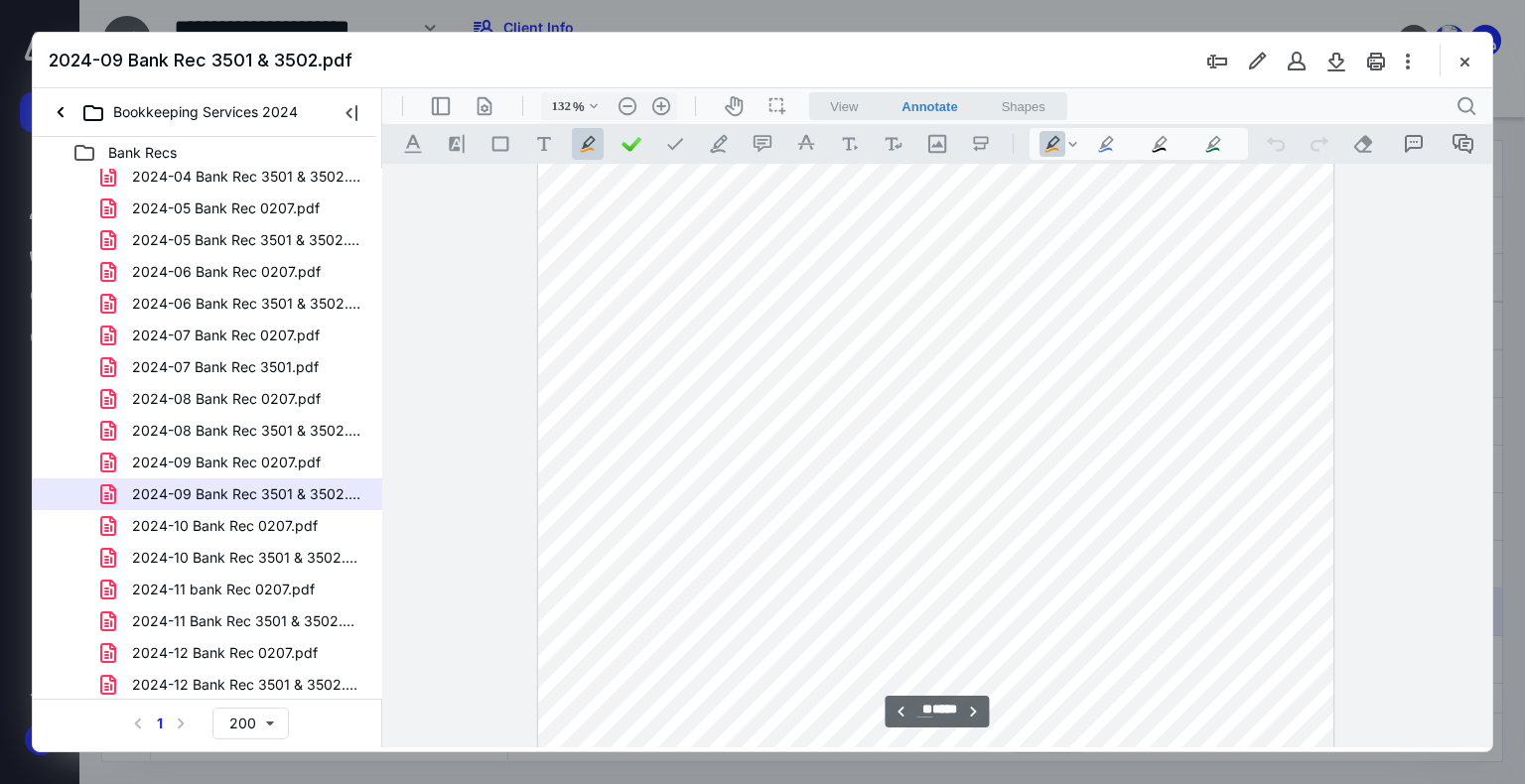 scroll, scrollTop: 18913, scrollLeft: 0, axis: vertical 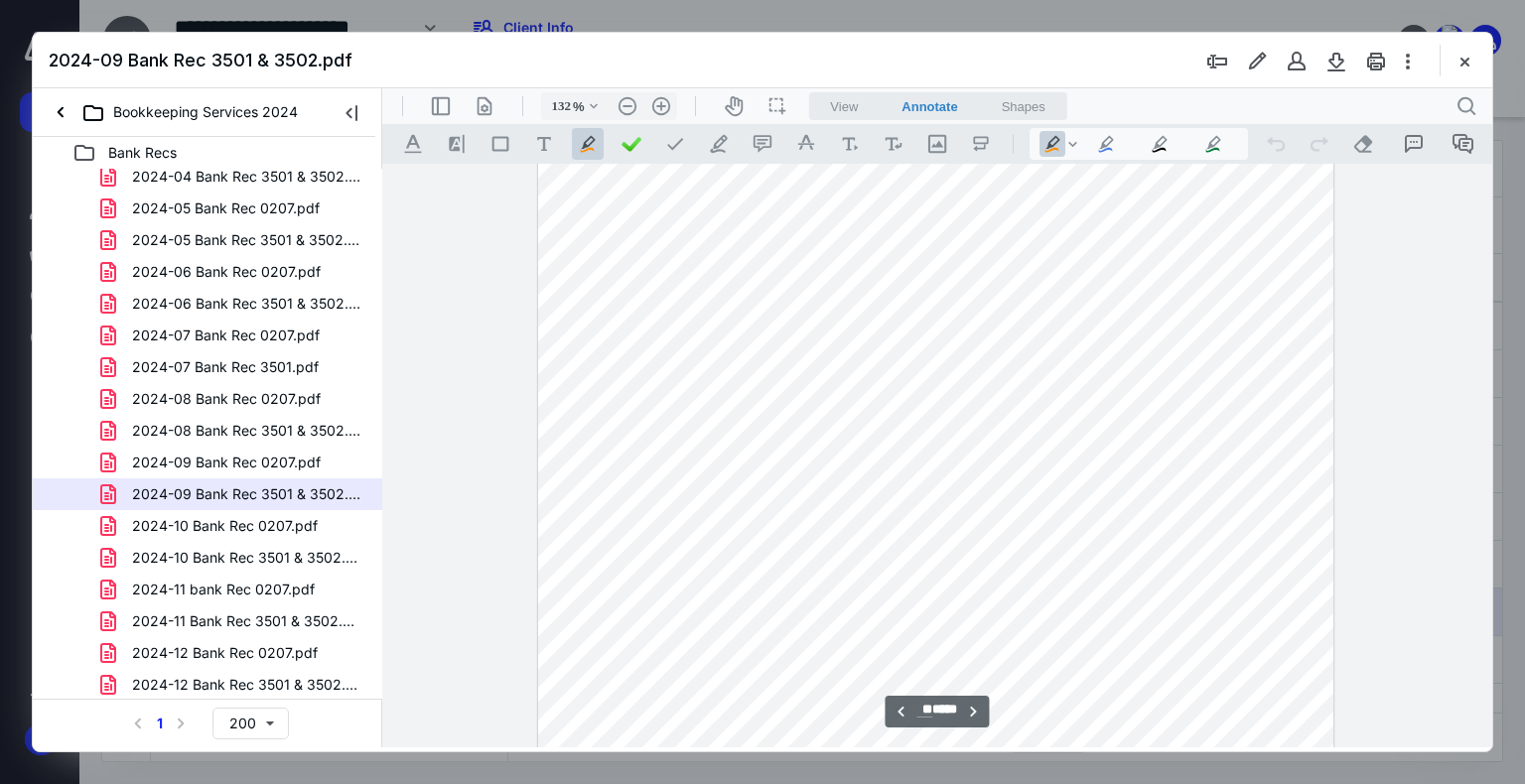 click at bounding box center [936, 497] 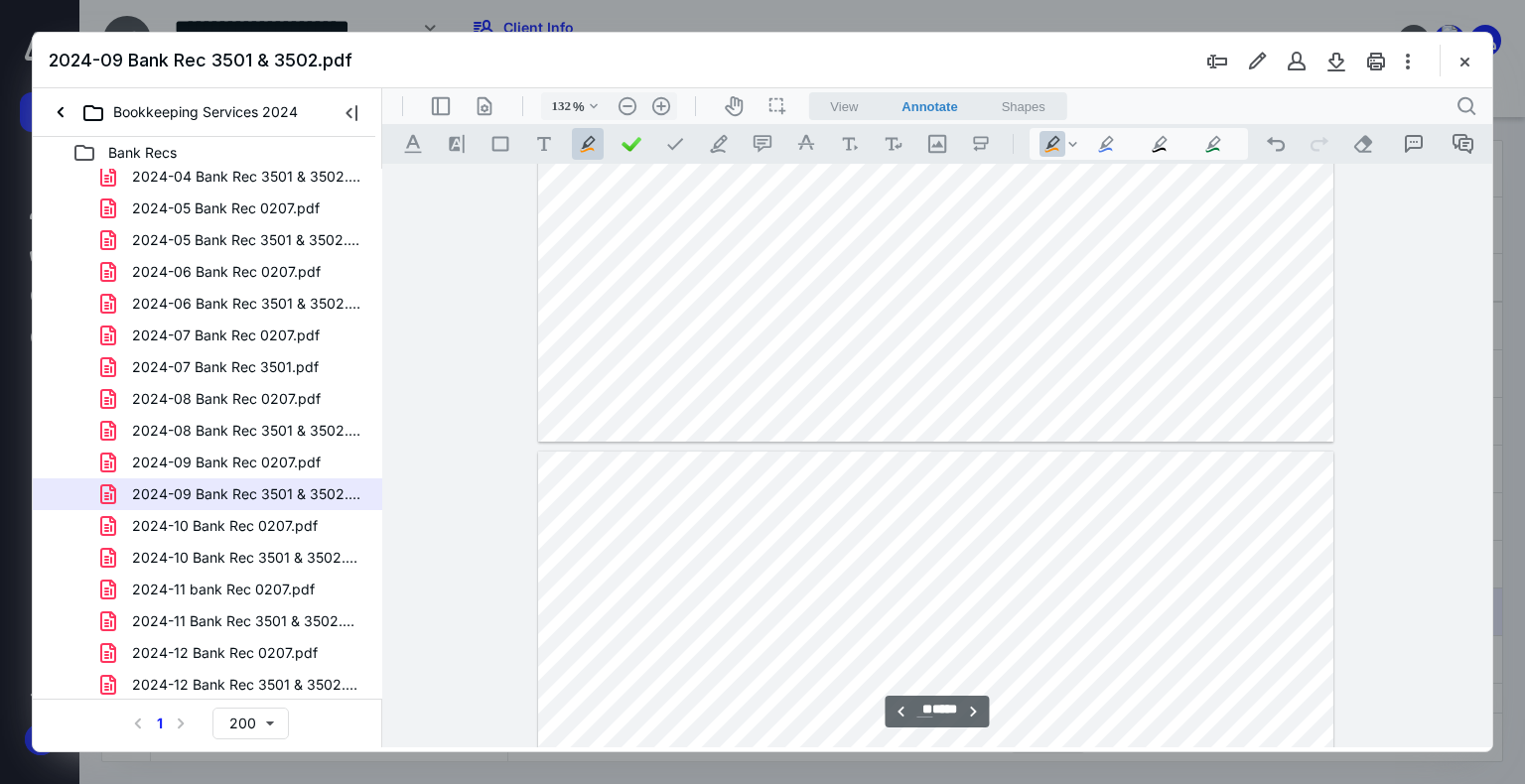 type on "**" 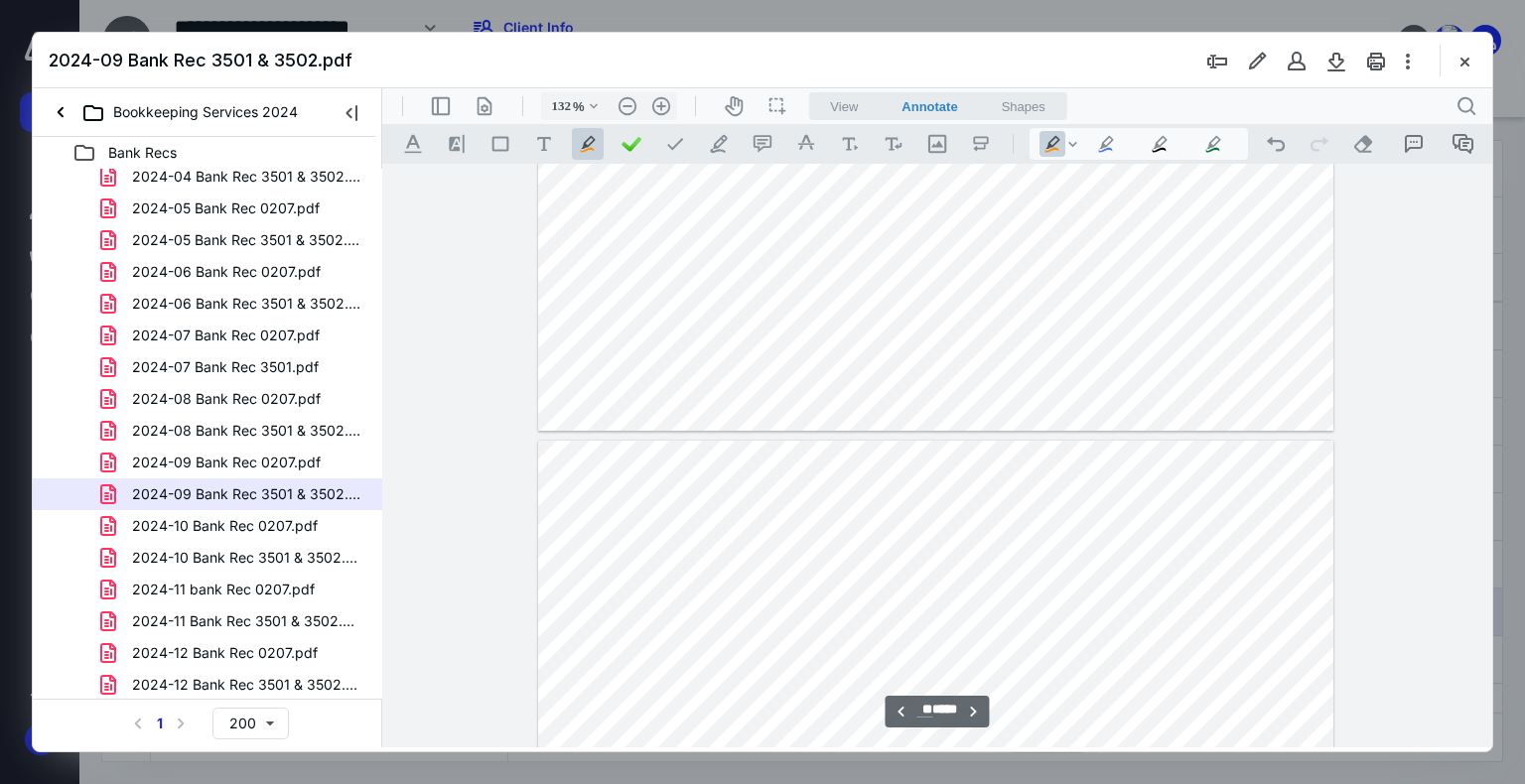 scroll, scrollTop: 19497, scrollLeft: 0, axis: vertical 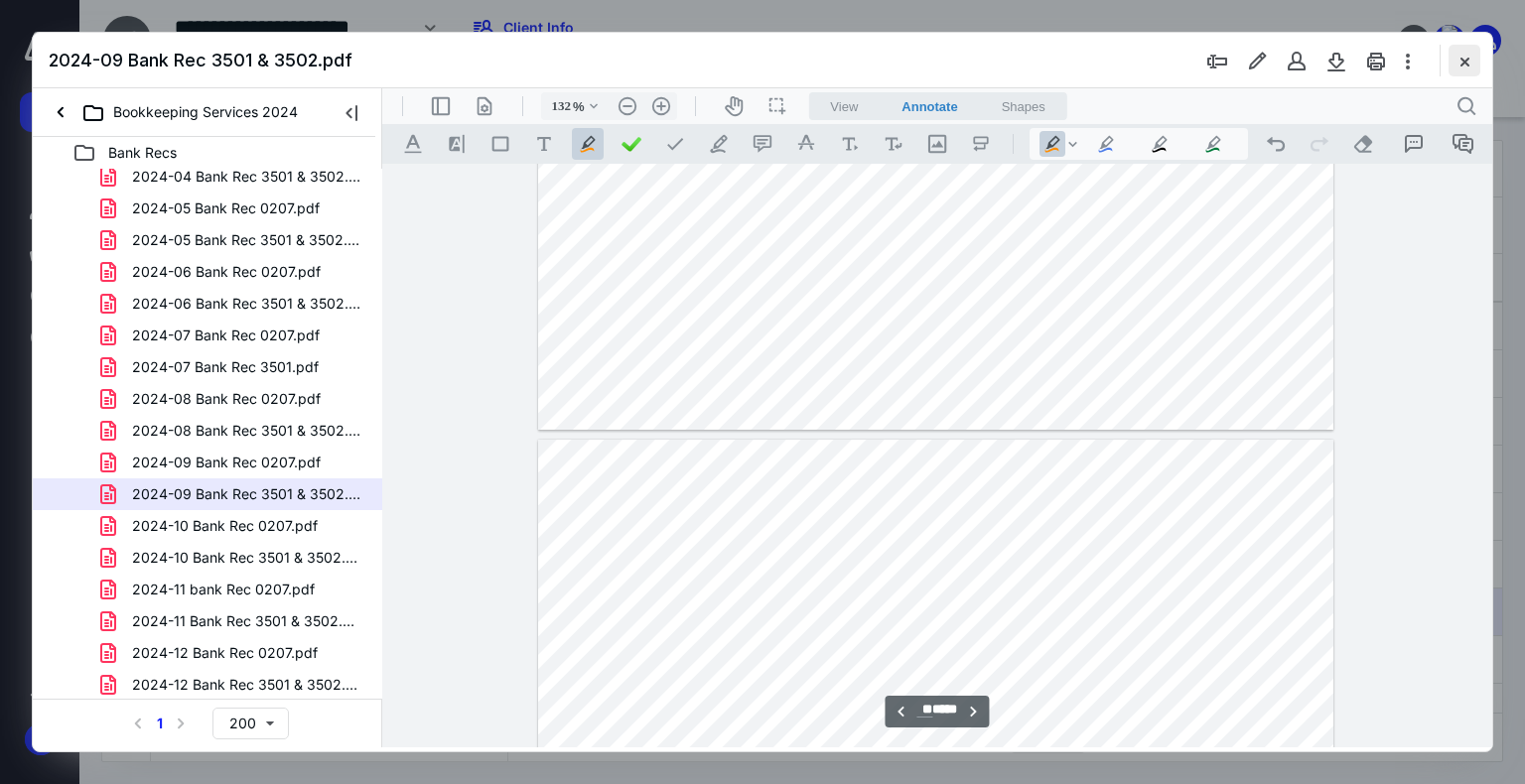click at bounding box center [1464, 61] 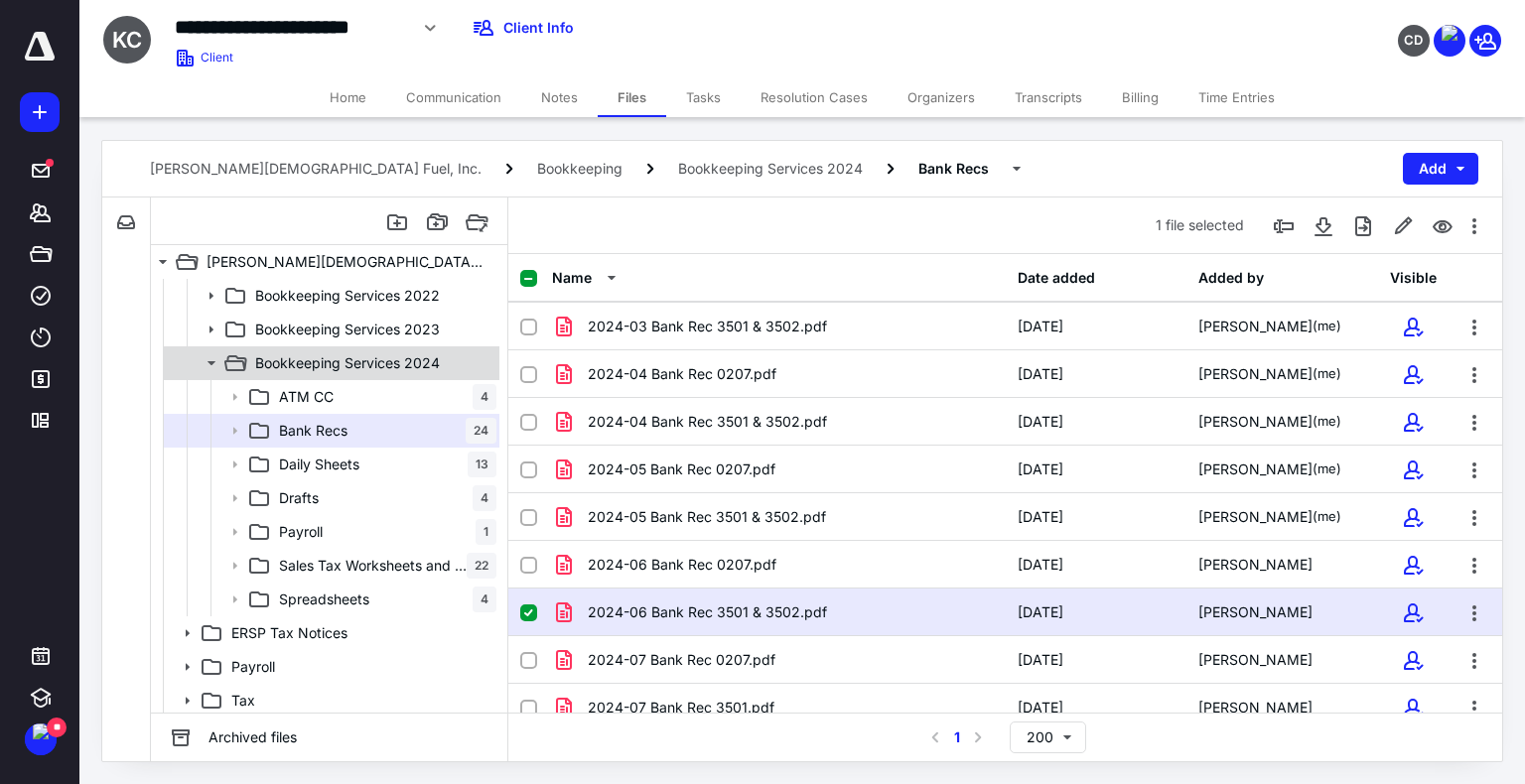 click 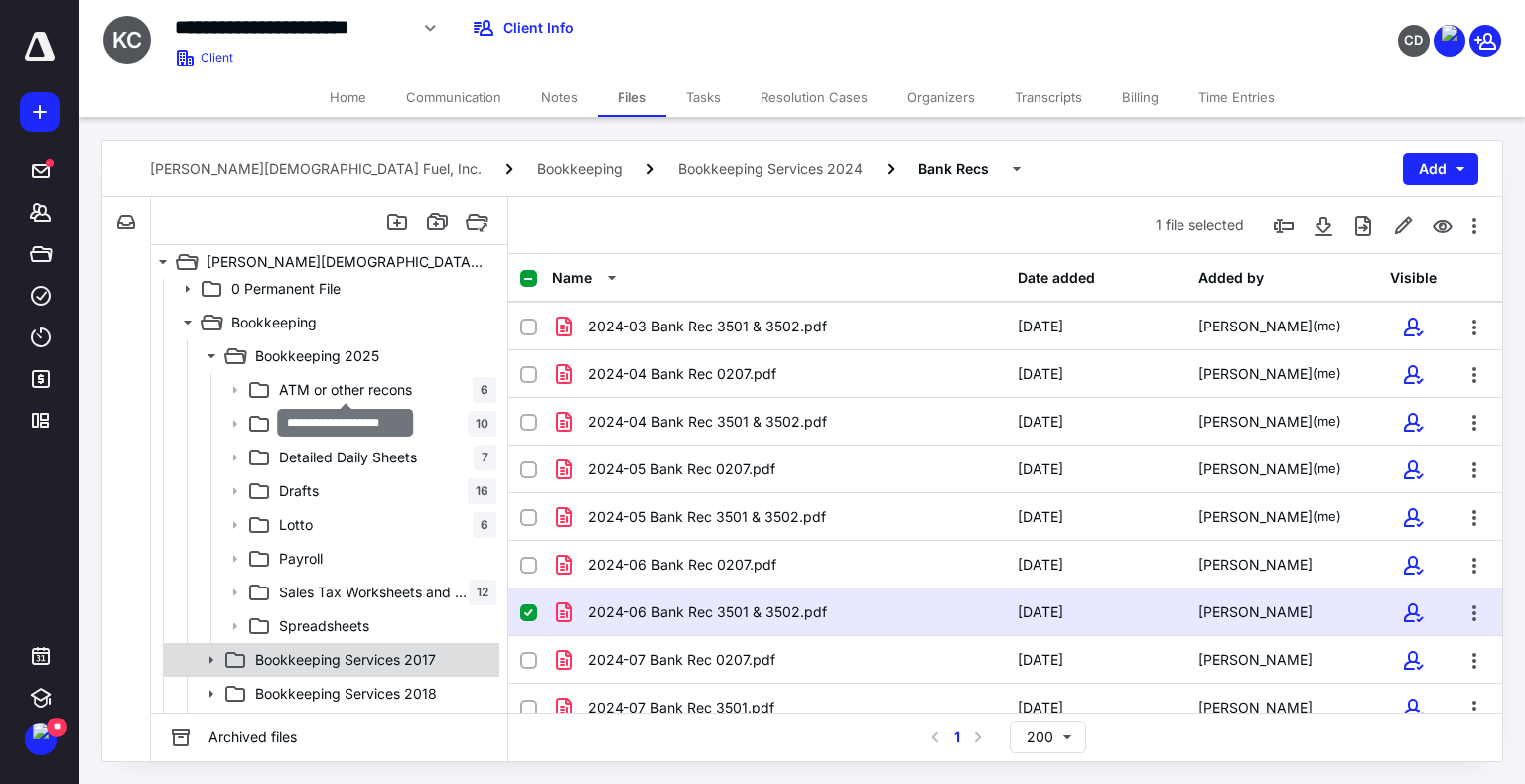 scroll, scrollTop: 0, scrollLeft: 0, axis: both 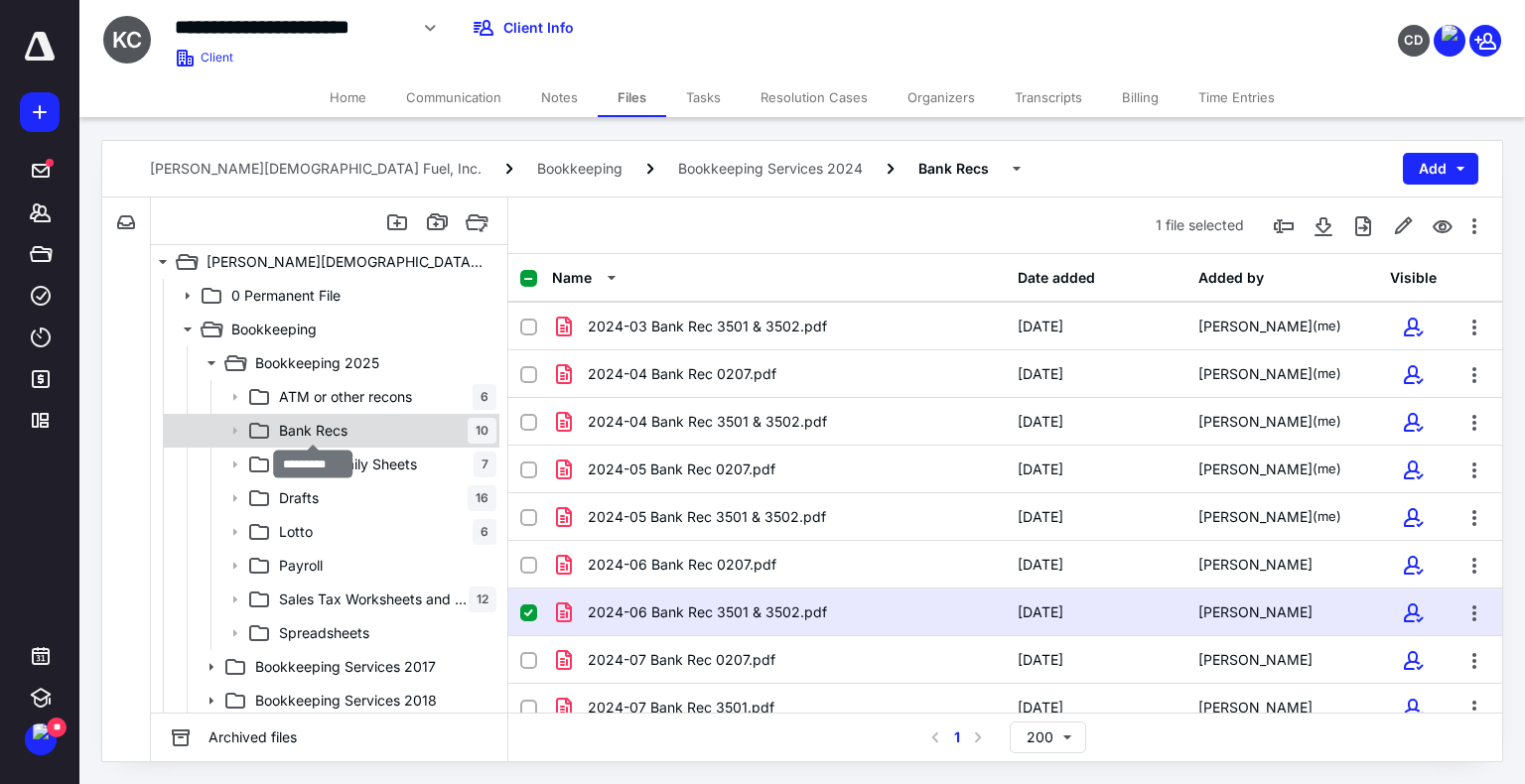 click on "Bank Recs" at bounding box center [313, 431] 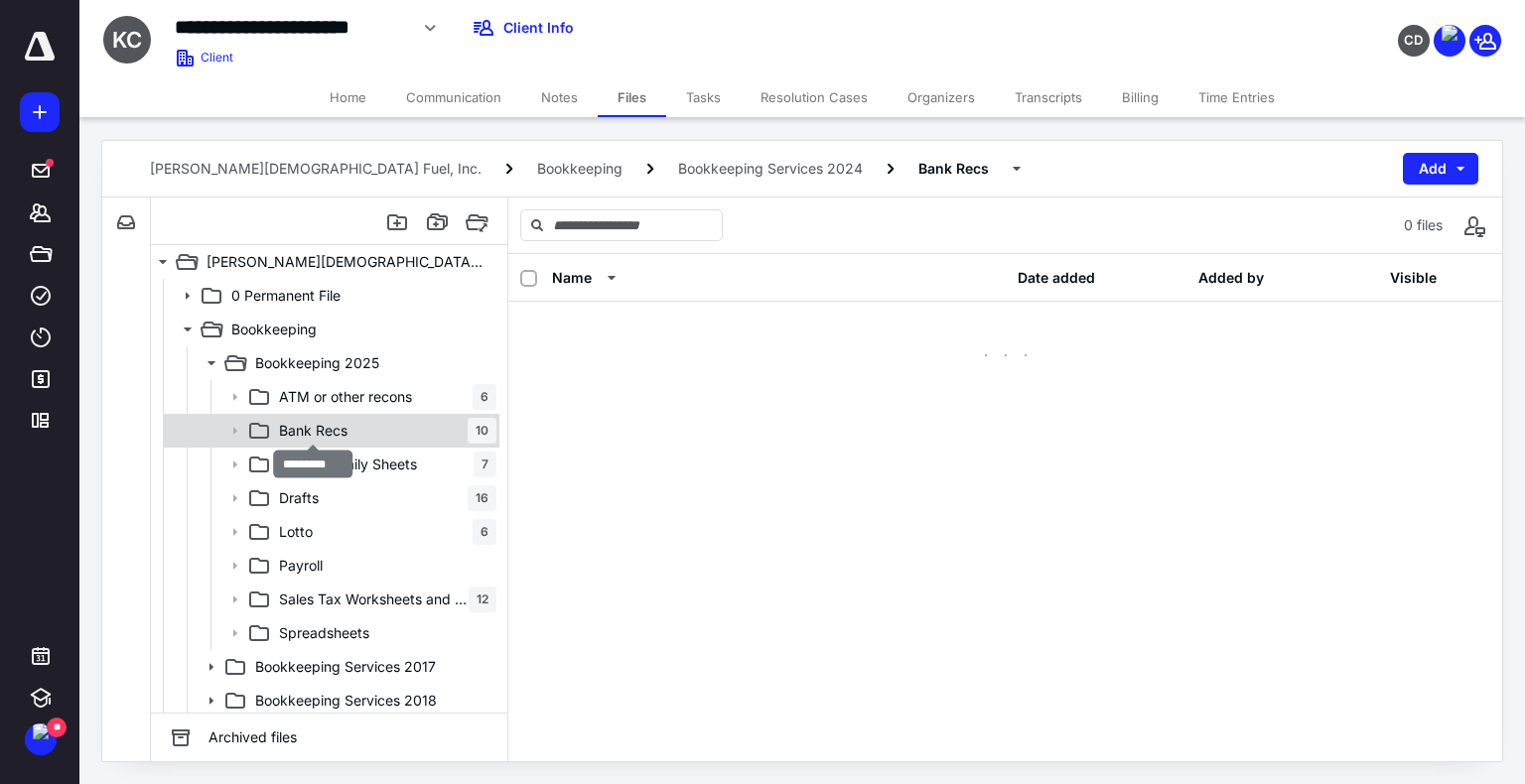 scroll, scrollTop: 0, scrollLeft: 0, axis: both 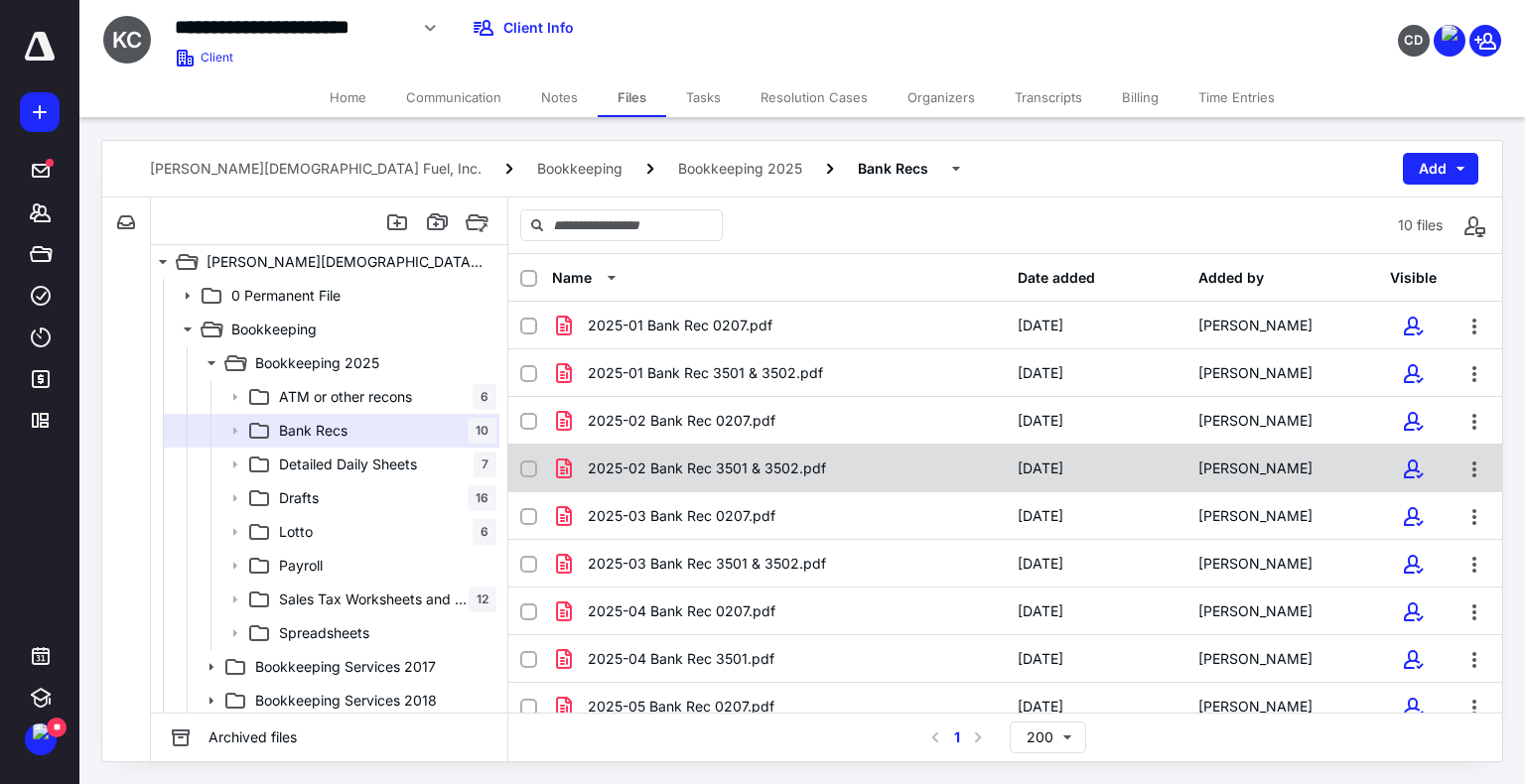 click on "2025-02 Bank Rec 3501 & 3502.pdf" at bounding box center (707, 468) 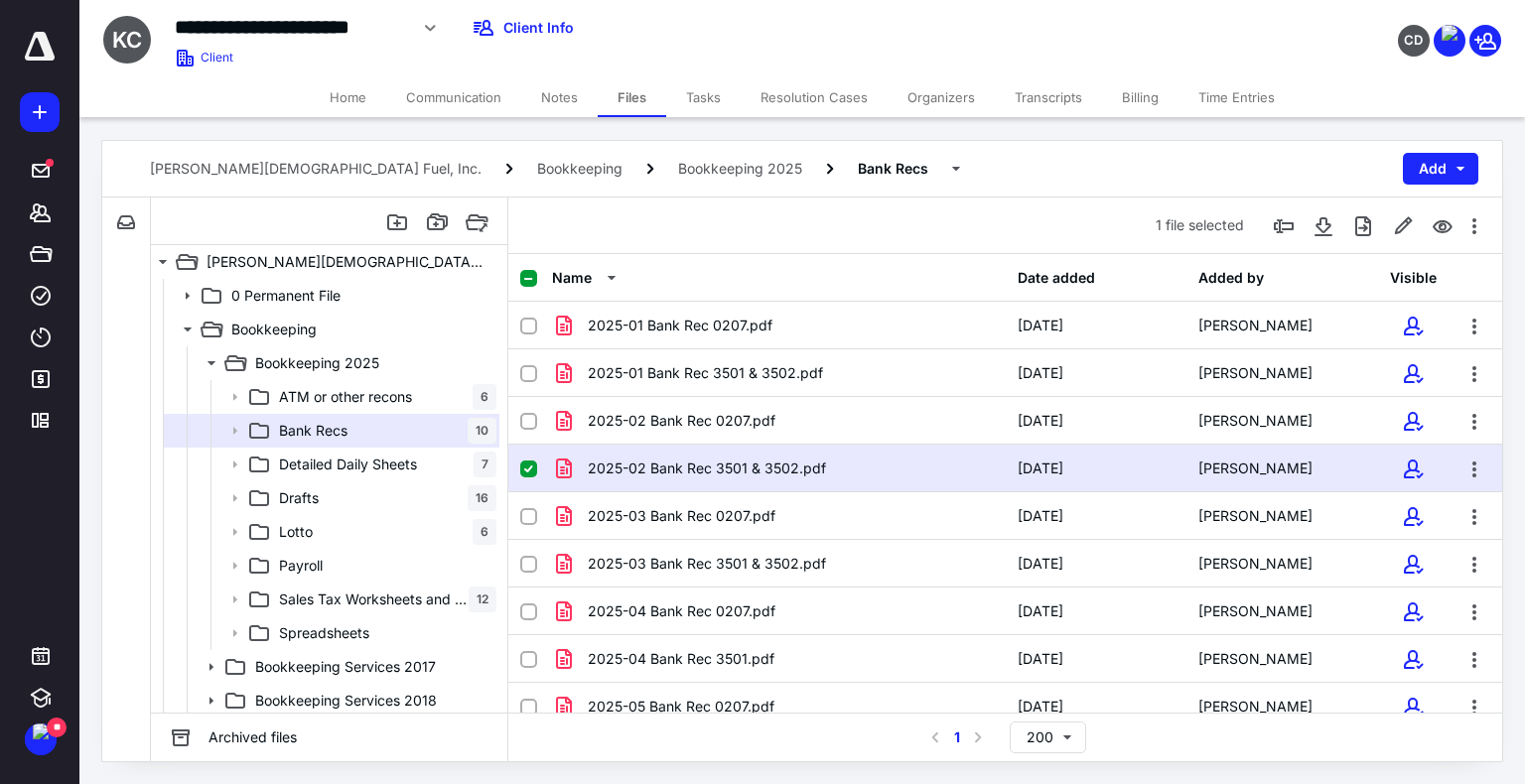 click on "2025-02 Bank Rec 3501 & 3502.pdf [DATE] [PERSON_NAME]" at bounding box center [1005, 468] 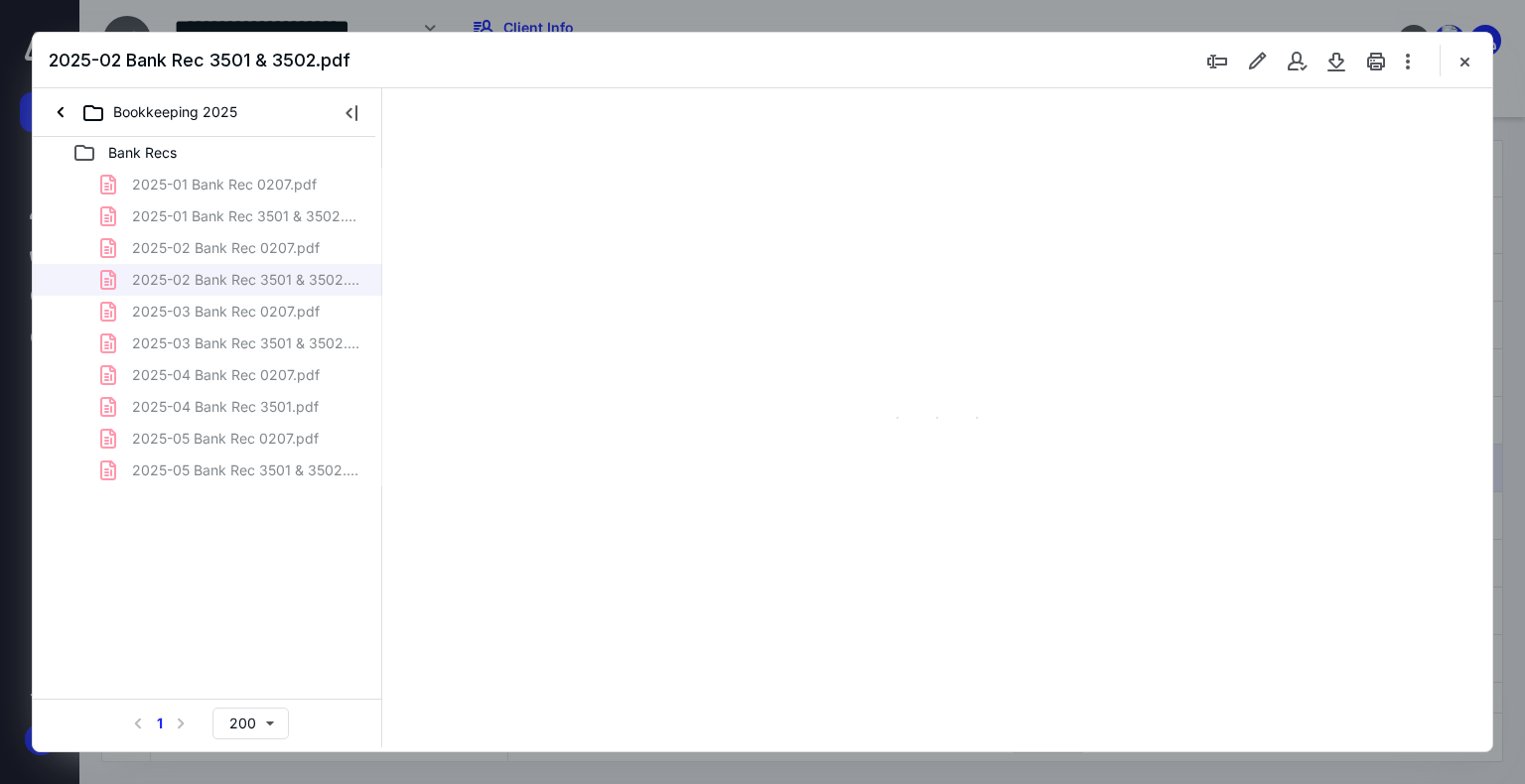 scroll, scrollTop: 0, scrollLeft: 0, axis: both 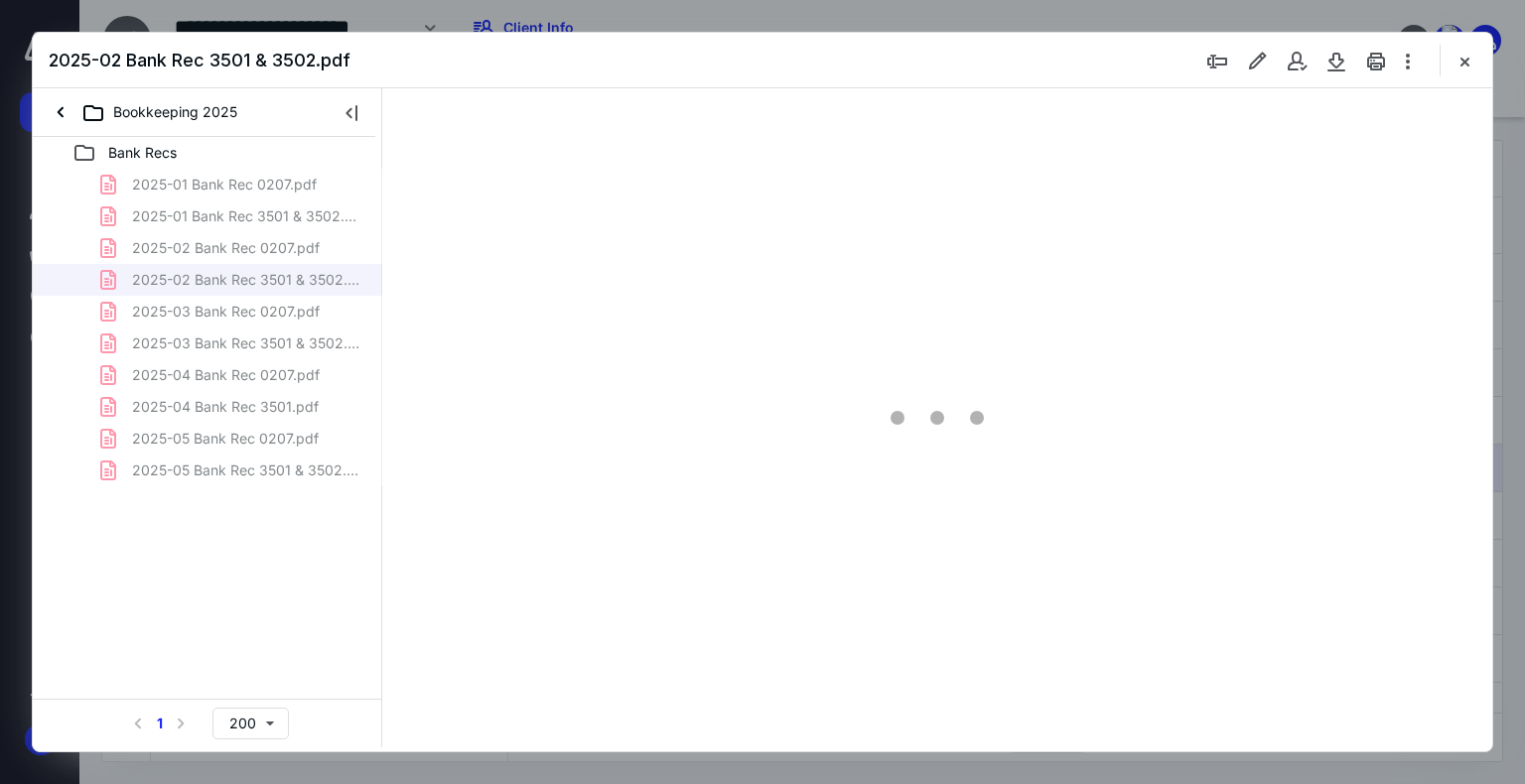 type on "75" 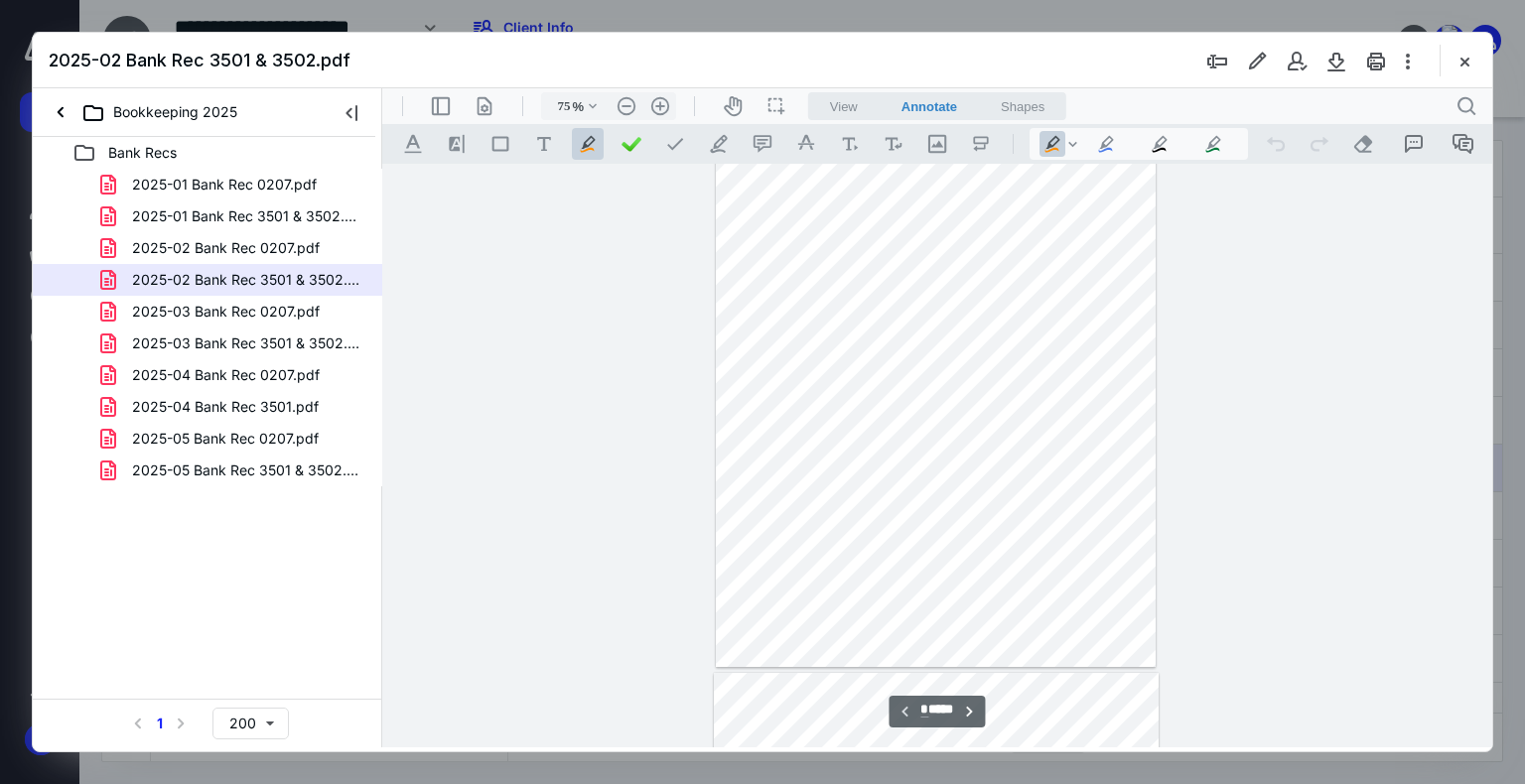 scroll, scrollTop: 0, scrollLeft: 0, axis: both 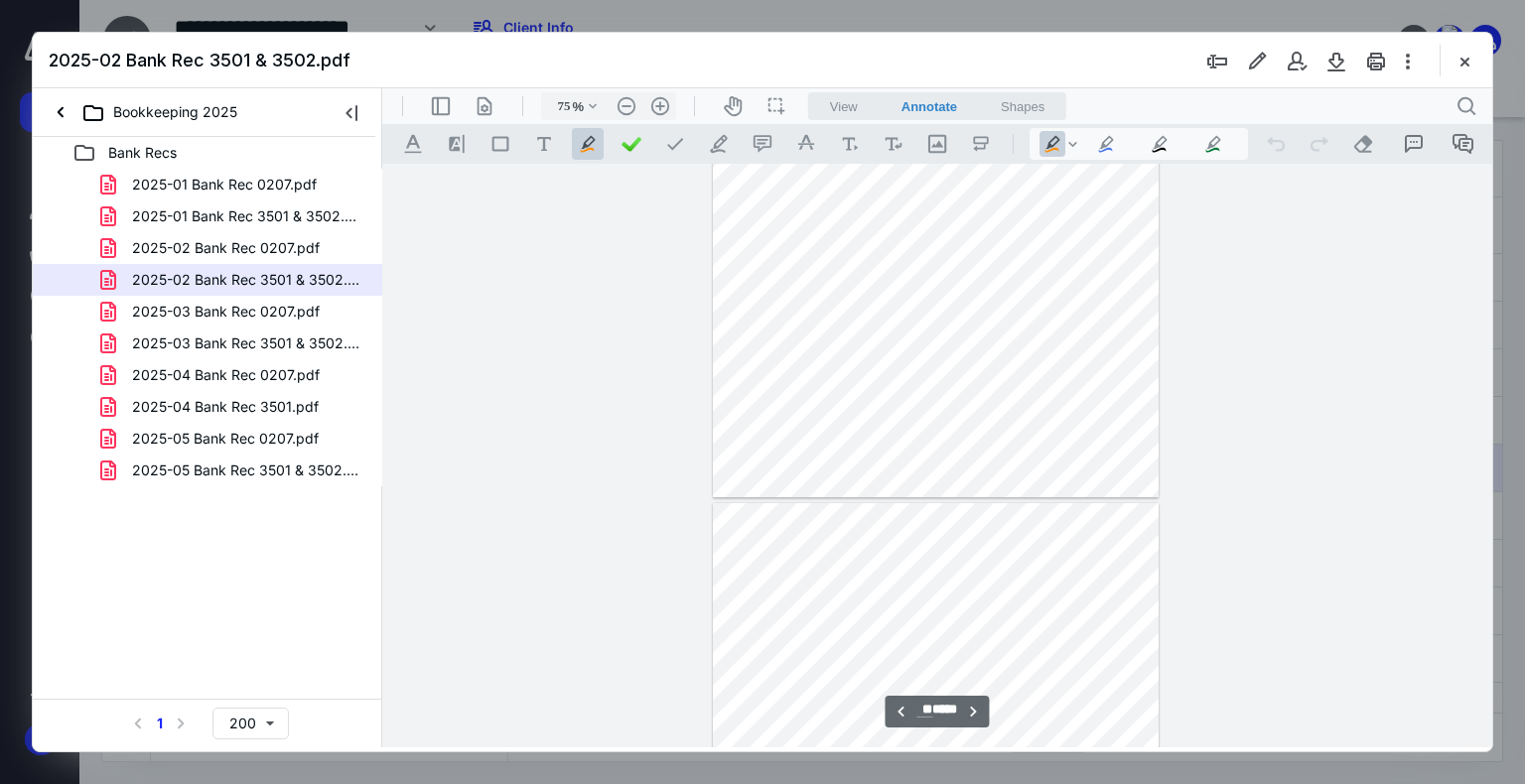 type on "**" 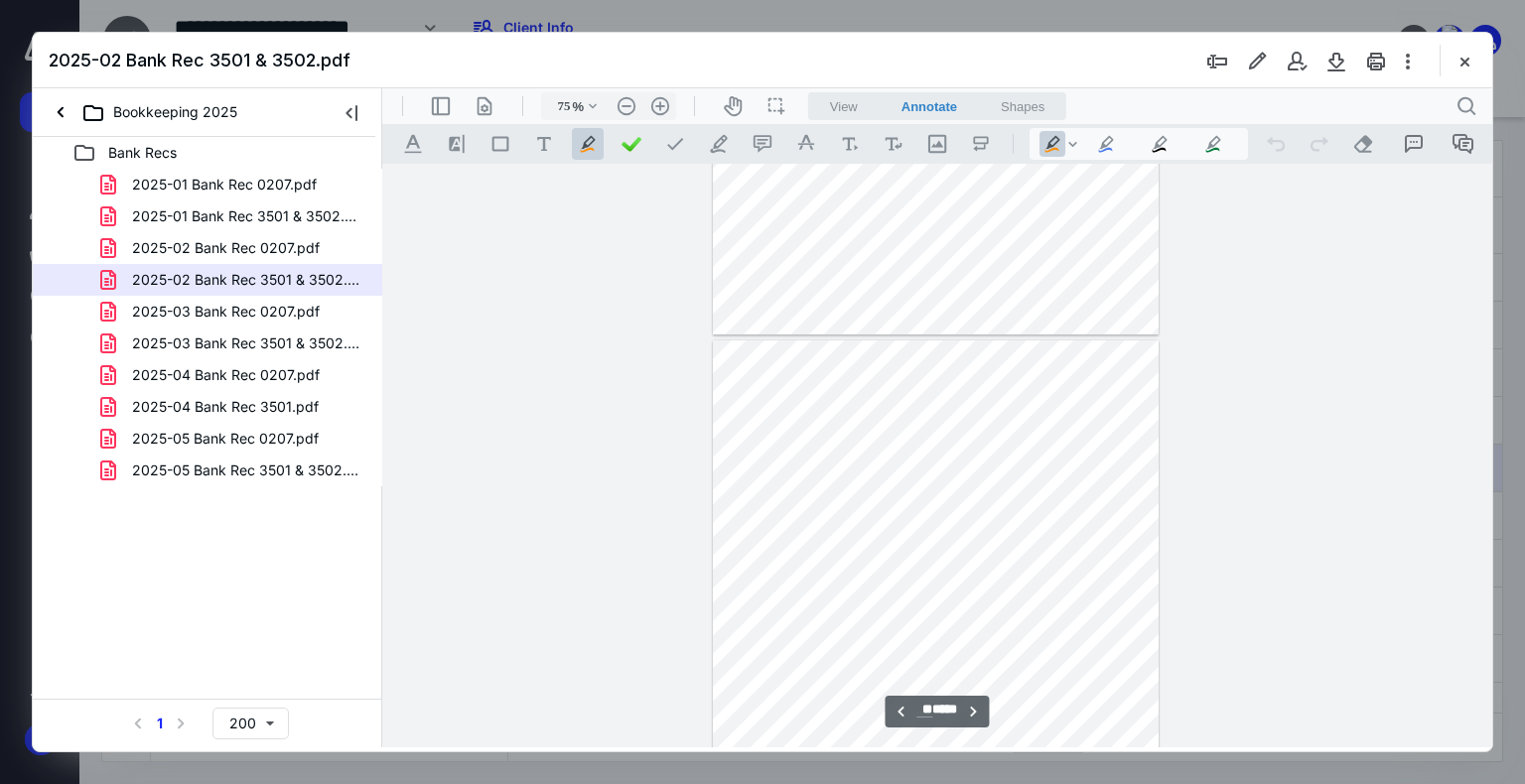 scroll, scrollTop: 8600, scrollLeft: 0, axis: vertical 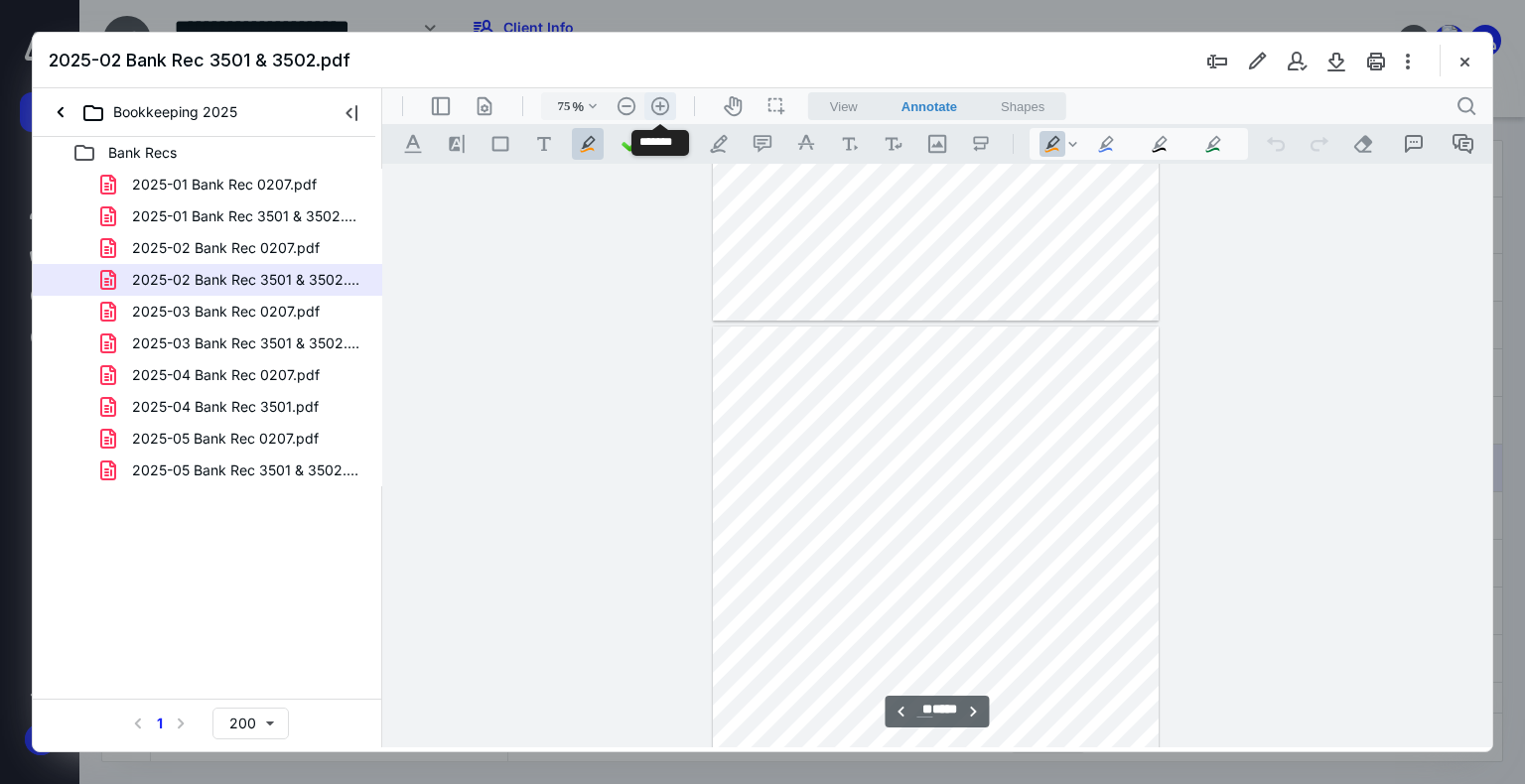 click on ".cls-1{fill:#abb0c4;} icon - header - zoom - in - line" at bounding box center [660, 106] 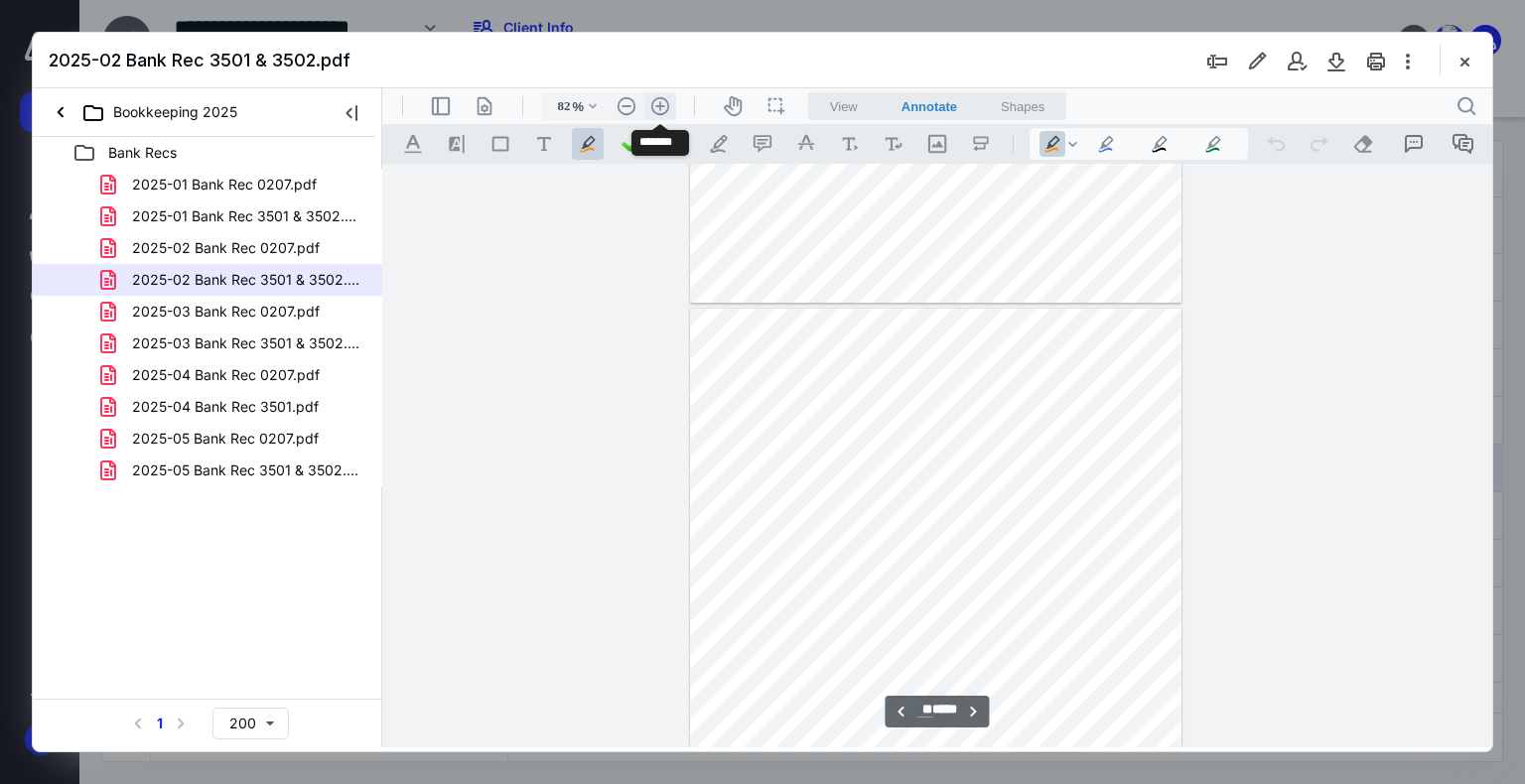 click on ".cls-1{fill:#abb0c4;} icon - header - zoom - in - line" at bounding box center (660, 106) 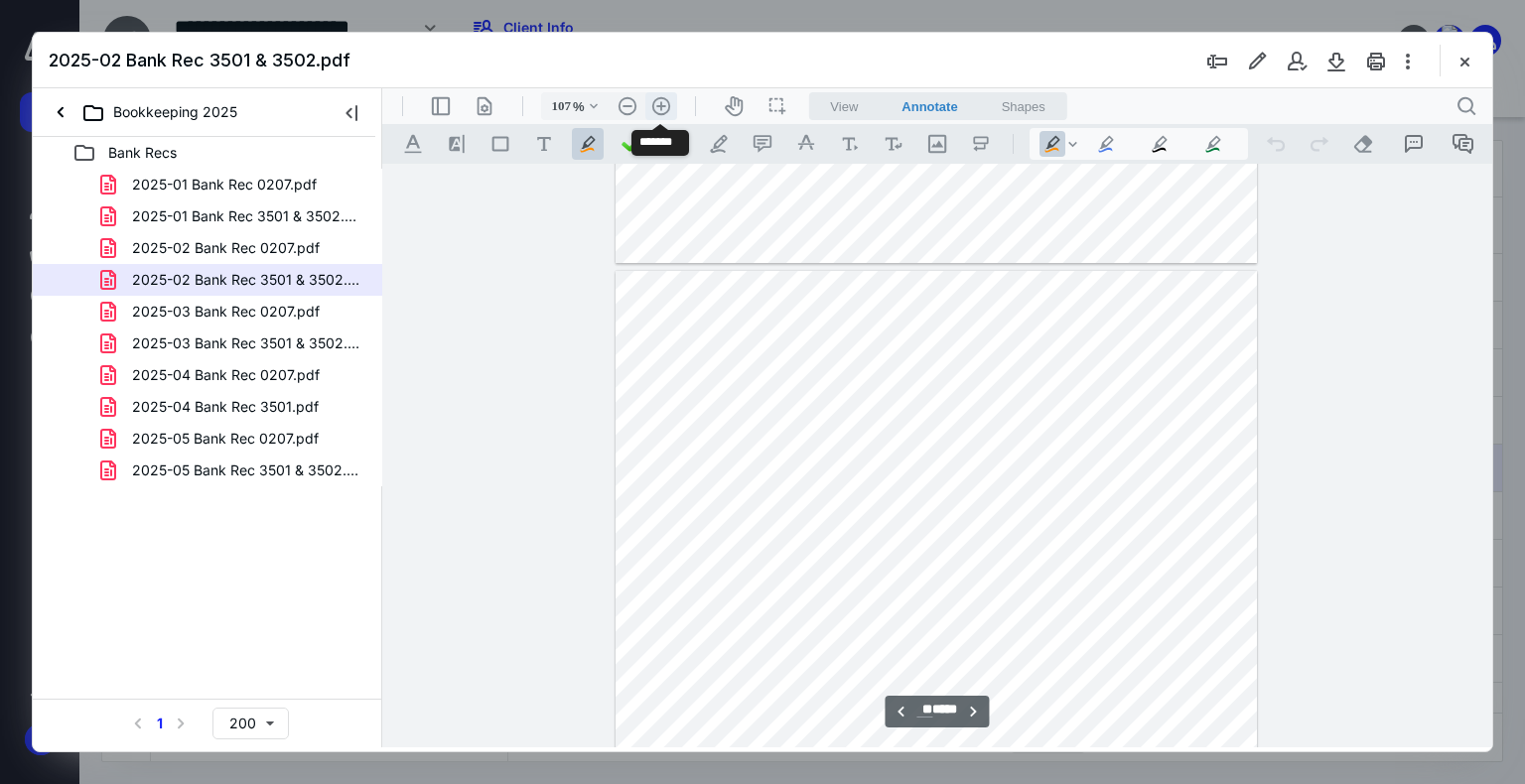 click on ".cls-1{fill:#abb0c4;} icon - header - zoom - in - line" at bounding box center [661, 106] 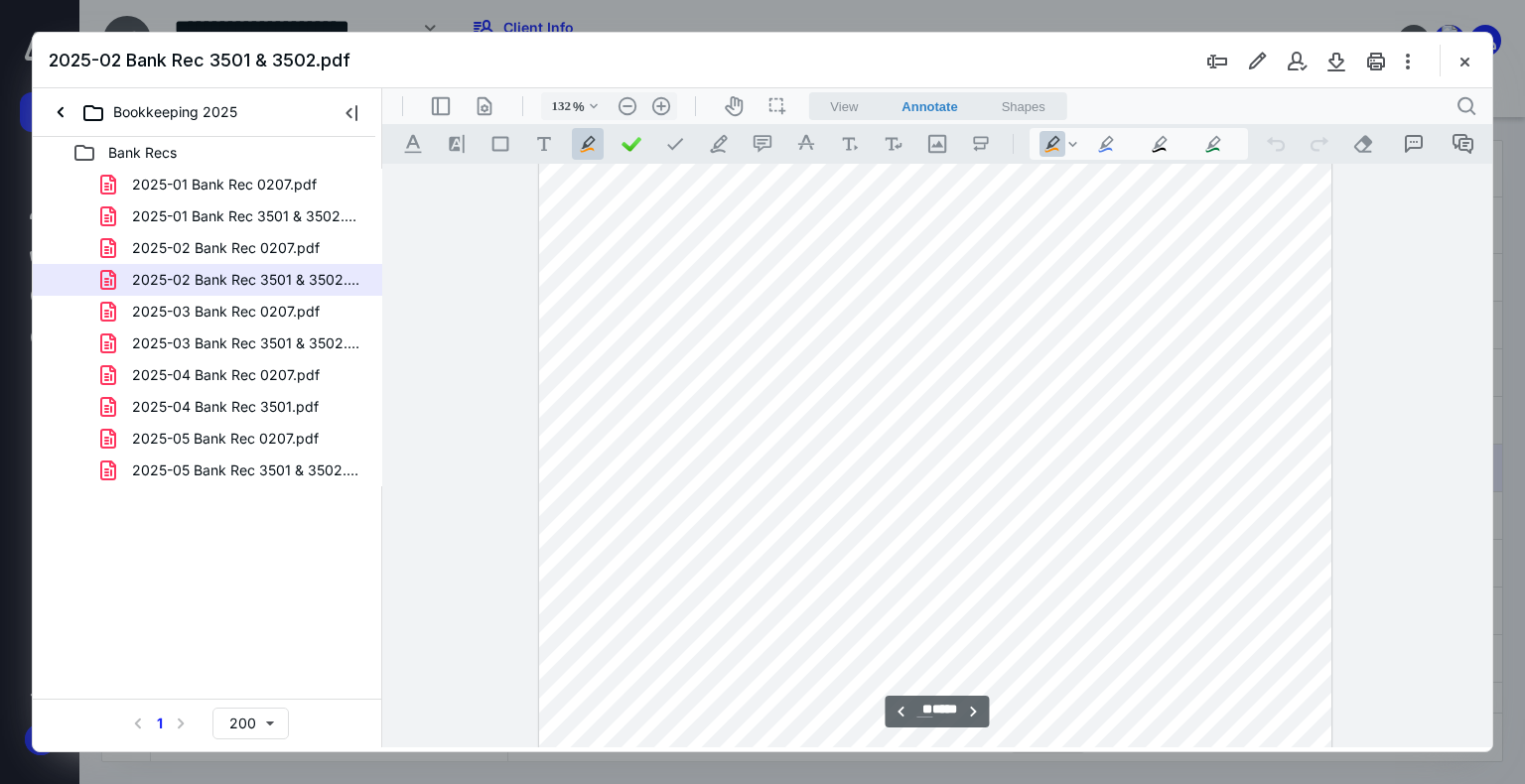 scroll, scrollTop: 16820, scrollLeft: 0, axis: vertical 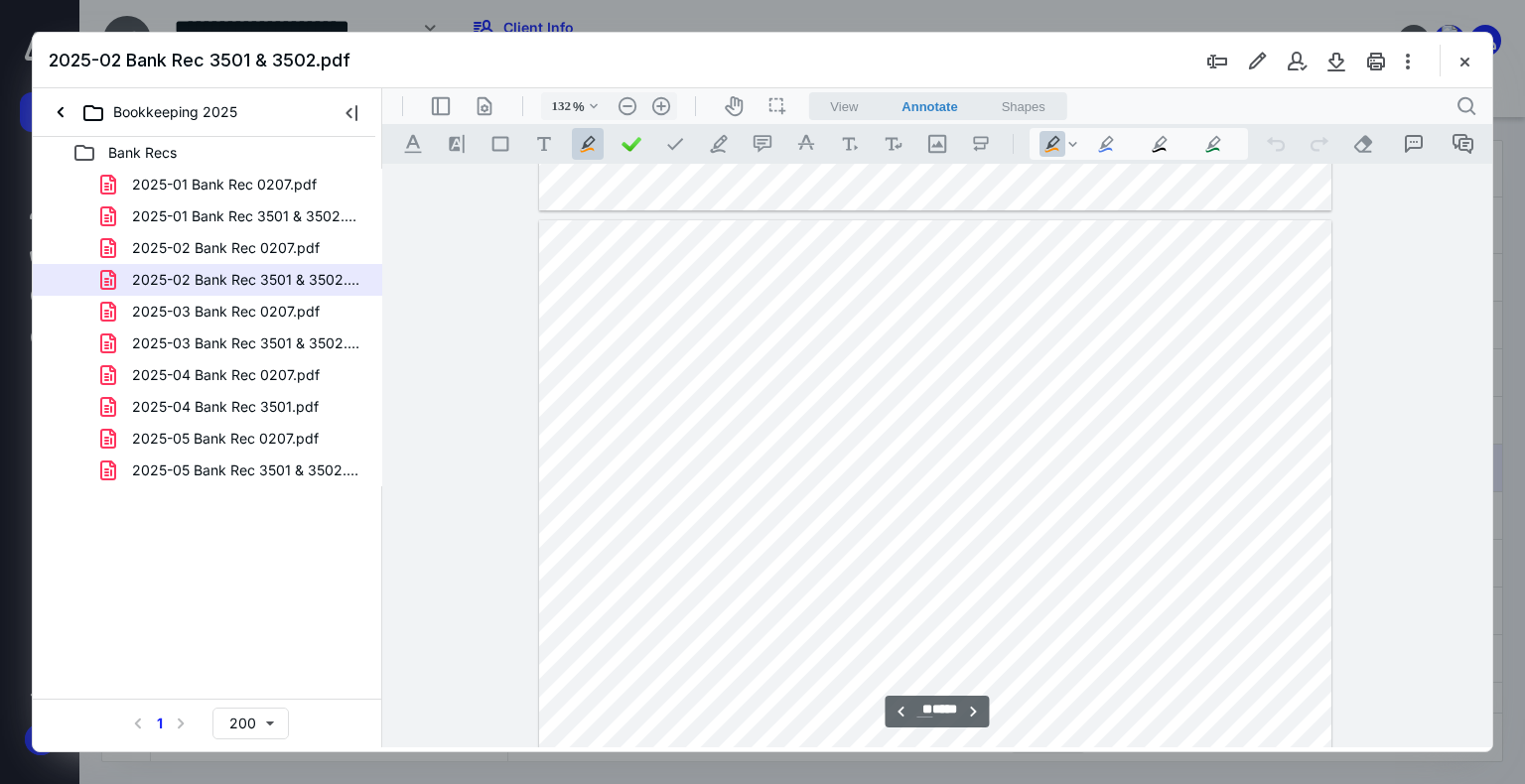 type on "**" 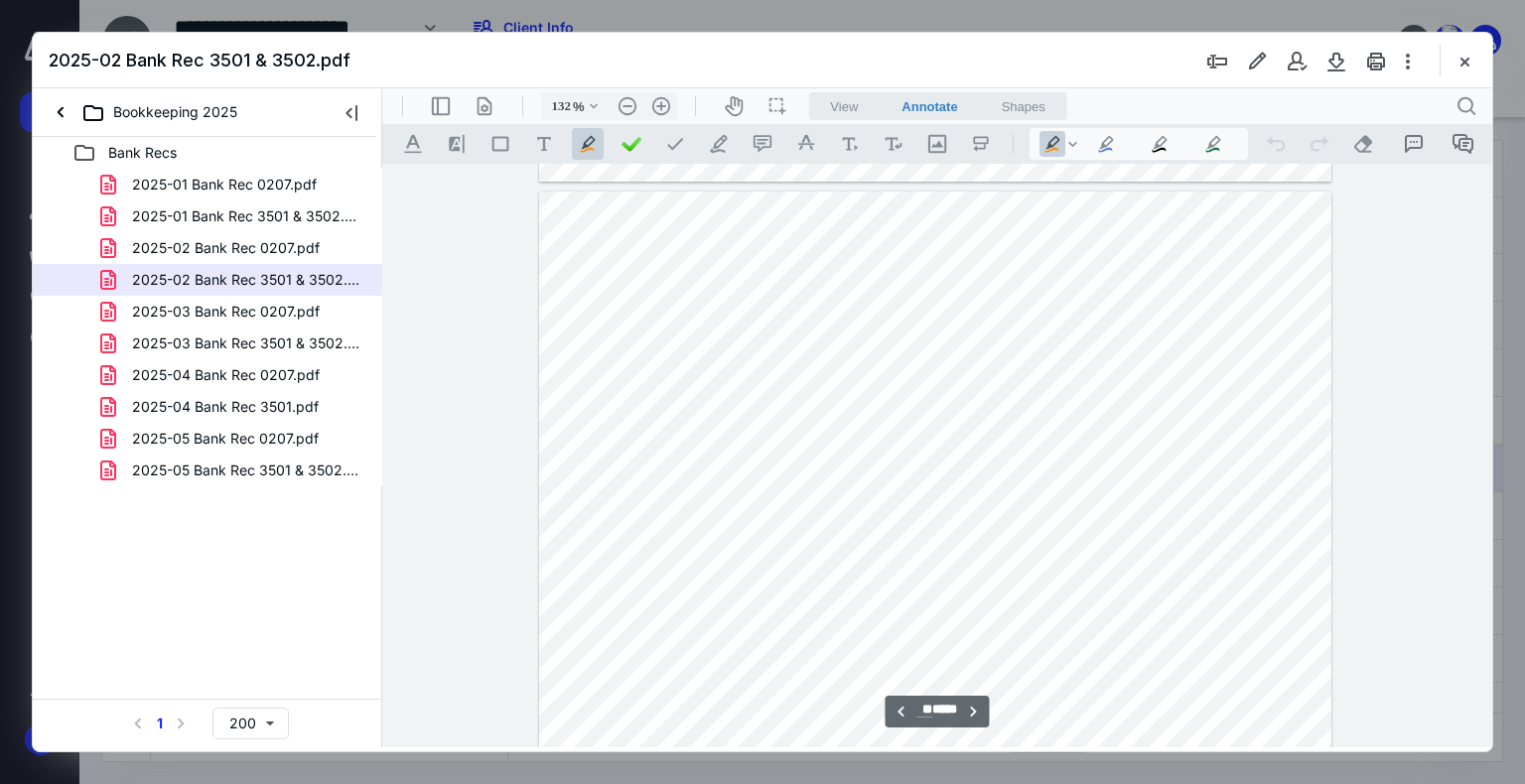 scroll, scrollTop: 15515, scrollLeft: 0, axis: vertical 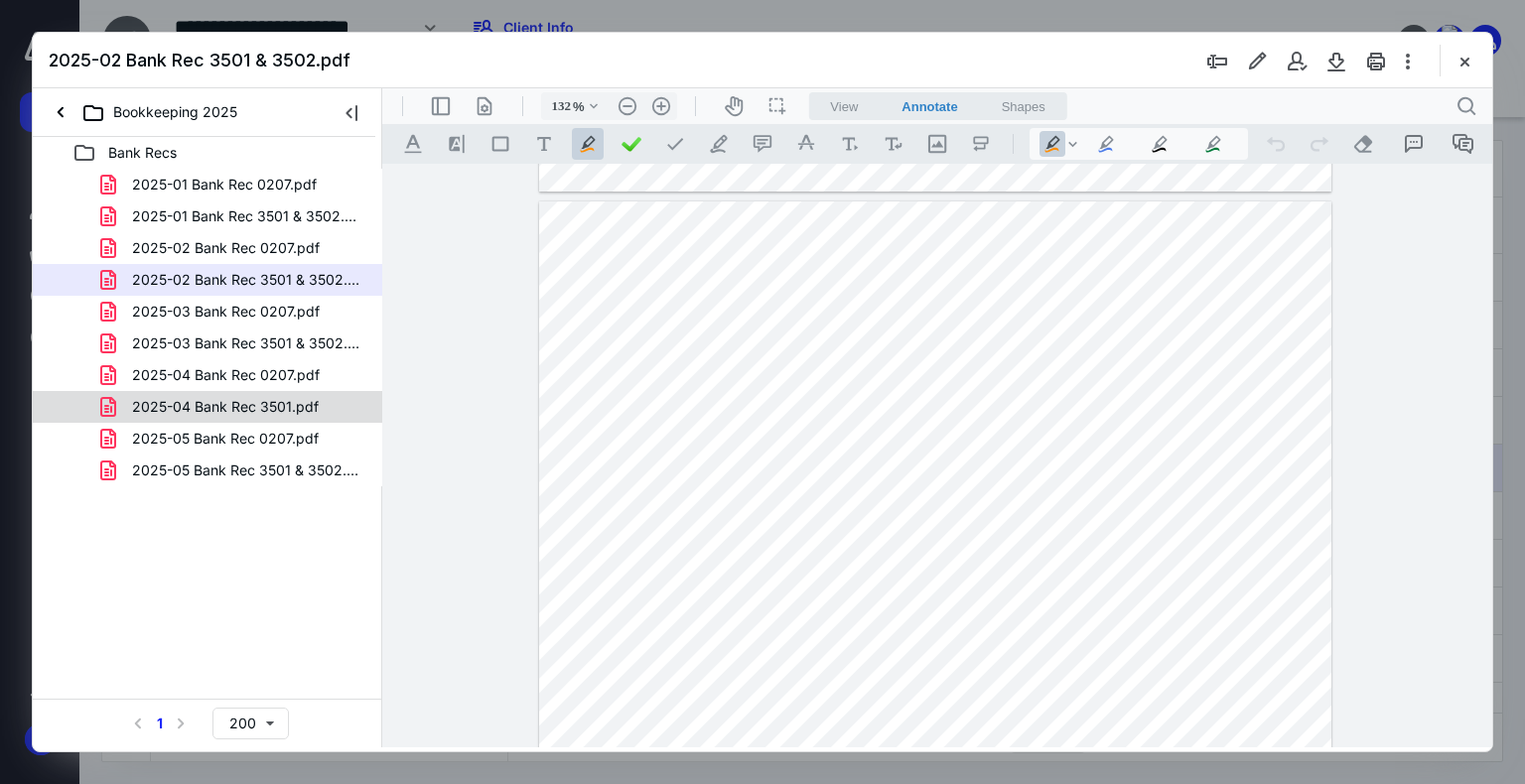 click on "2025-04 Bank Rec 3501.pdf" at bounding box center [213, 407] 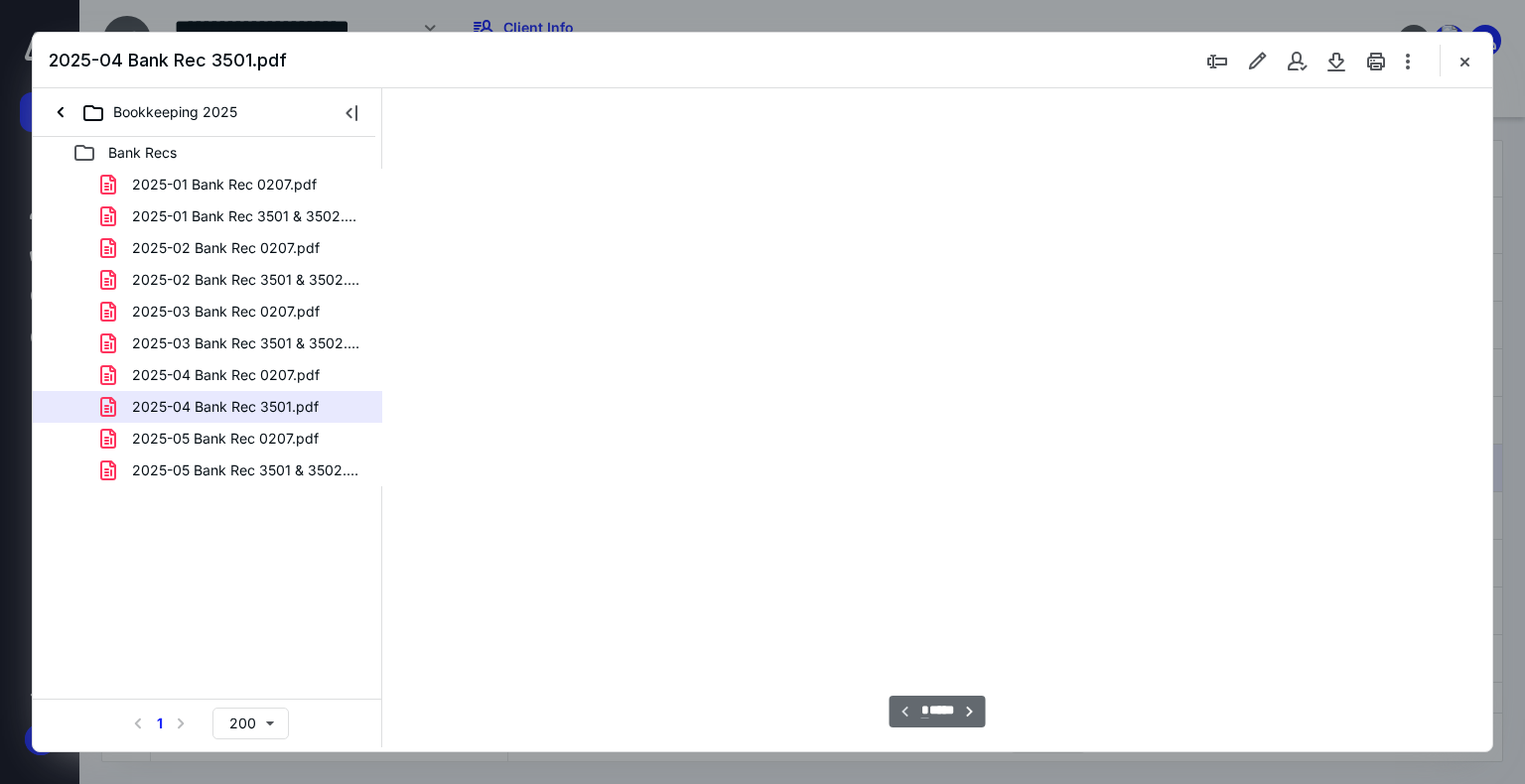 scroll, scrollTop: 78, scrollLeft: 0, axis: vertical 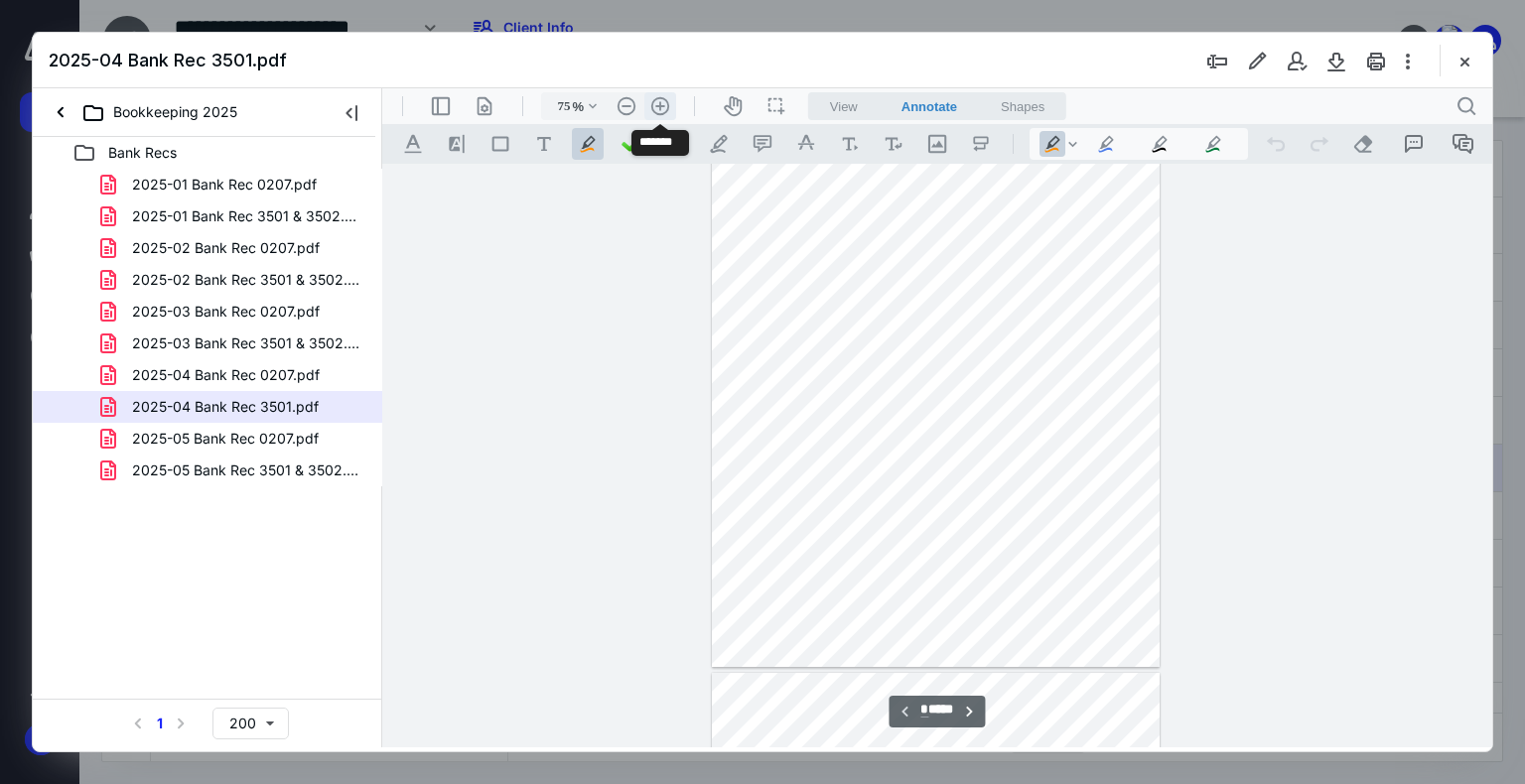 click on ".cls-1{fill:#abb0c4;} icon - header - zoom - in - line" at bounding box center (660, 106) 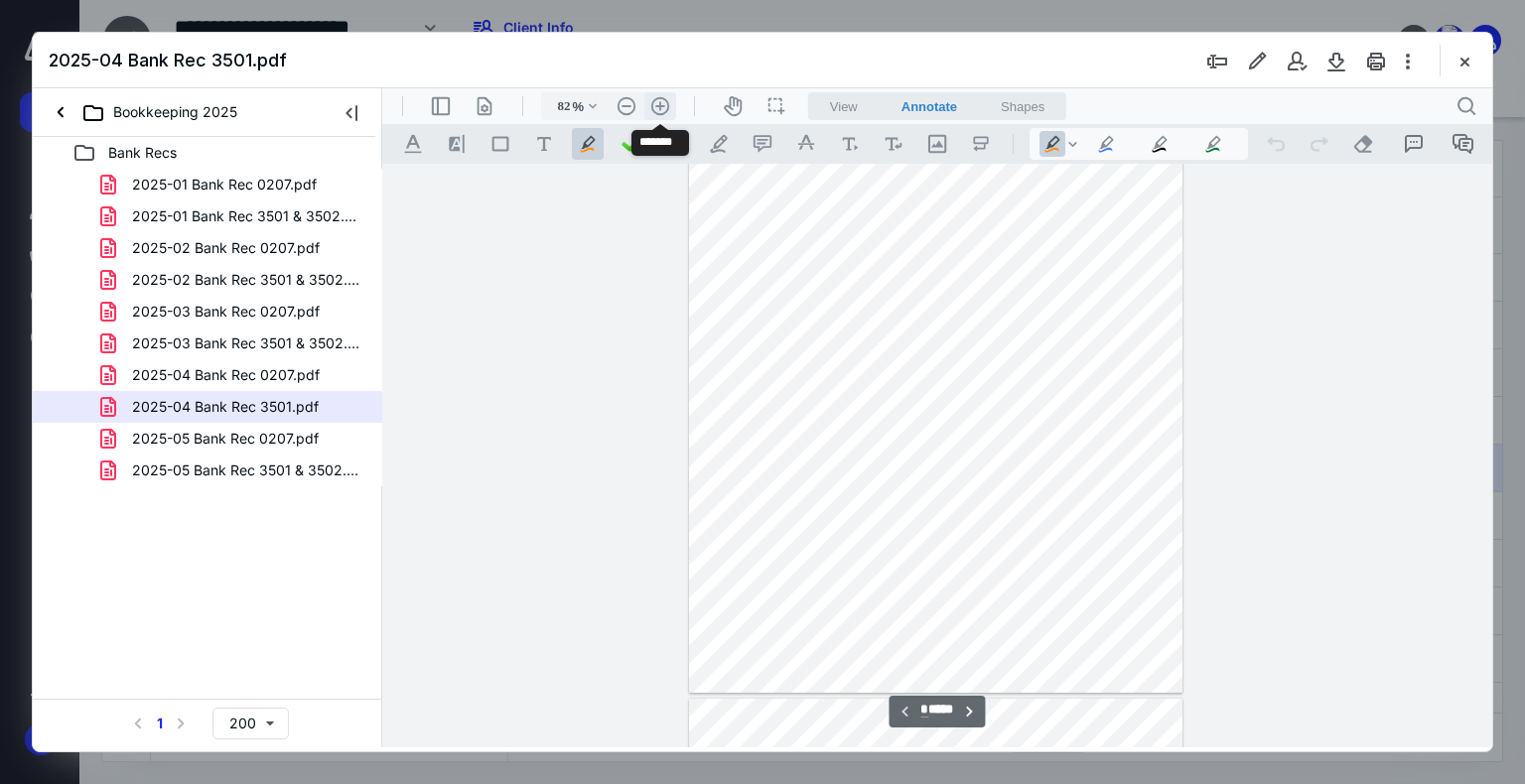 click on ".cls-1{fill:#abb0c4;} icon - header - zoom - in - line" at bounding box center [660, 106] 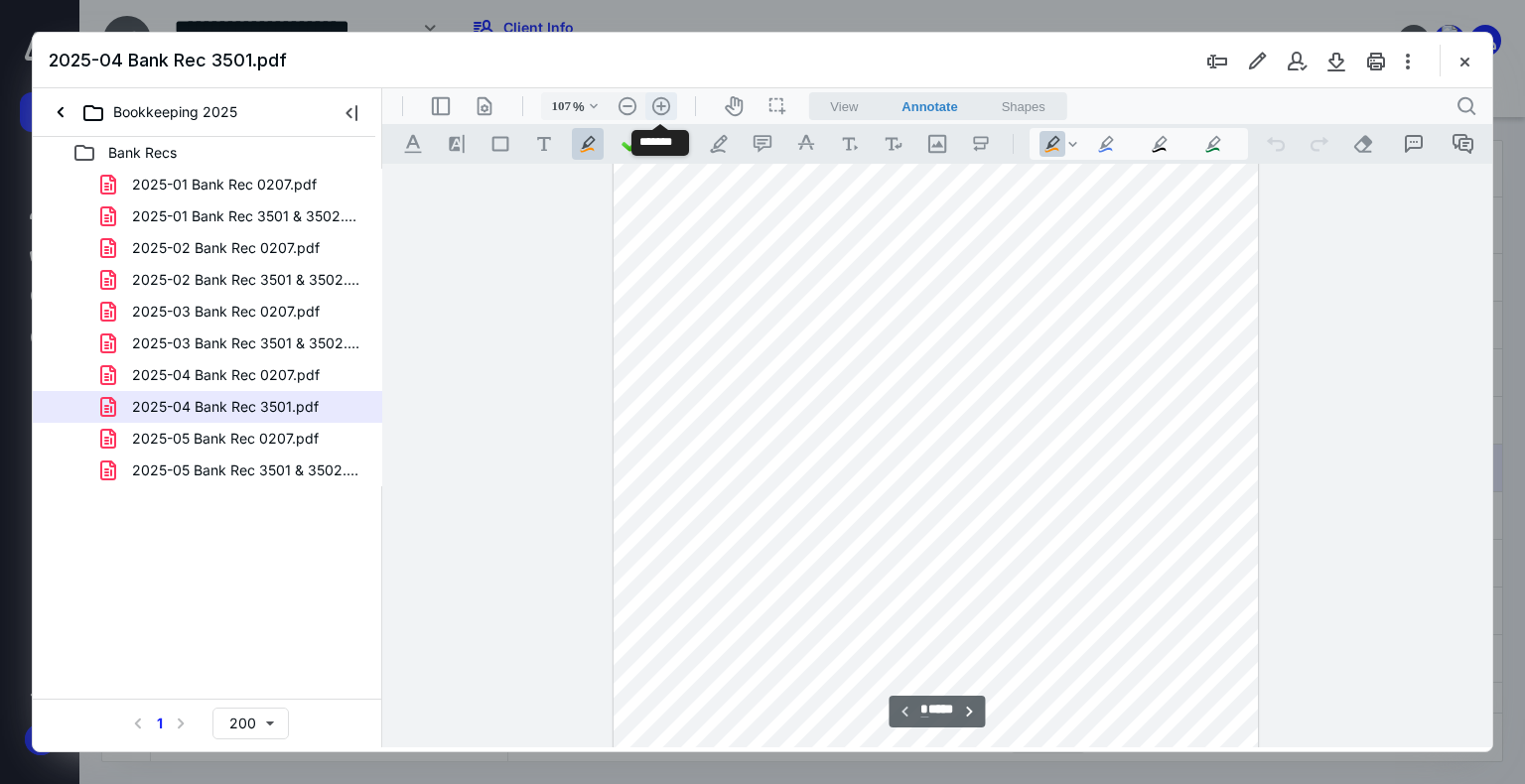 click on ".cls-1{fill:#abb0c4;} icon - header - zoom - in - line" at bounding box center (661, 106) 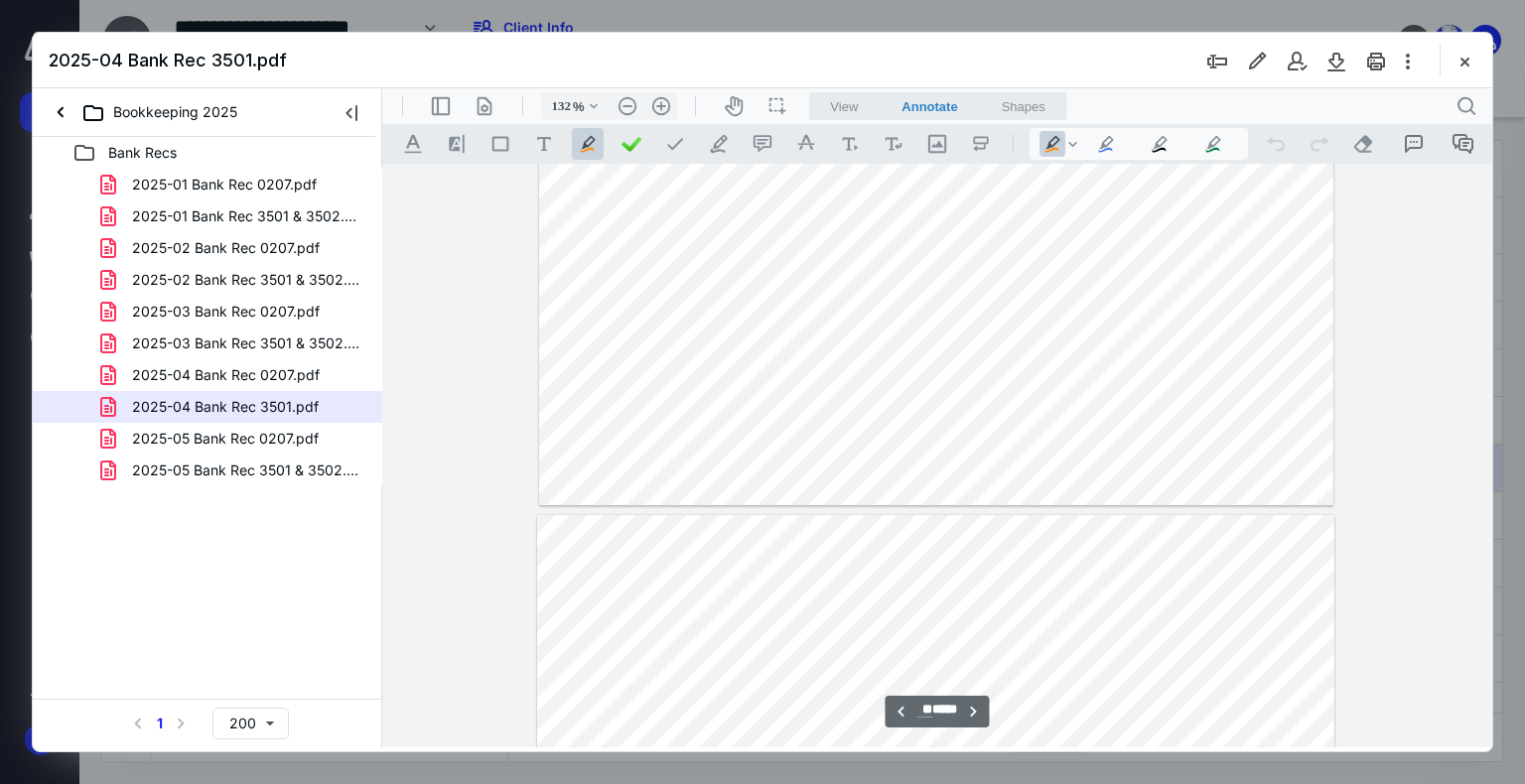 scroll, scrollTop: 18081, scrollLeft: 0, axis: vertical 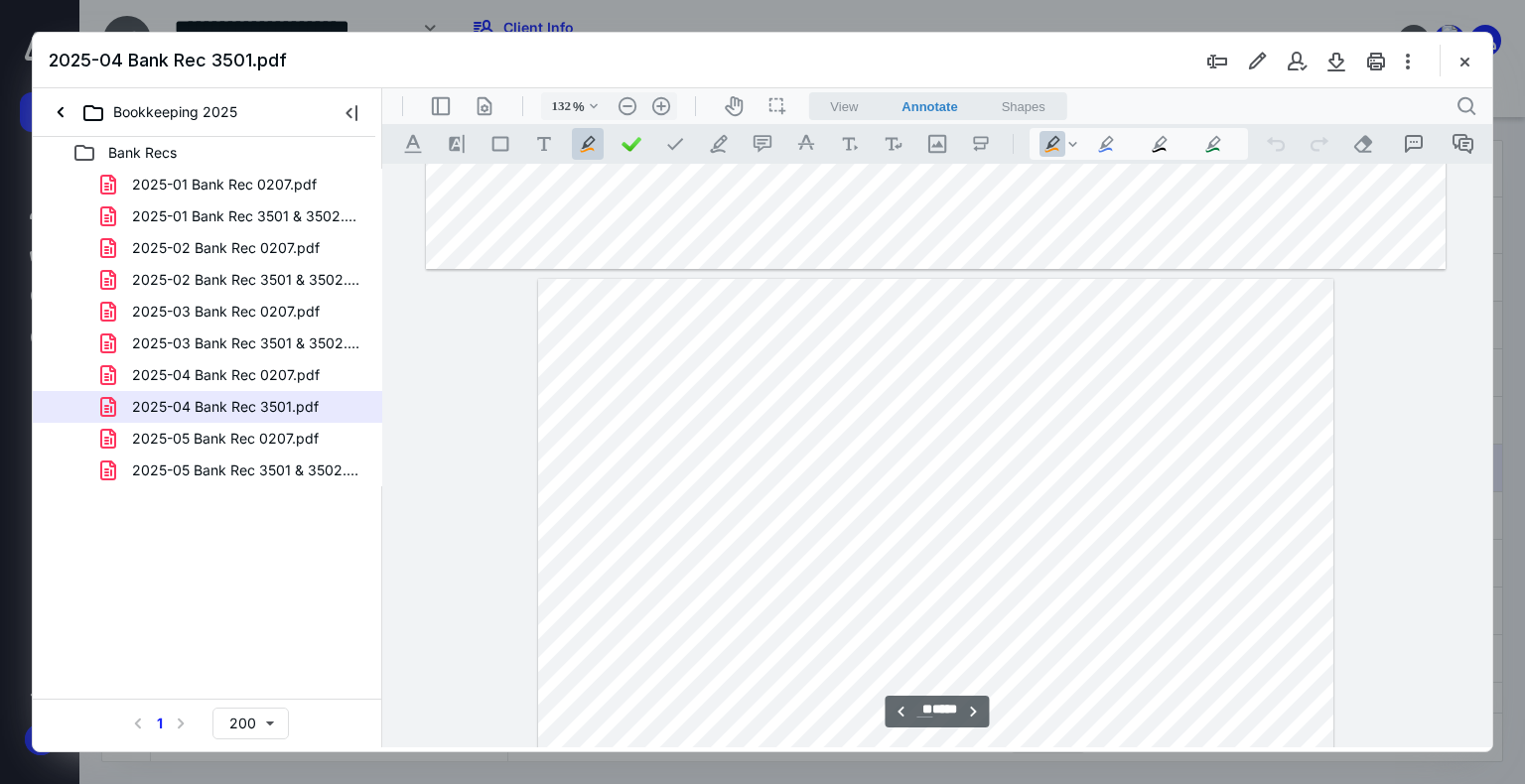 type on "**" 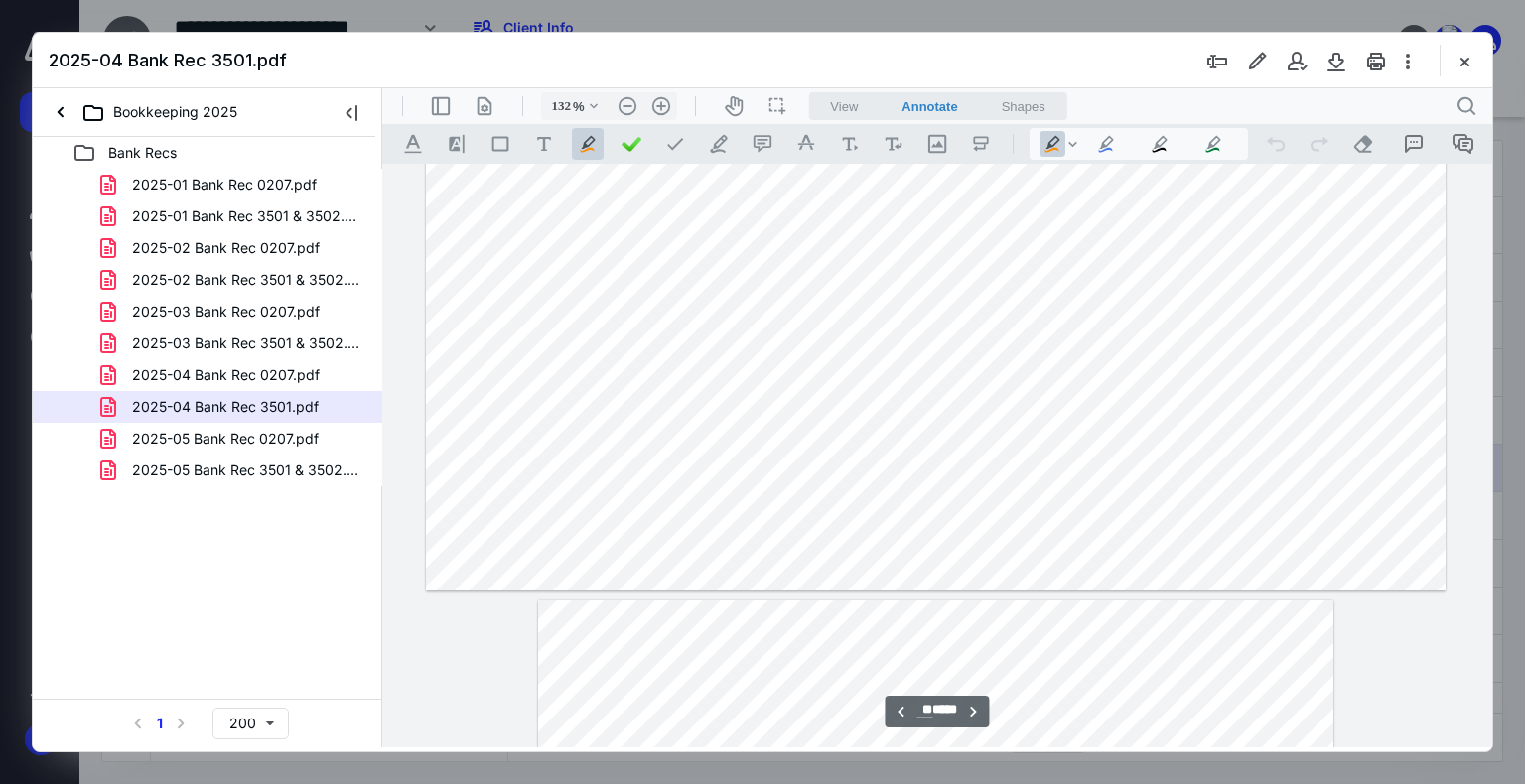 scroll, scrollTop: 15931, scrollLeft: 0, axis: vertical 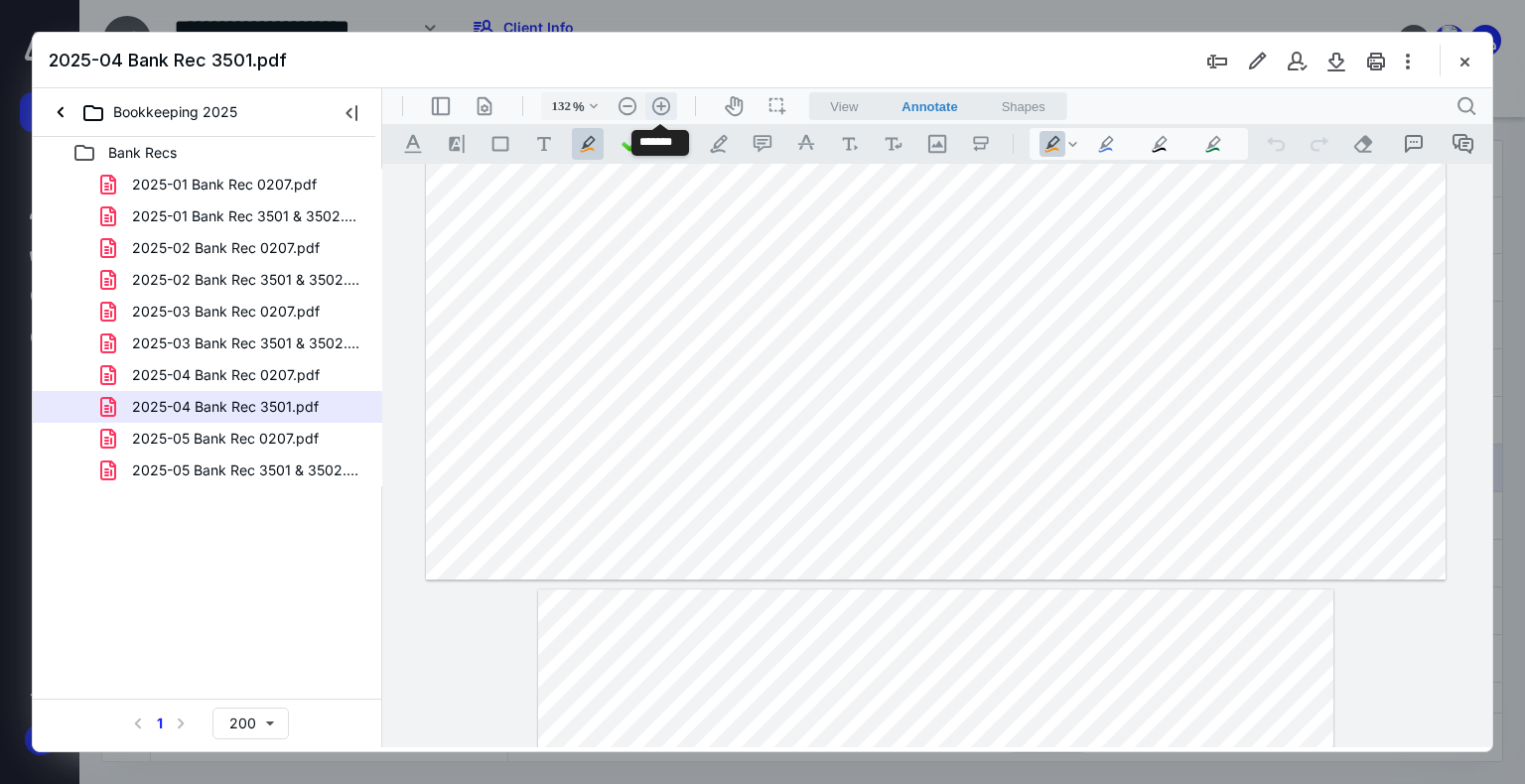 click on ".cls-1{fill:#abb0c4;} icon - header - zoom - in - line" at bounding box center [661, 106] 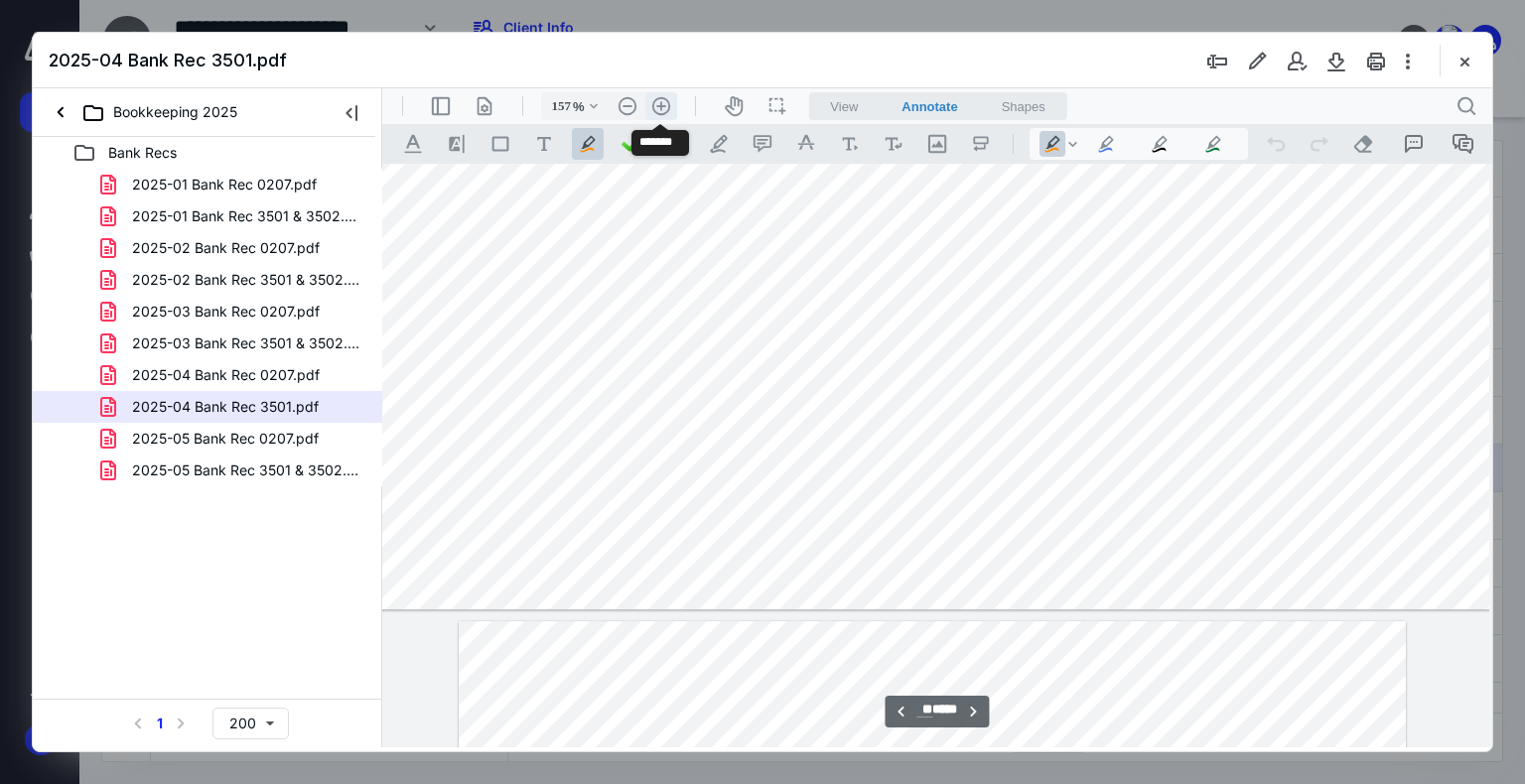 click on ".cls-1{fill:#abb0c4;} icon - header - zoom - in - line" at bounding box center (661, 106) 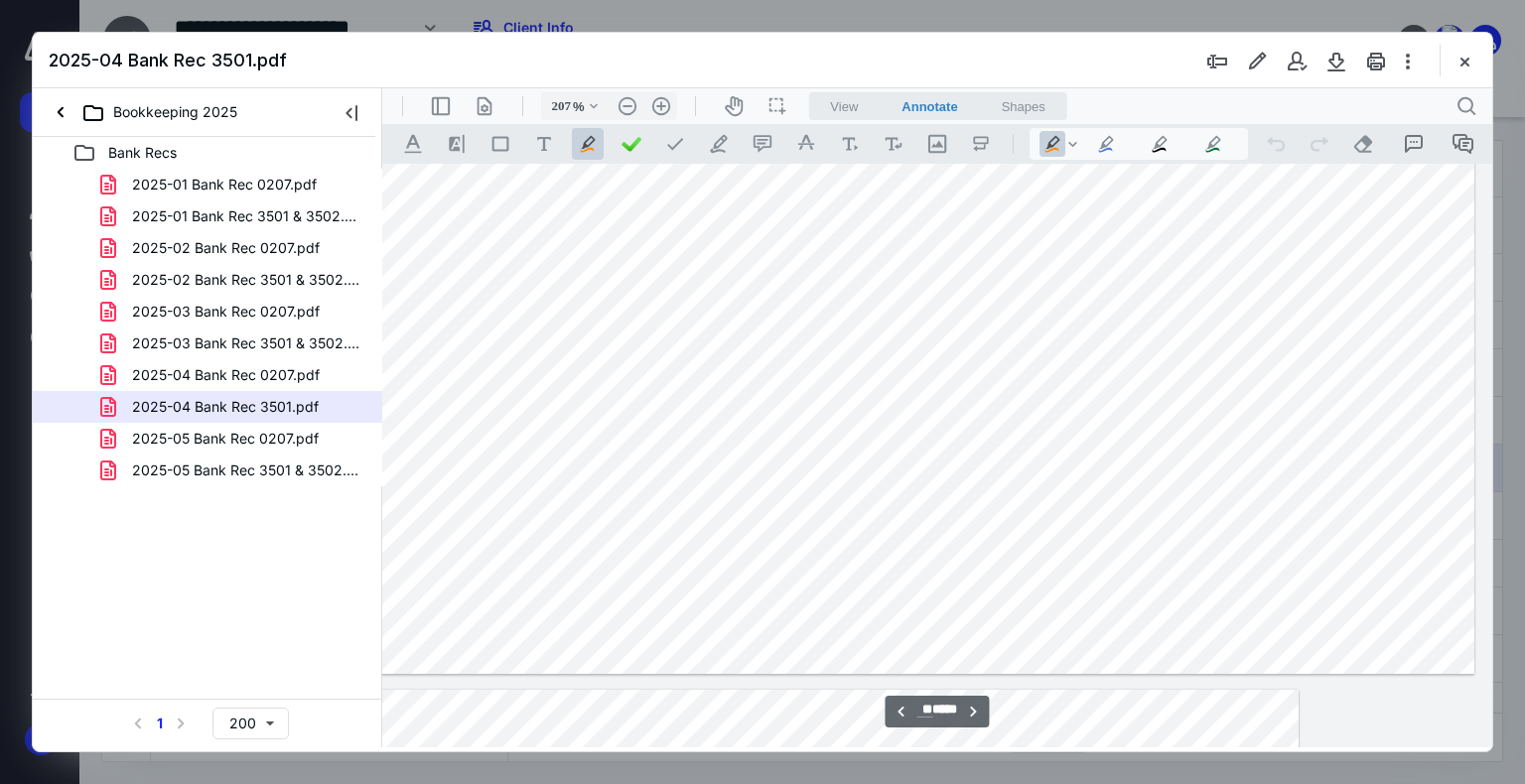 scroll, scrollTop: 25151, scrollLeft: 0, axis: vertical 